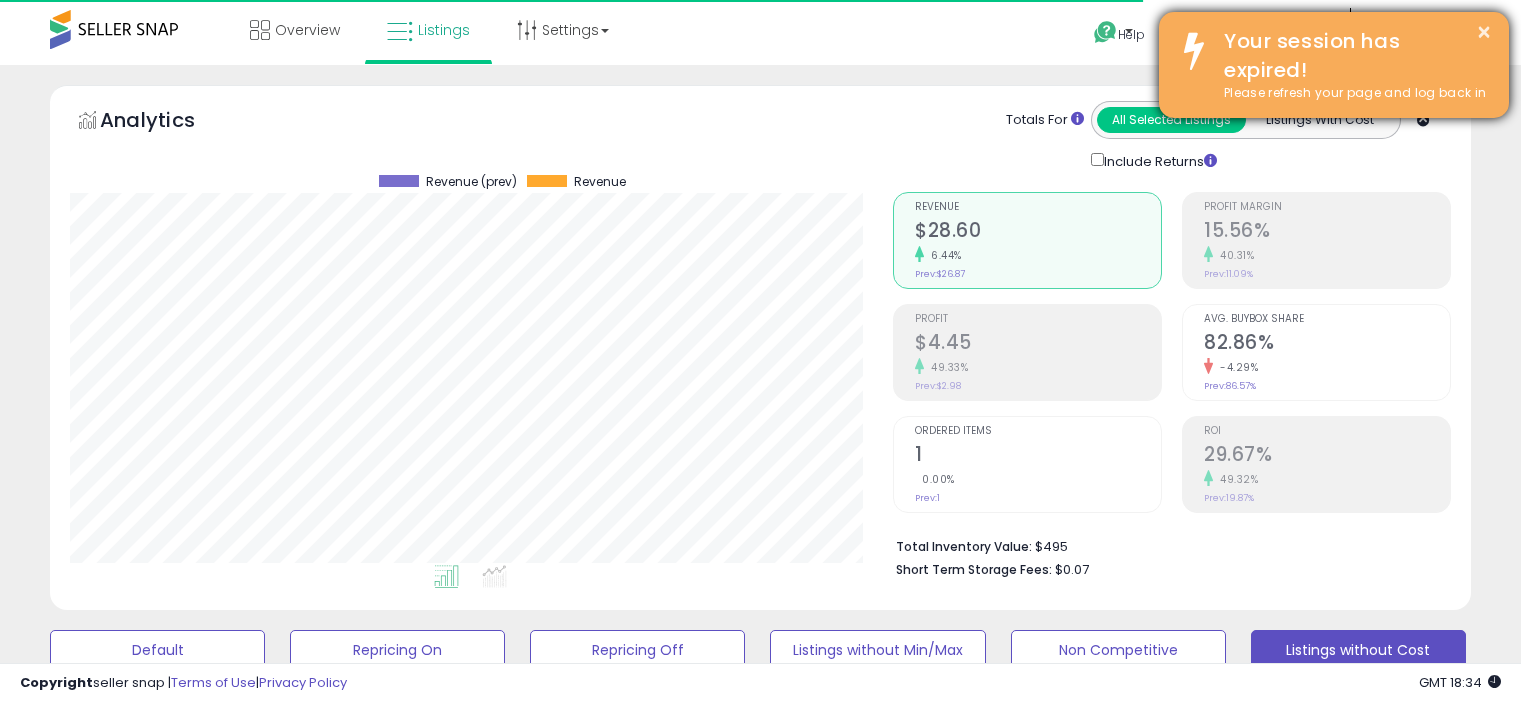 scroll, scrollTop: 0, scrollLeft: 0, axis: both 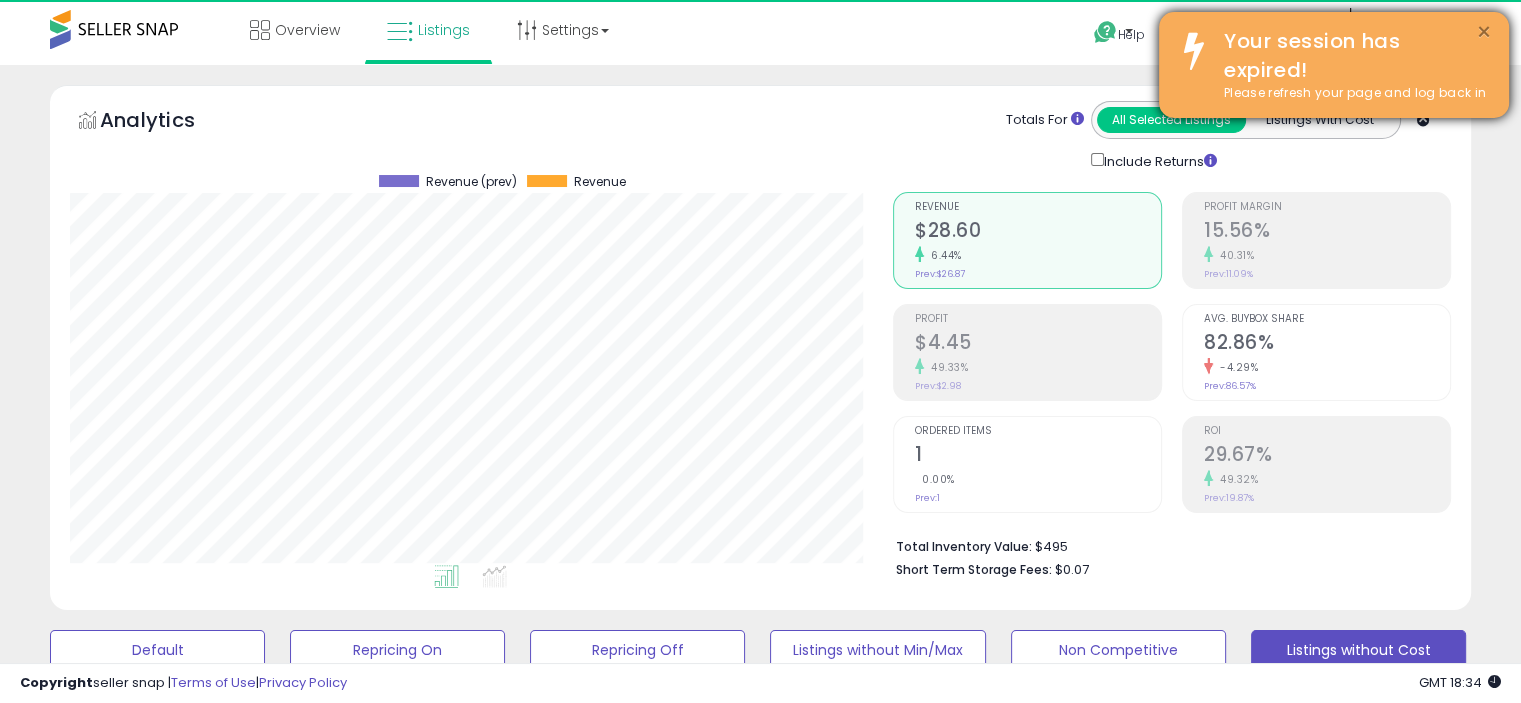 click on "×" at bounding box center (1484, 32) 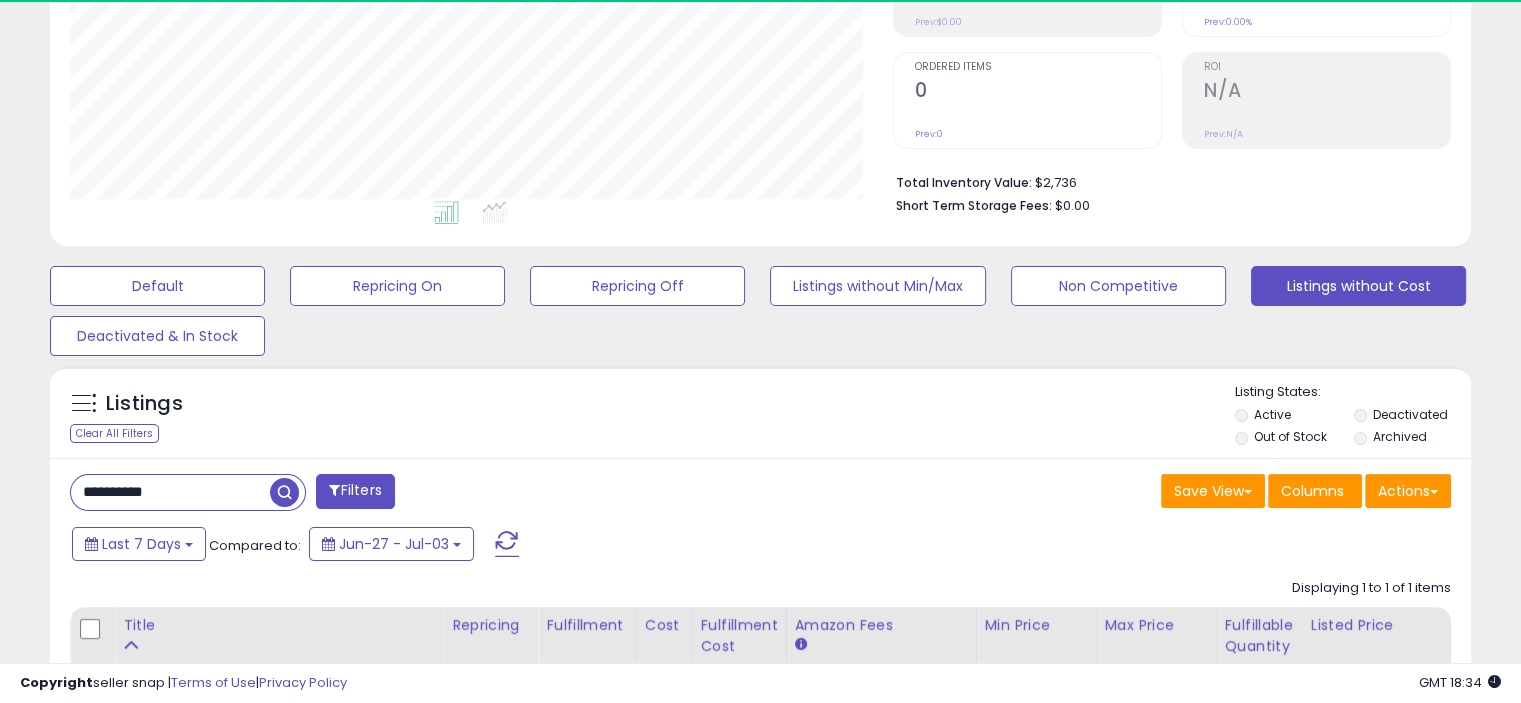 scroll, scrollTop: 400, scrollLeft: 0, axis: vertical 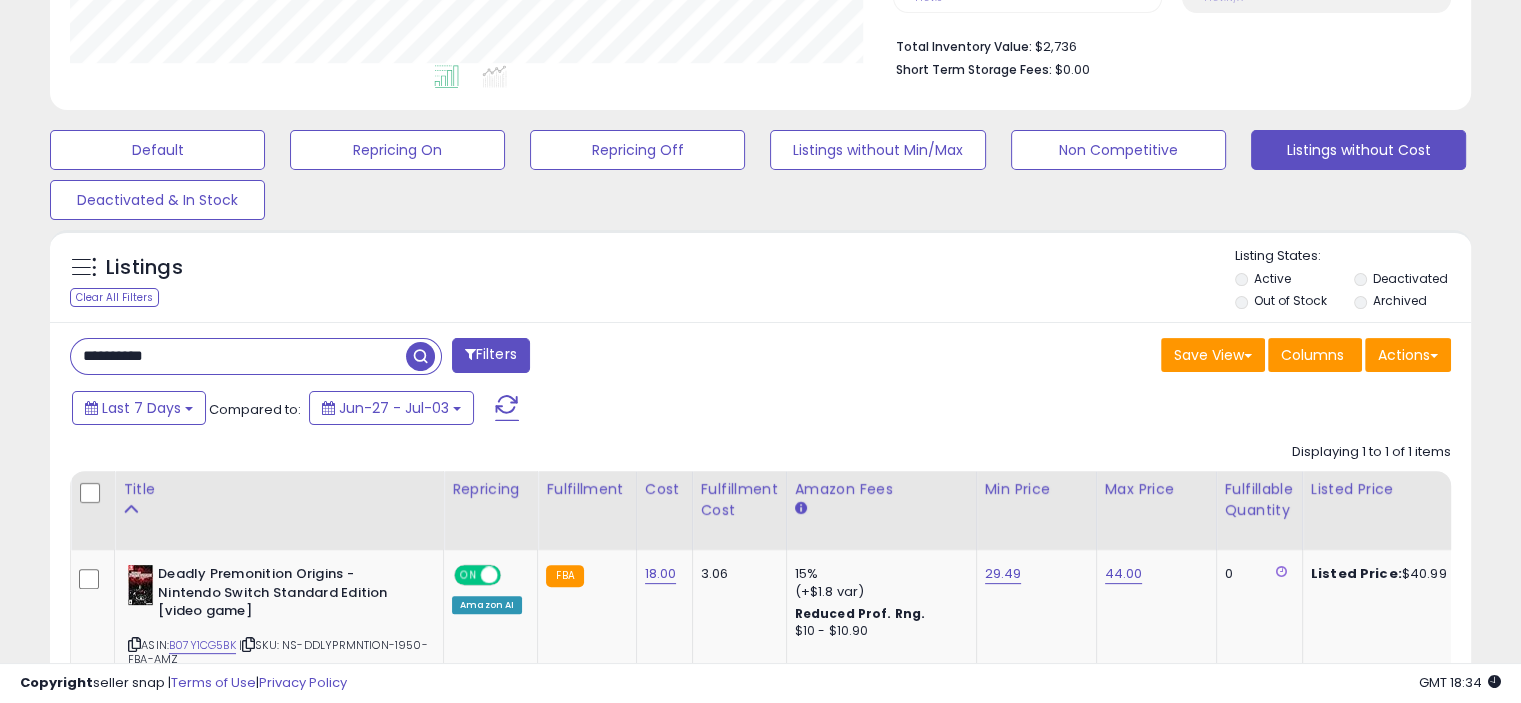 click on "**********" at bounding box center (238, 356) 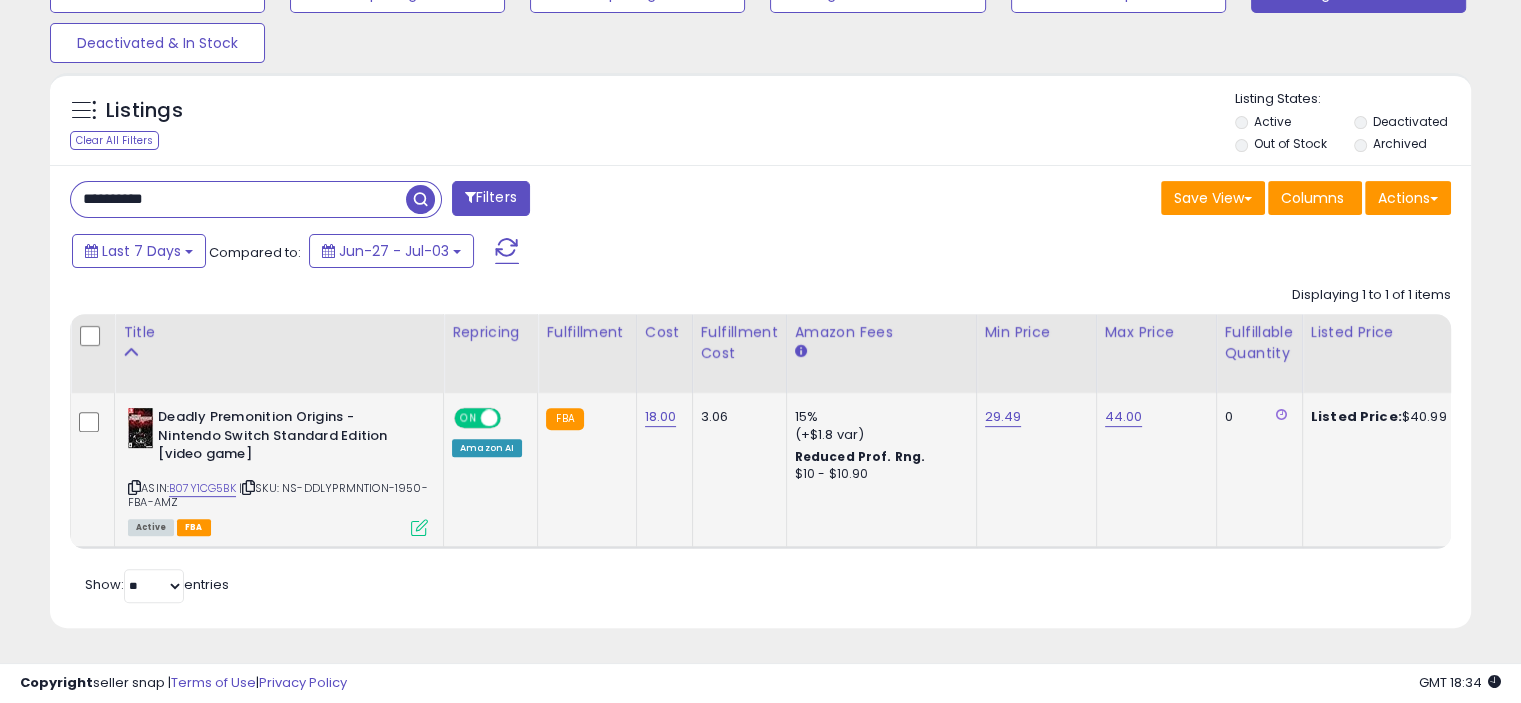 scroll, scrollTop: 670, scrollLeft: 0, axis: vertical 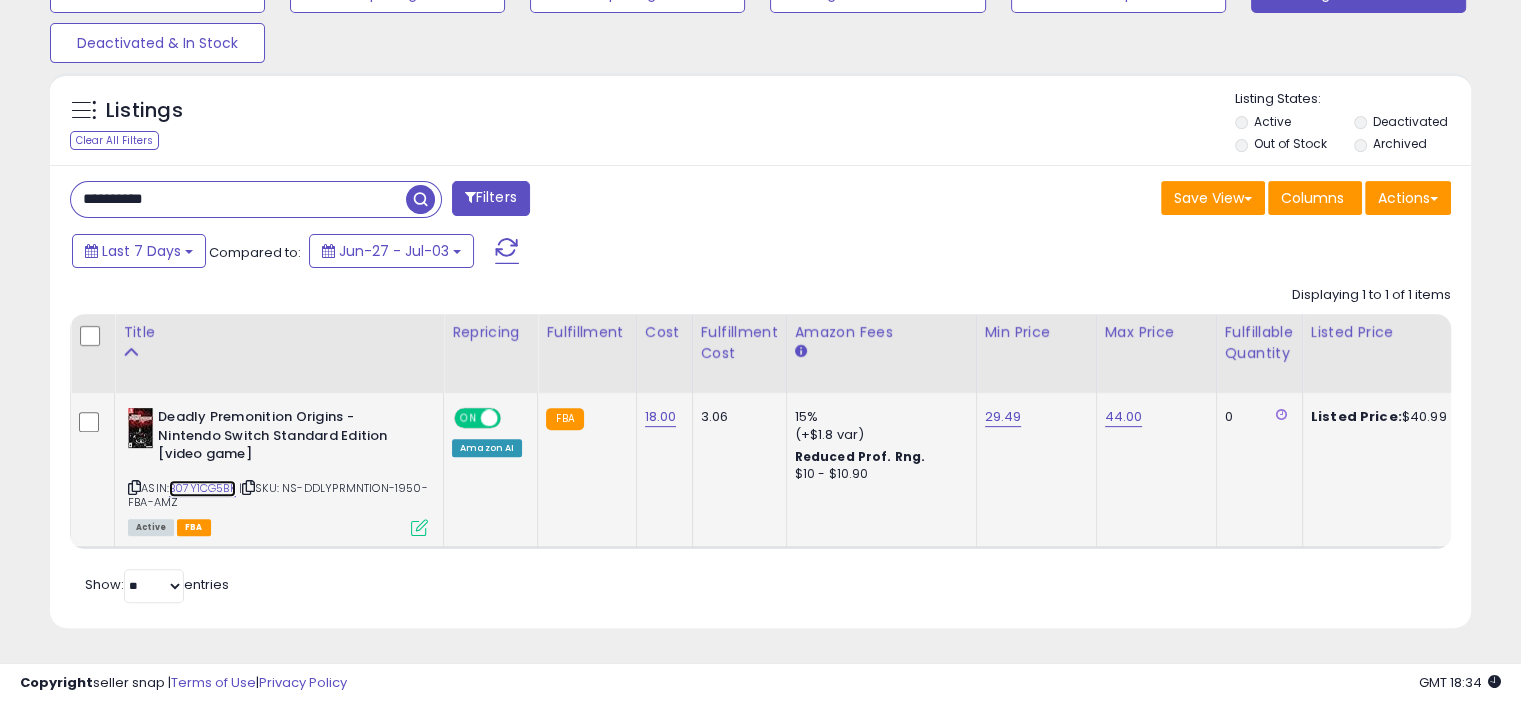 click on "B07Y1CG5BK" at bounding box center (202, 488) 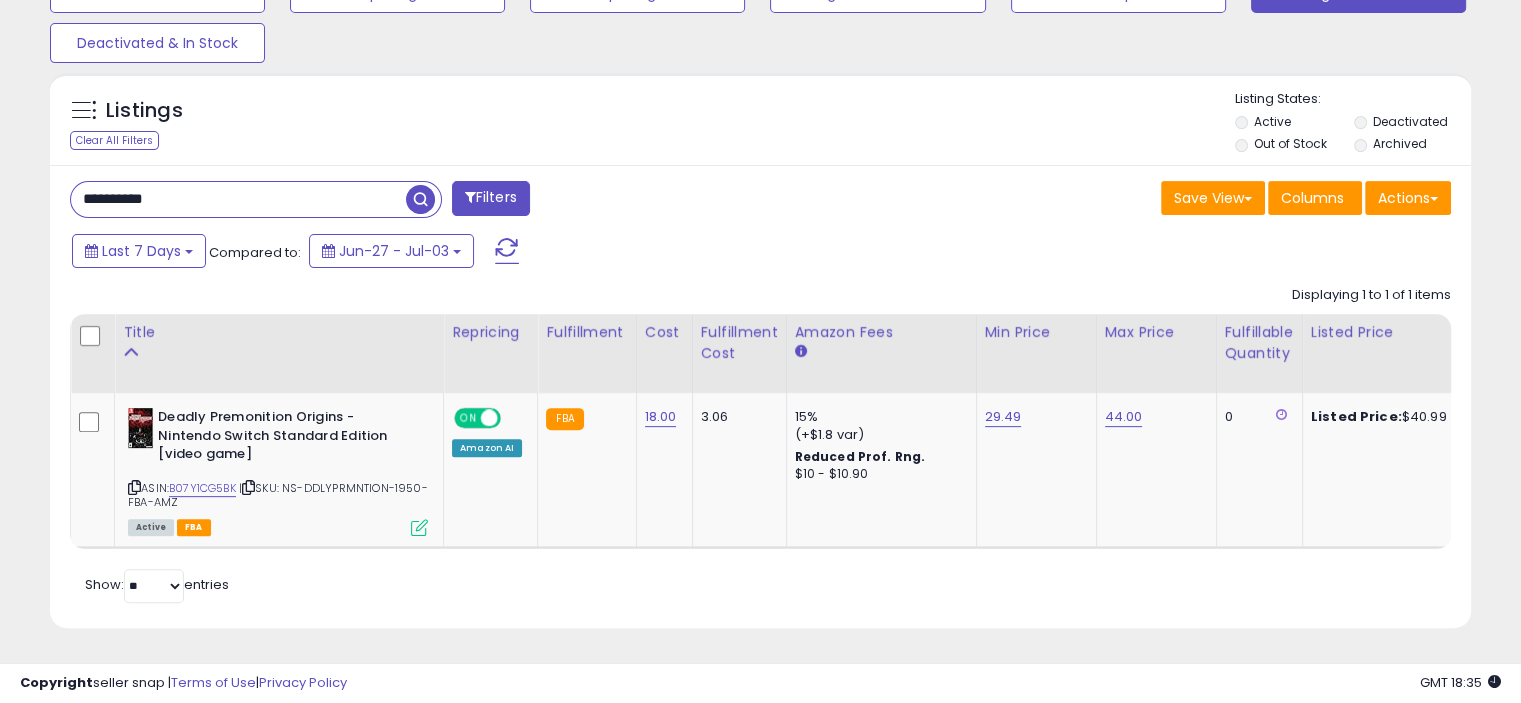 click on "**********" at bounding box center [238, 199] 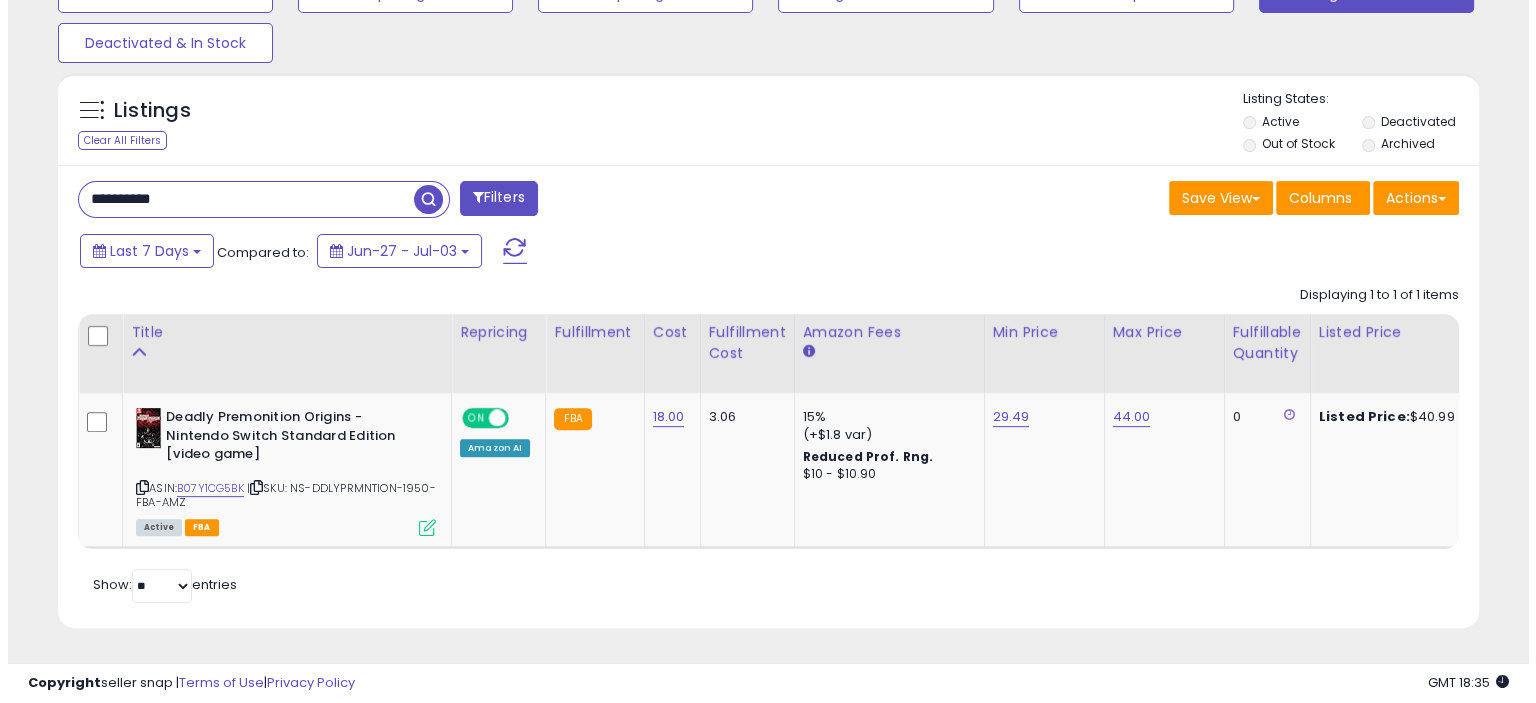scroll, scrollTop: 516, scrollLeft: 0, axis: vertical 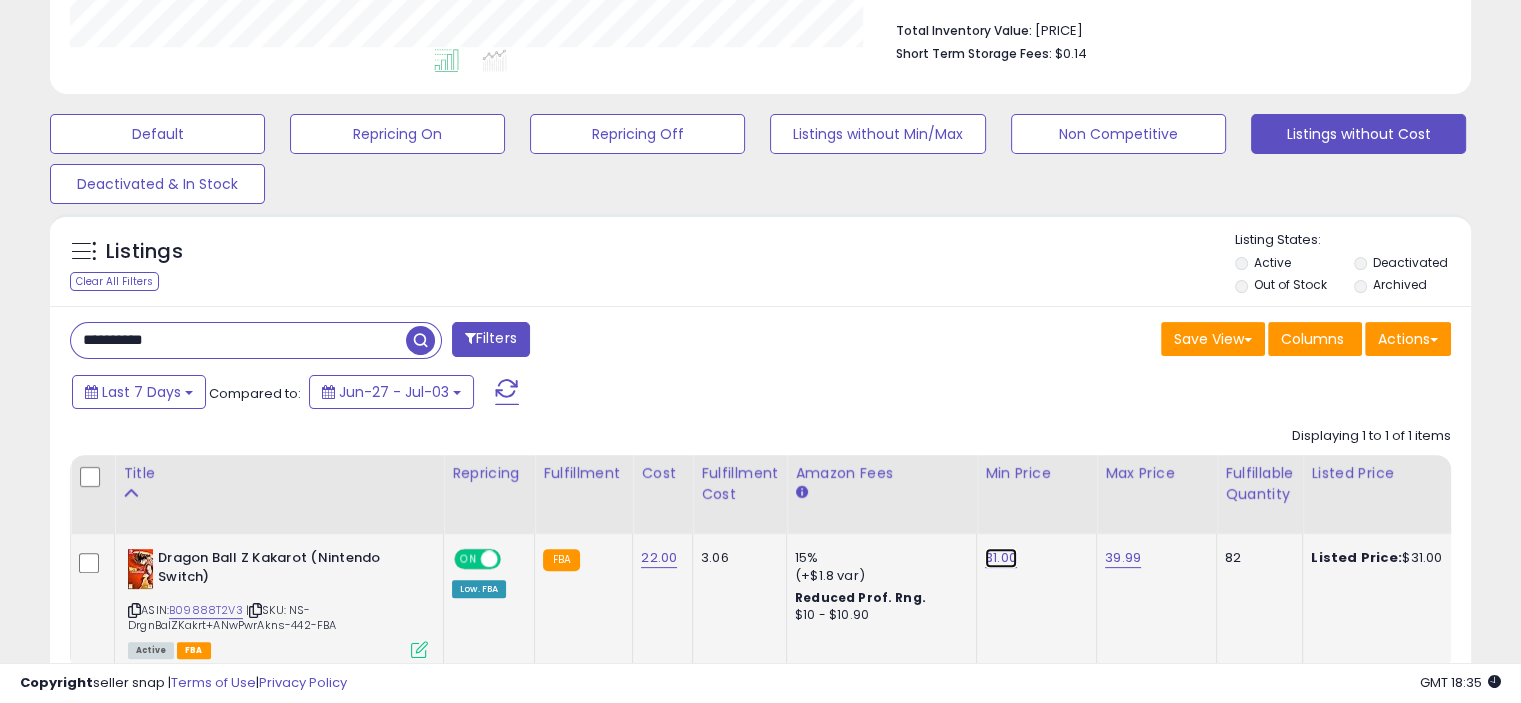click on "31.00" at bounding box center [1001, 558] 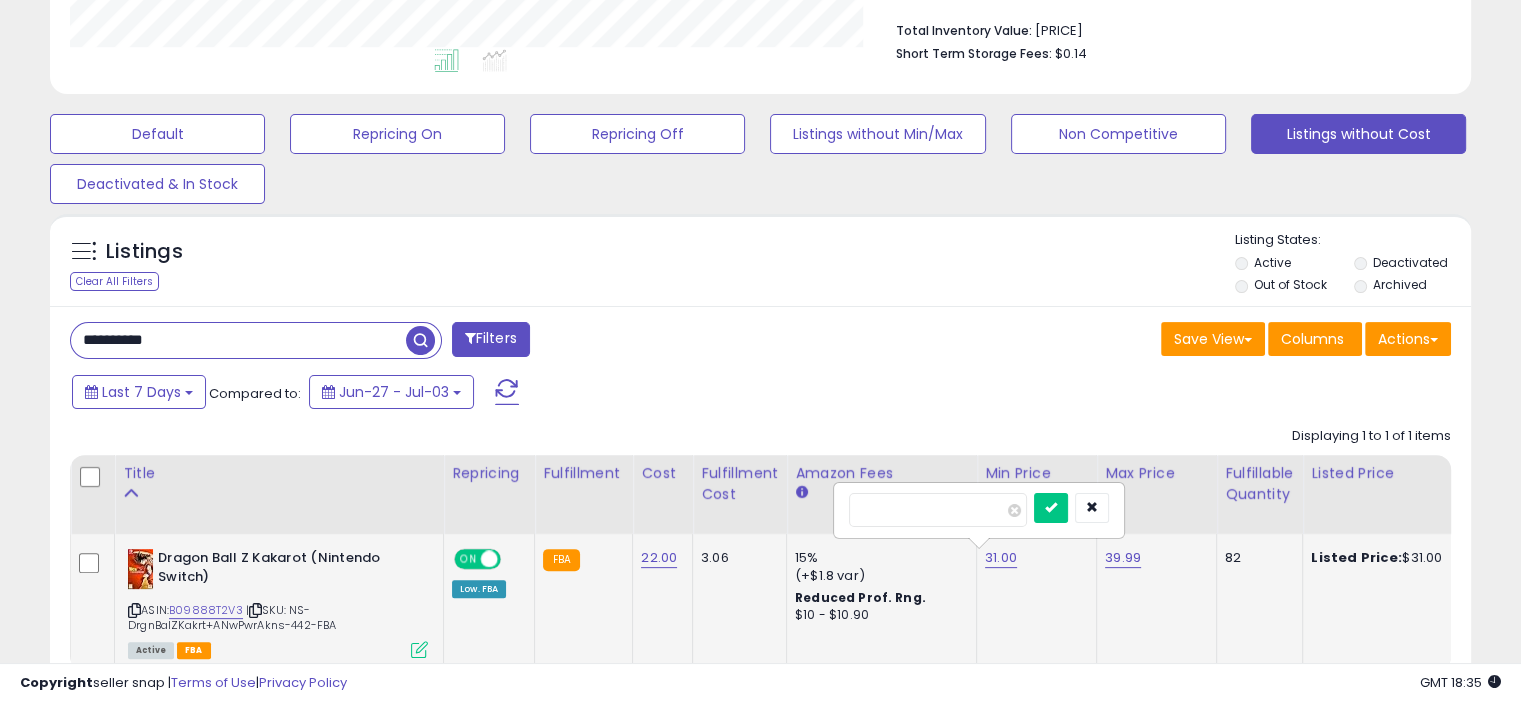 drag, startPoint x: 916, startPoint y: 511, endPoint x: 849, endPoint y: 509, distance: 67.02985 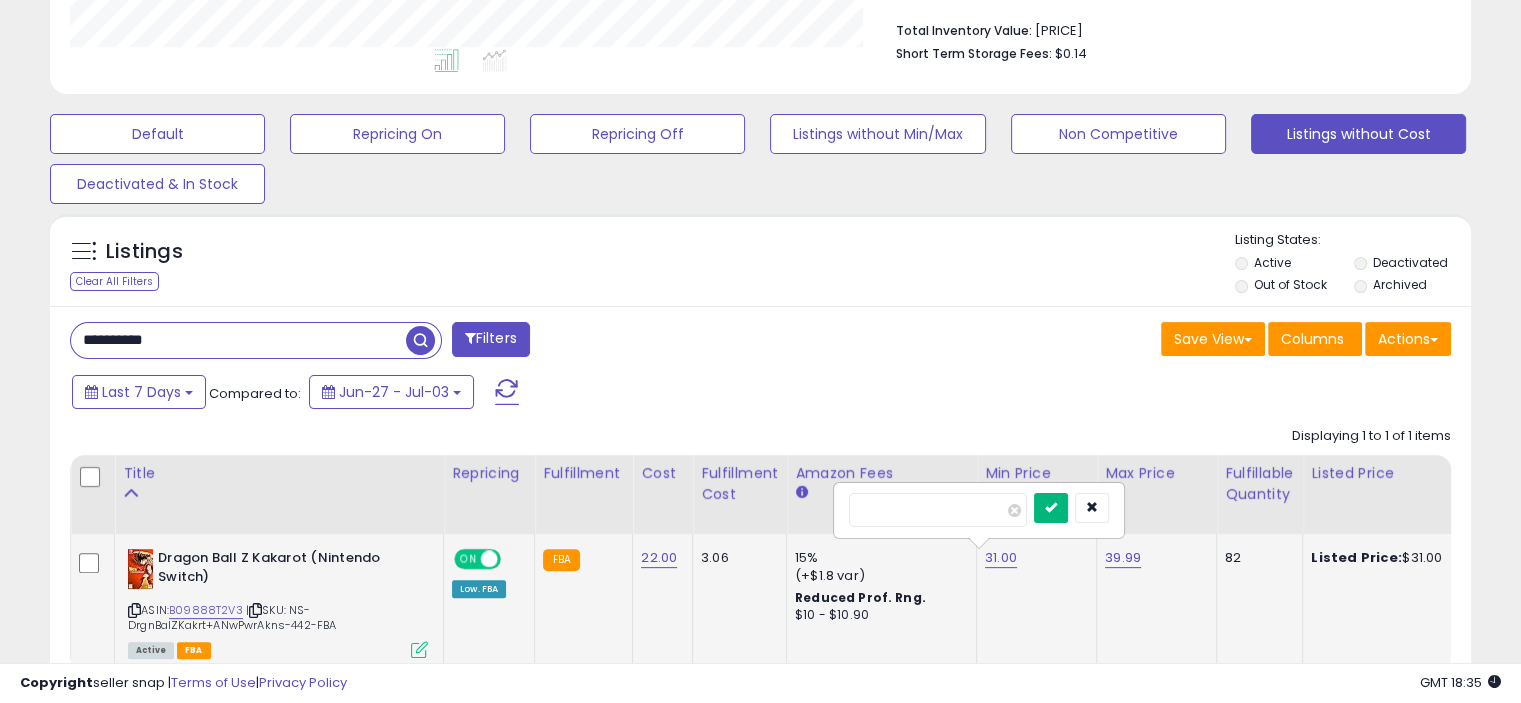 type on "**" 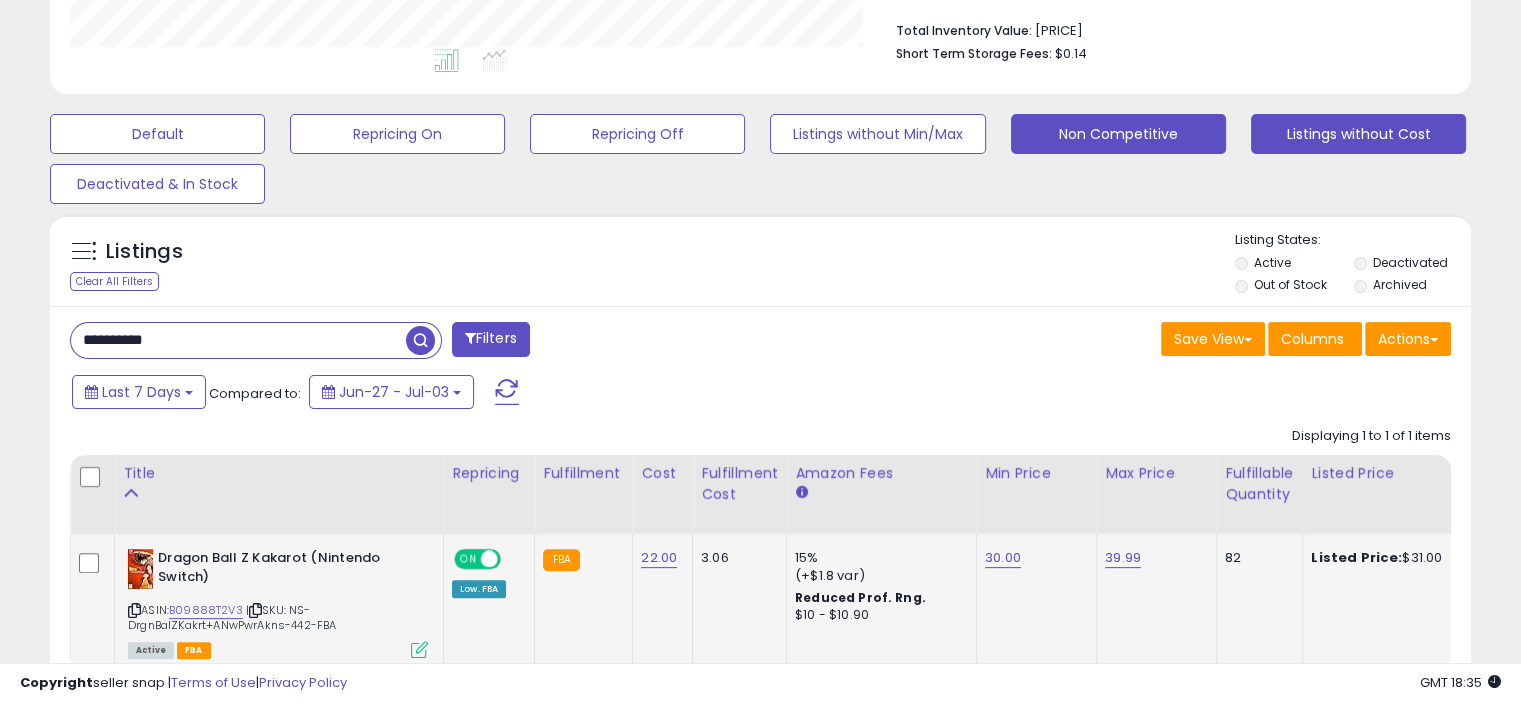 click on "Non Competitive" at bounding box center [157, 134] 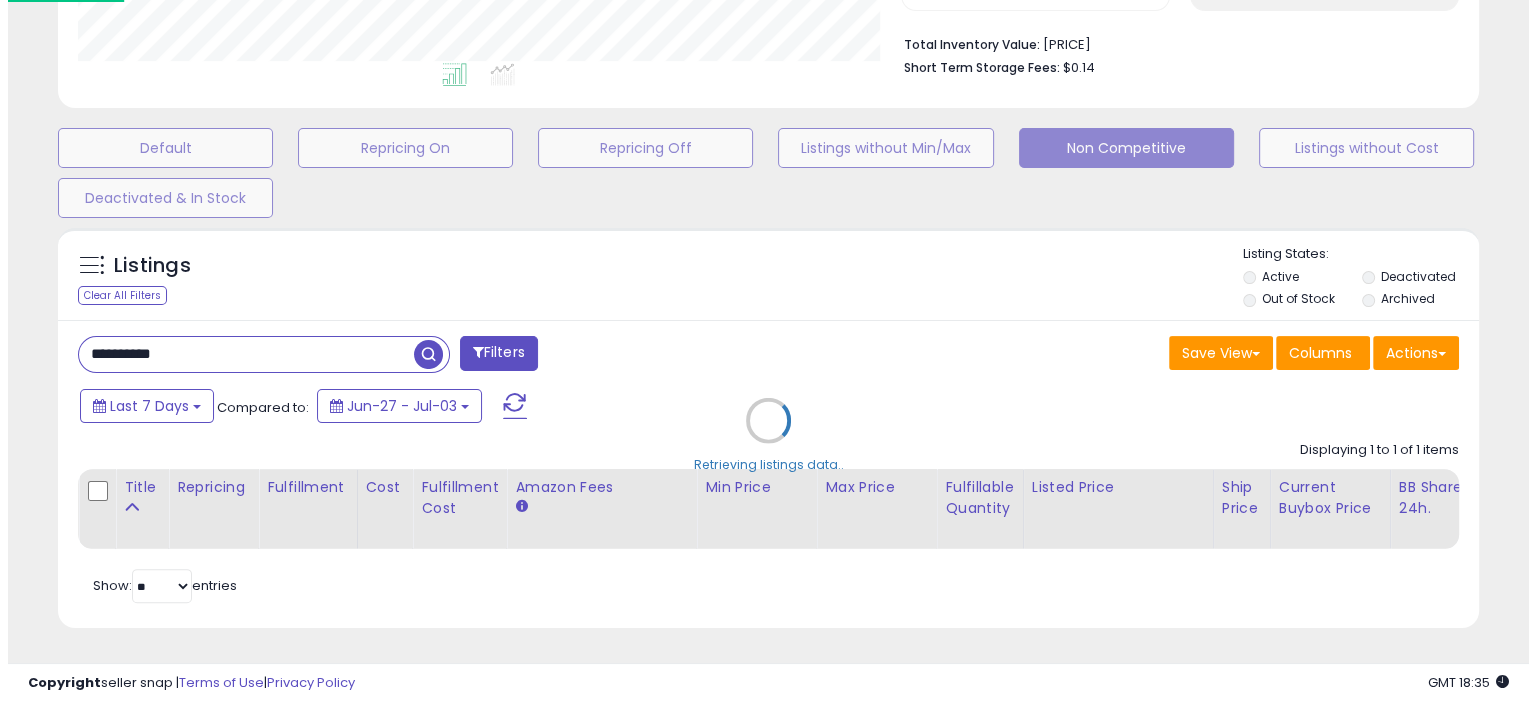 scroll, scrollTop: 999589, scrollLeft: 999168, axis: both 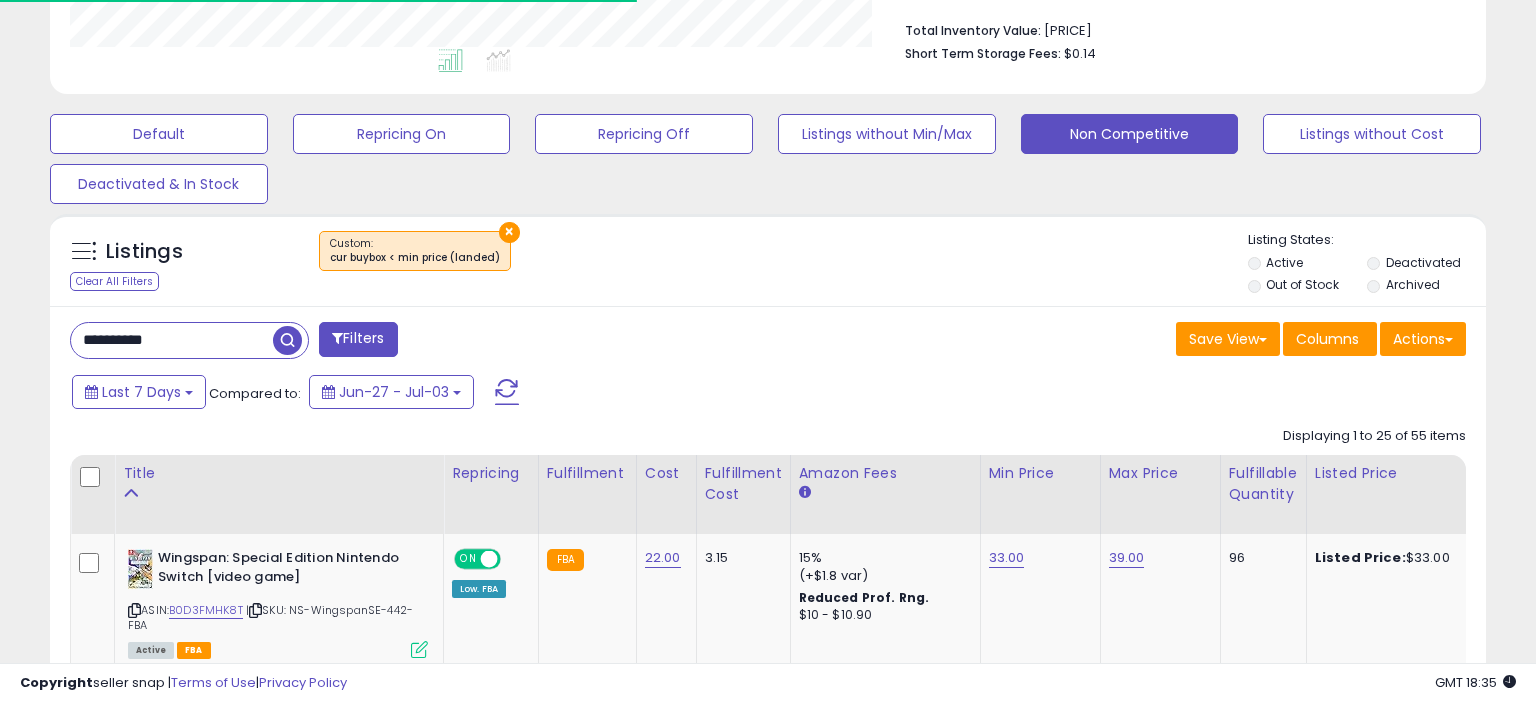 type 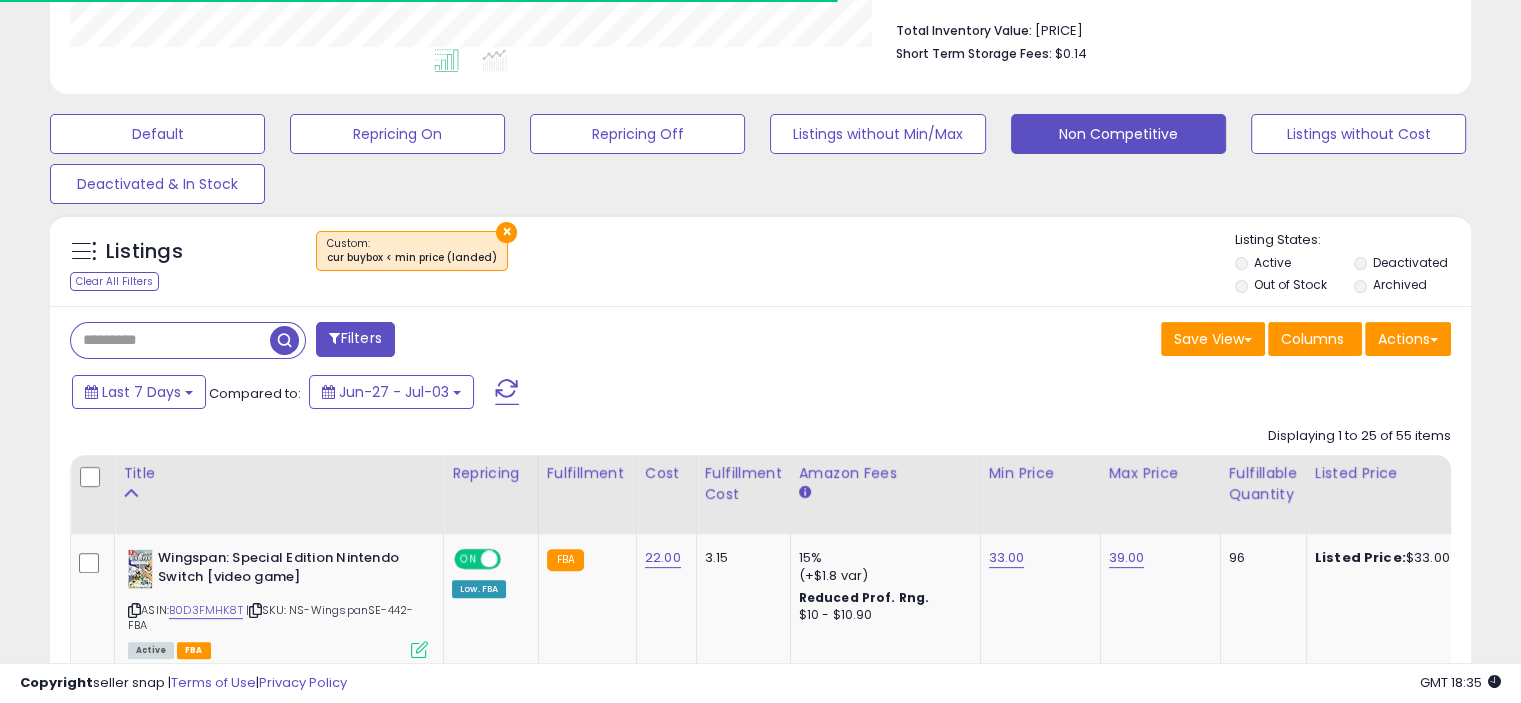 scroll, scrollTop: 409, scrollLeft: 822, axis: both 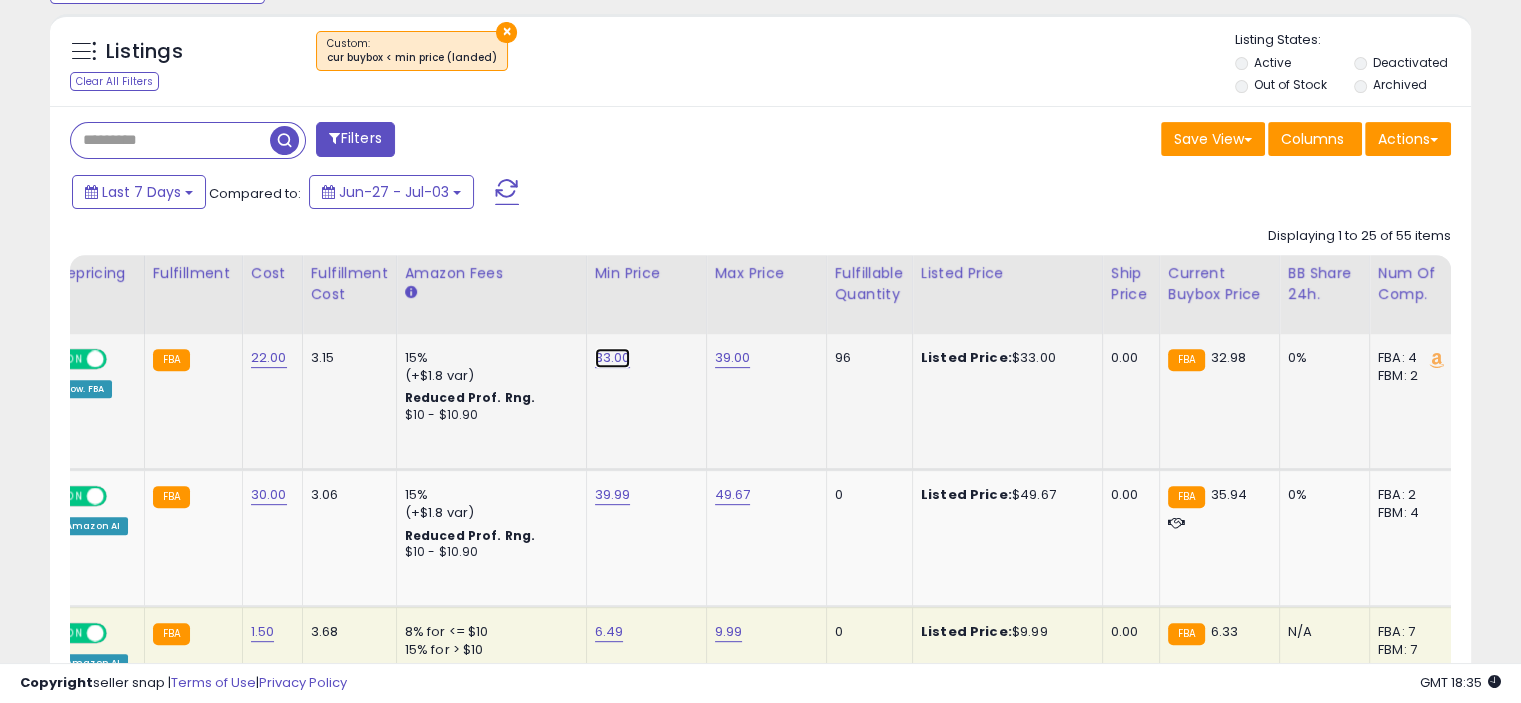 click on "33.00" at bounding box center (613, 358) 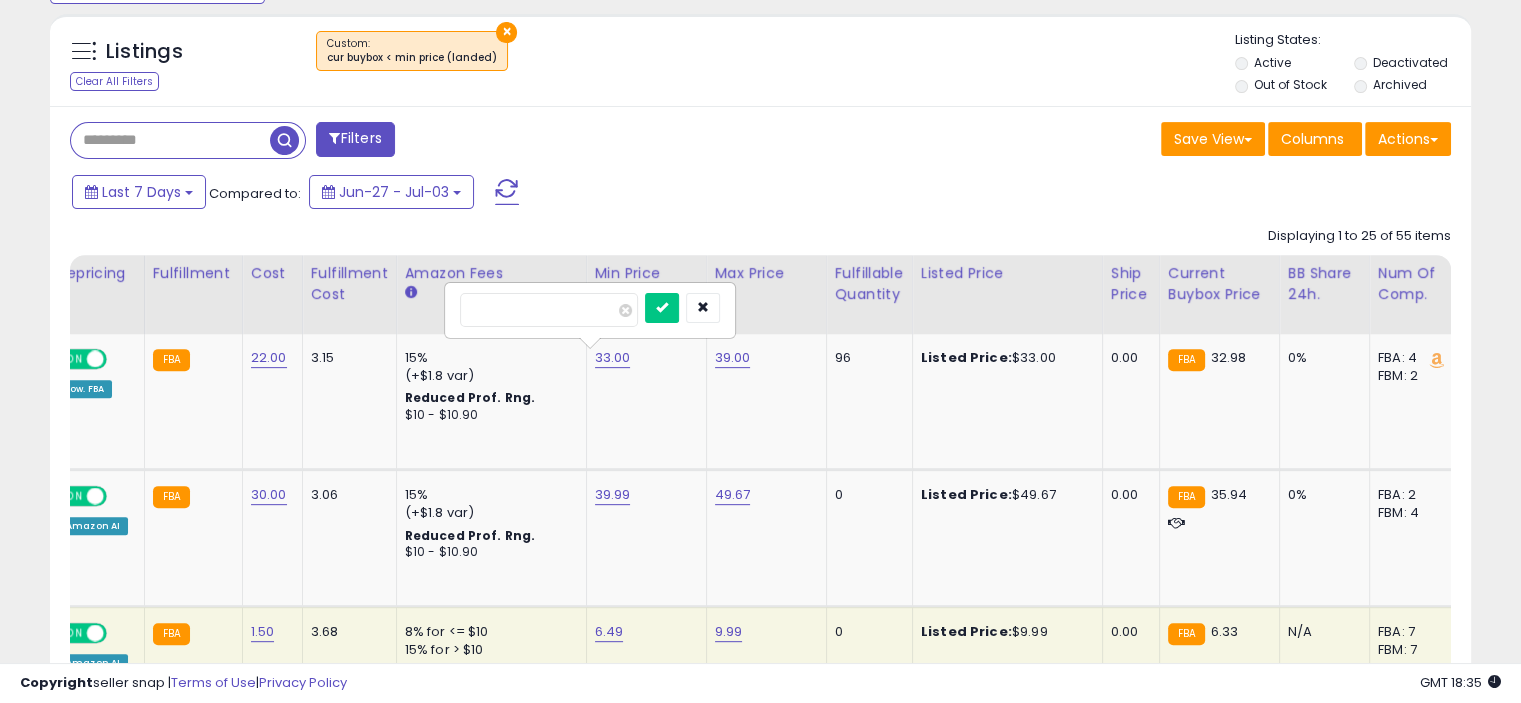 drag, startPoint x: 556, startPoint y: 315, endPoint x: 432, endPoint y: 307, distance: 124.2578 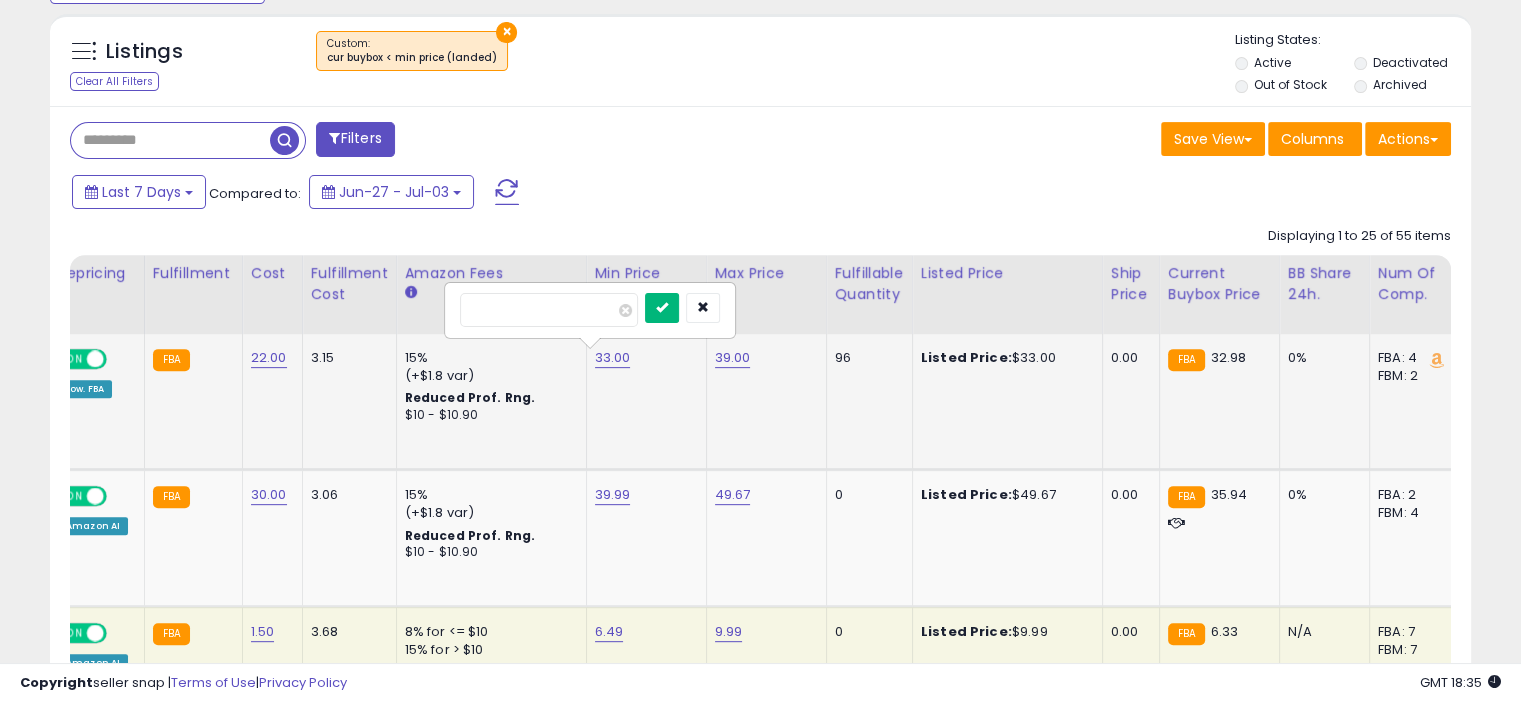 type on "**" 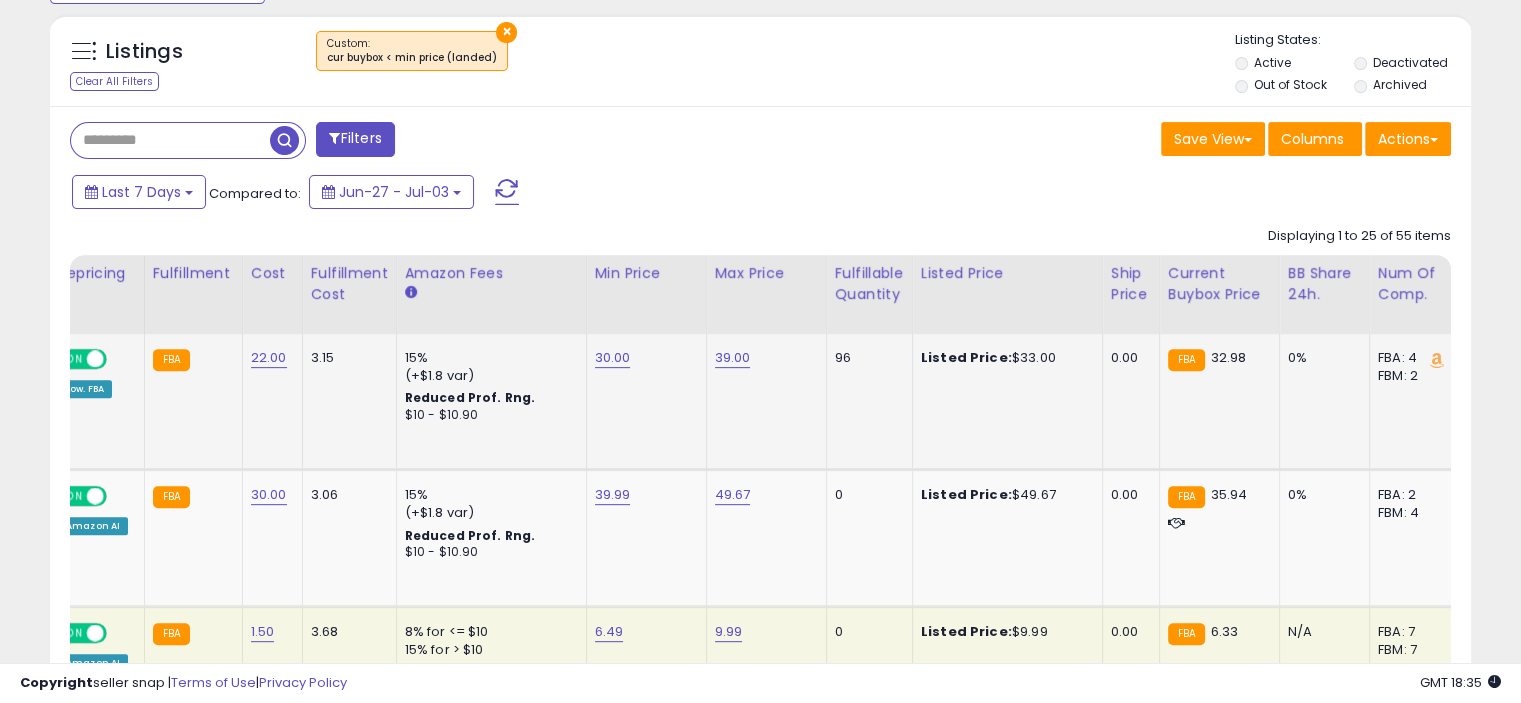 scroll, scrollTop: 0, scrollLeft: 376, axis: horizontal 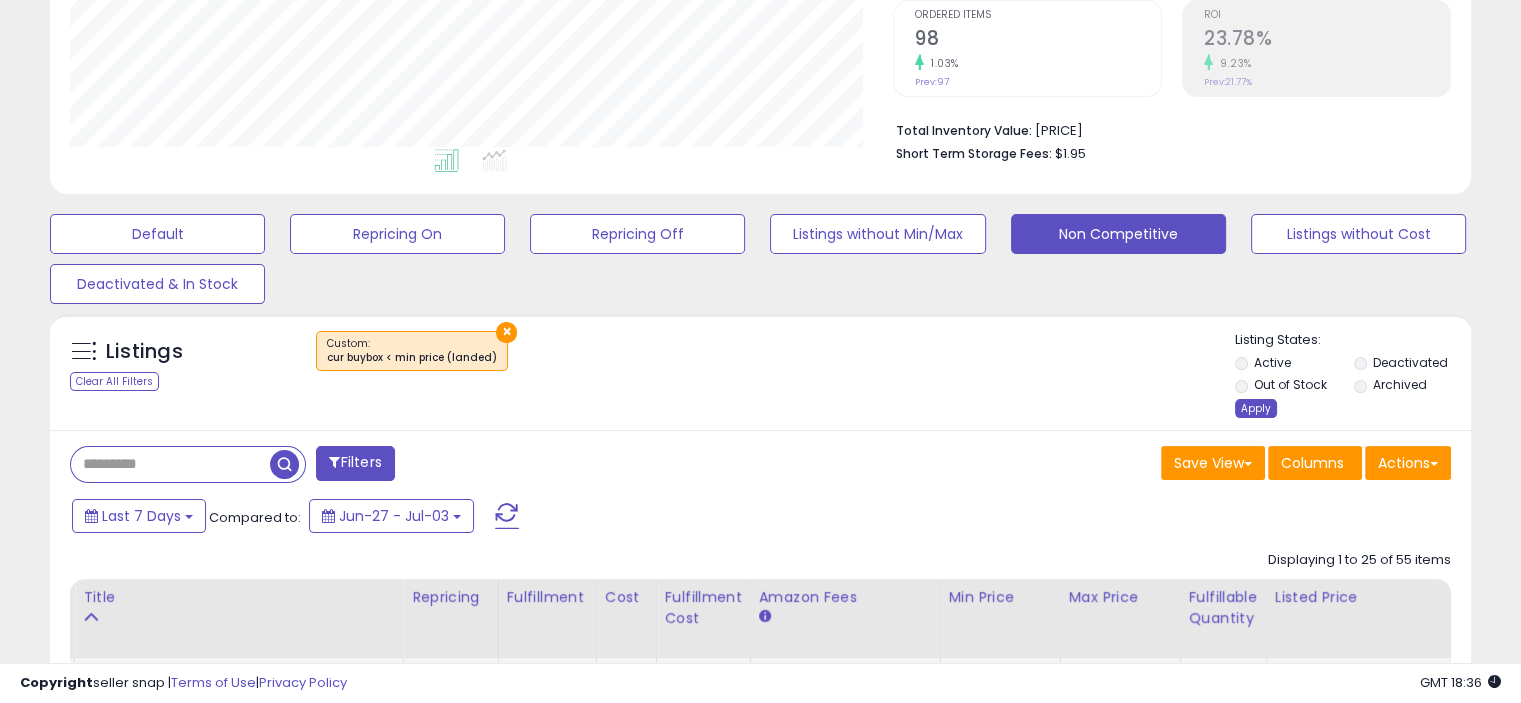 click on "Apply" at bounding box center (1256, 408) 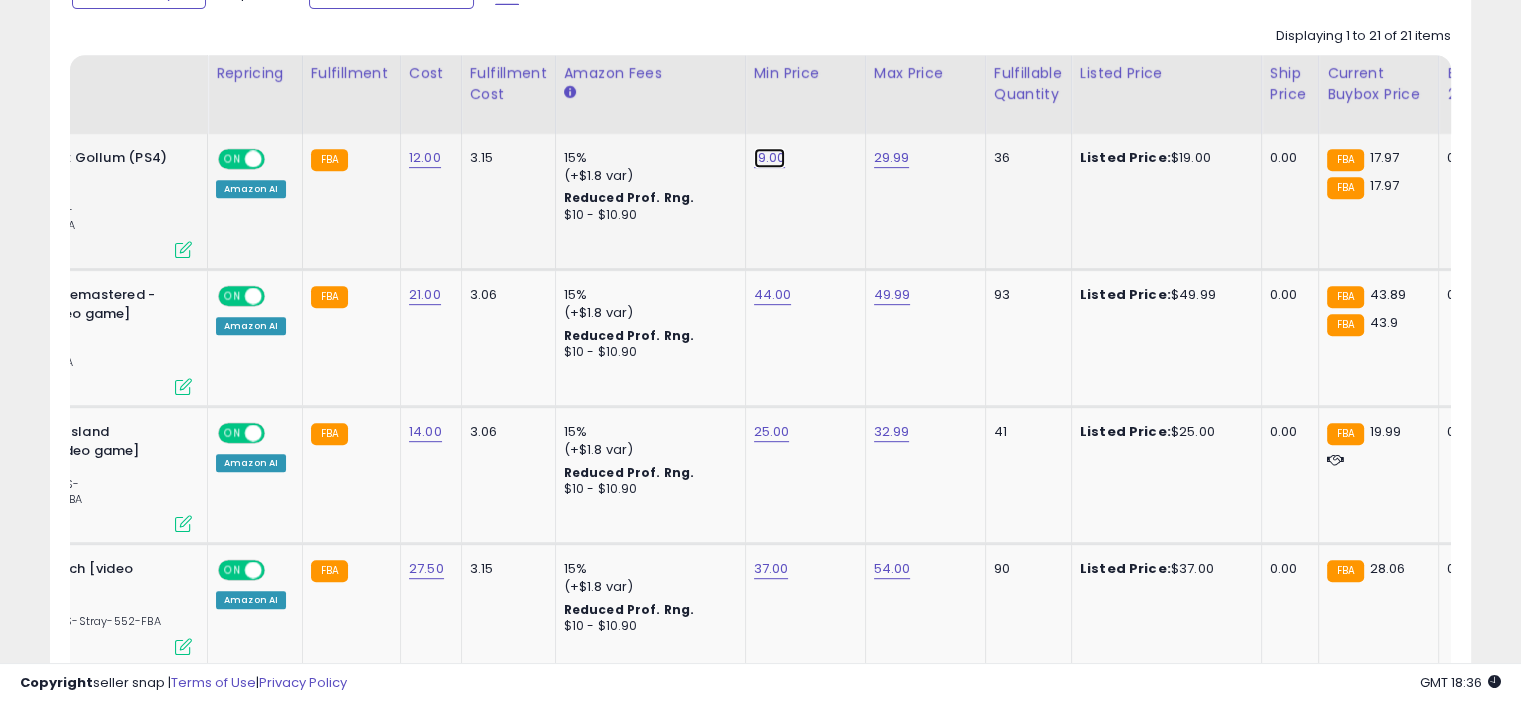 click on "19.00" at bounding box center [770, 158] 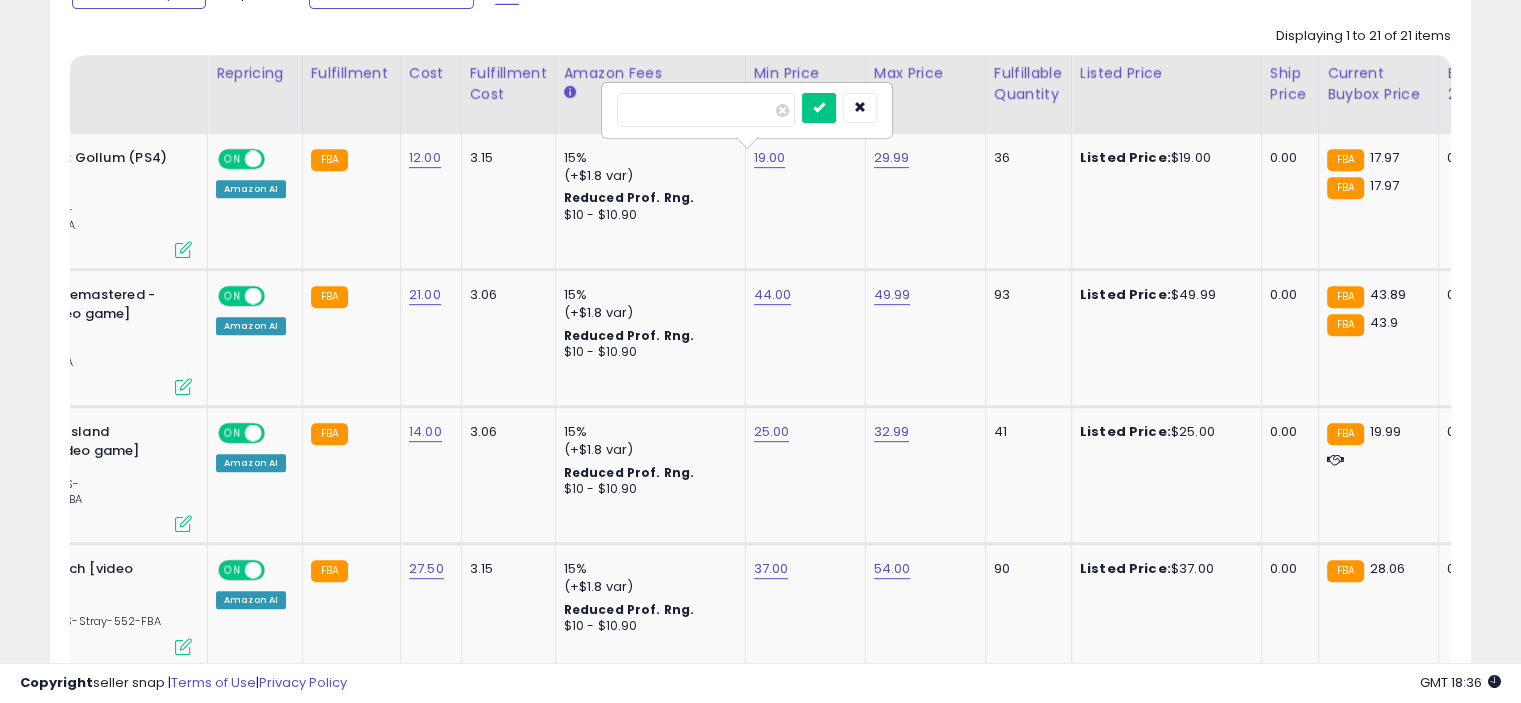 drag, startPoint x: 732, startPoint y: 111, endPoint x: 594, endPoint y: 108, distance: 138.03261 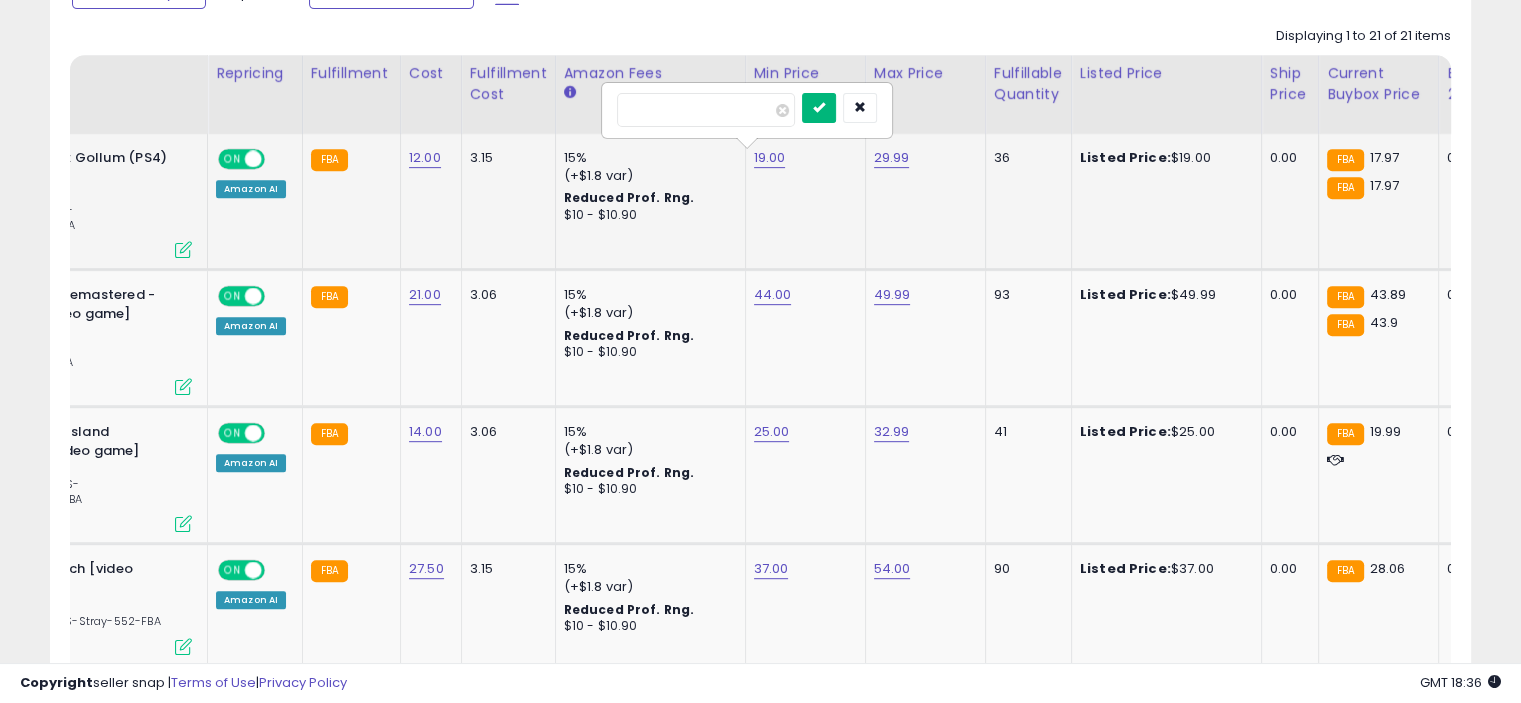 type on "**" 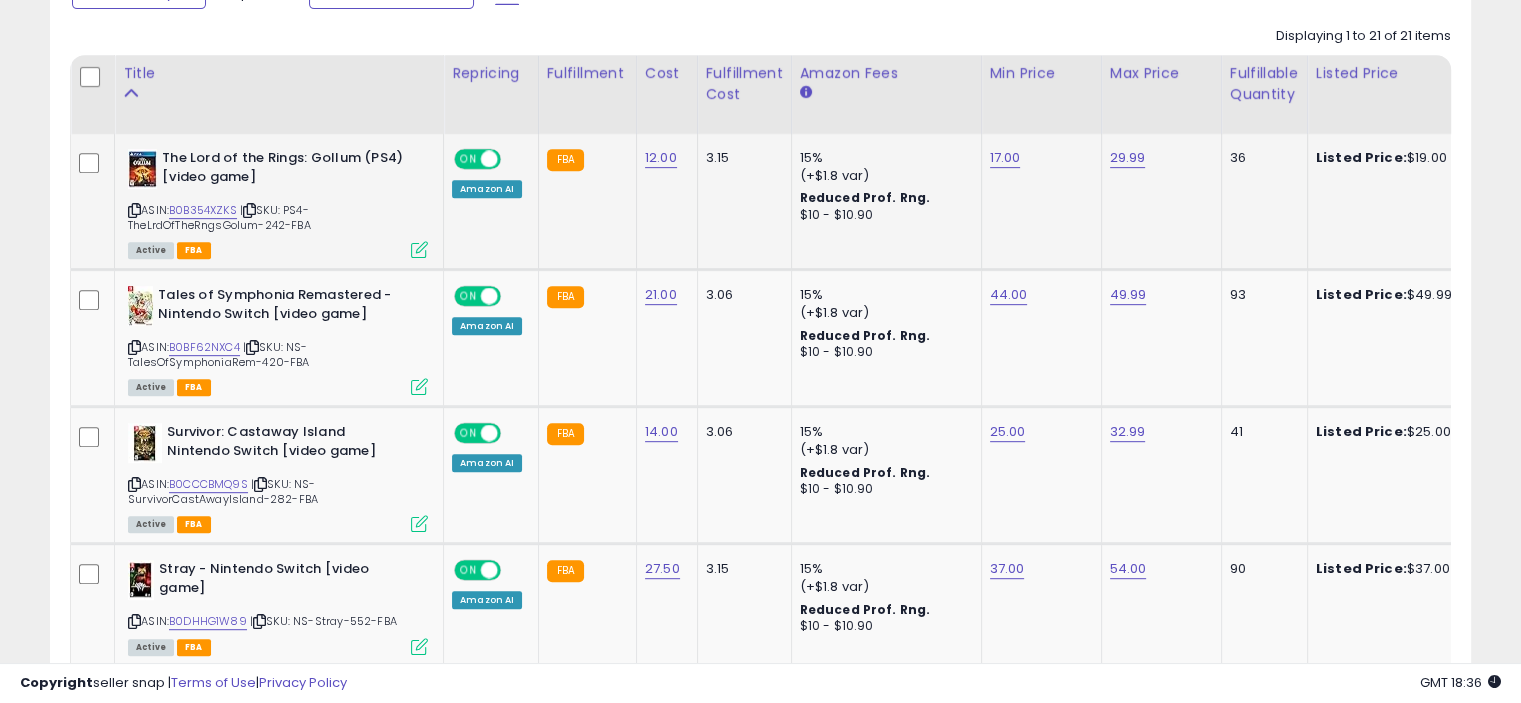 click at bounding box center (419, 249) 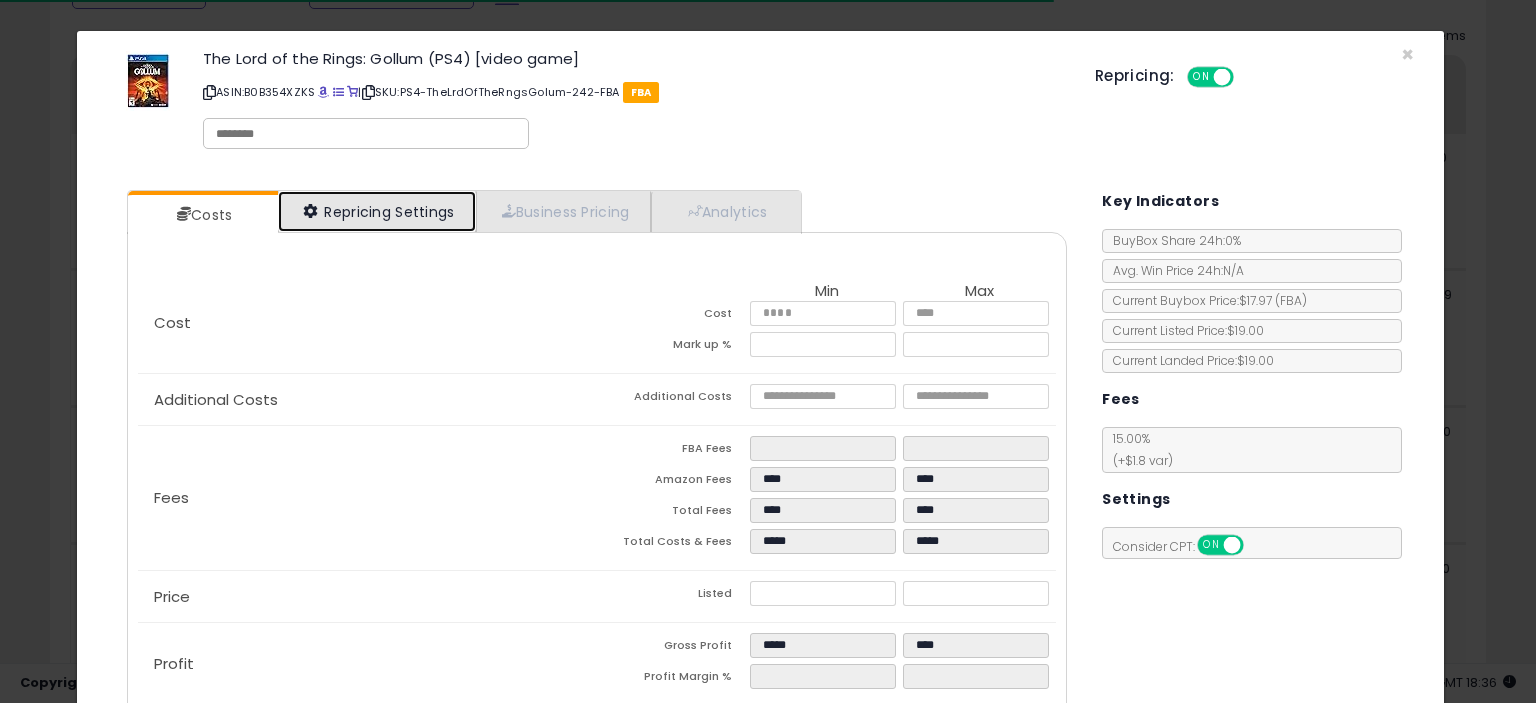 click on "Repricing Settings" at bounding box center [377, 211] 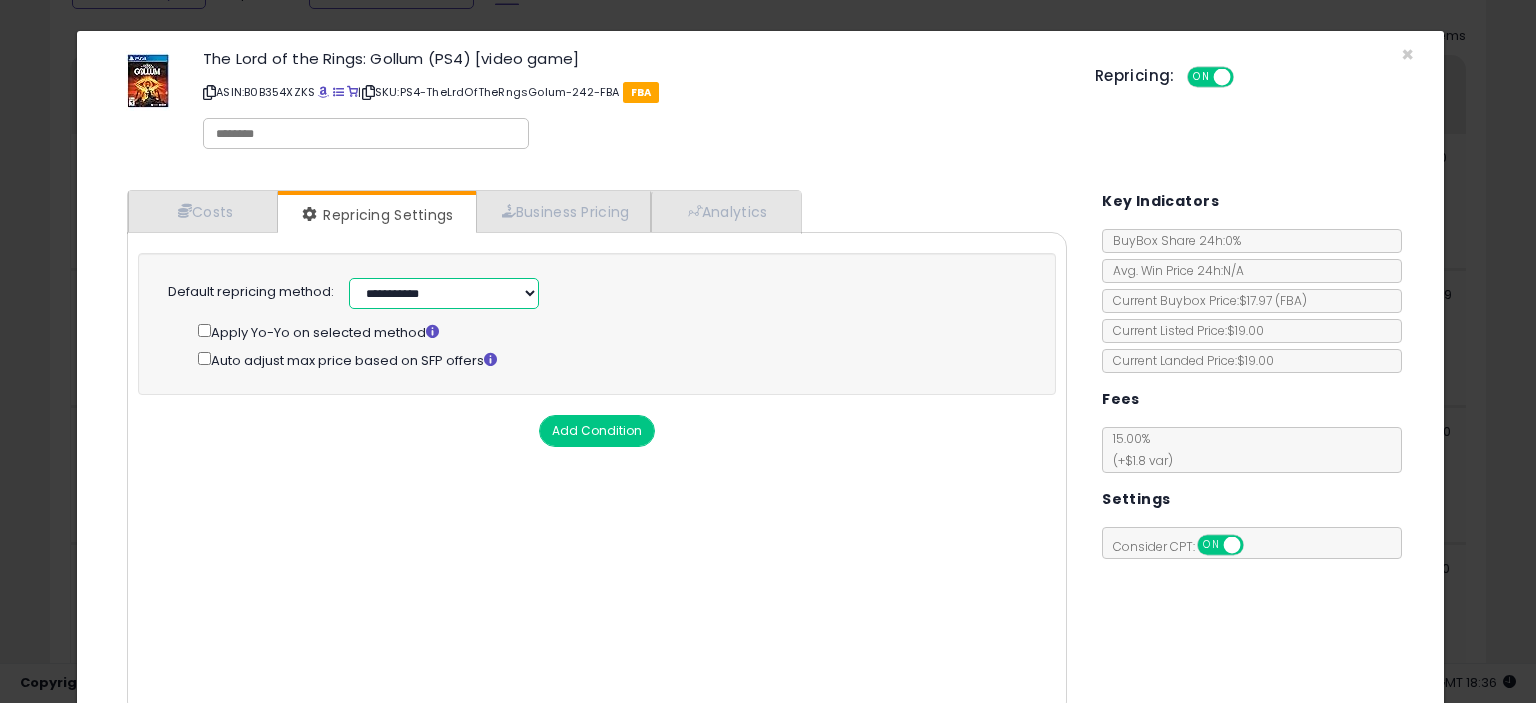 click on "**********" at bounding box center [444, 293] 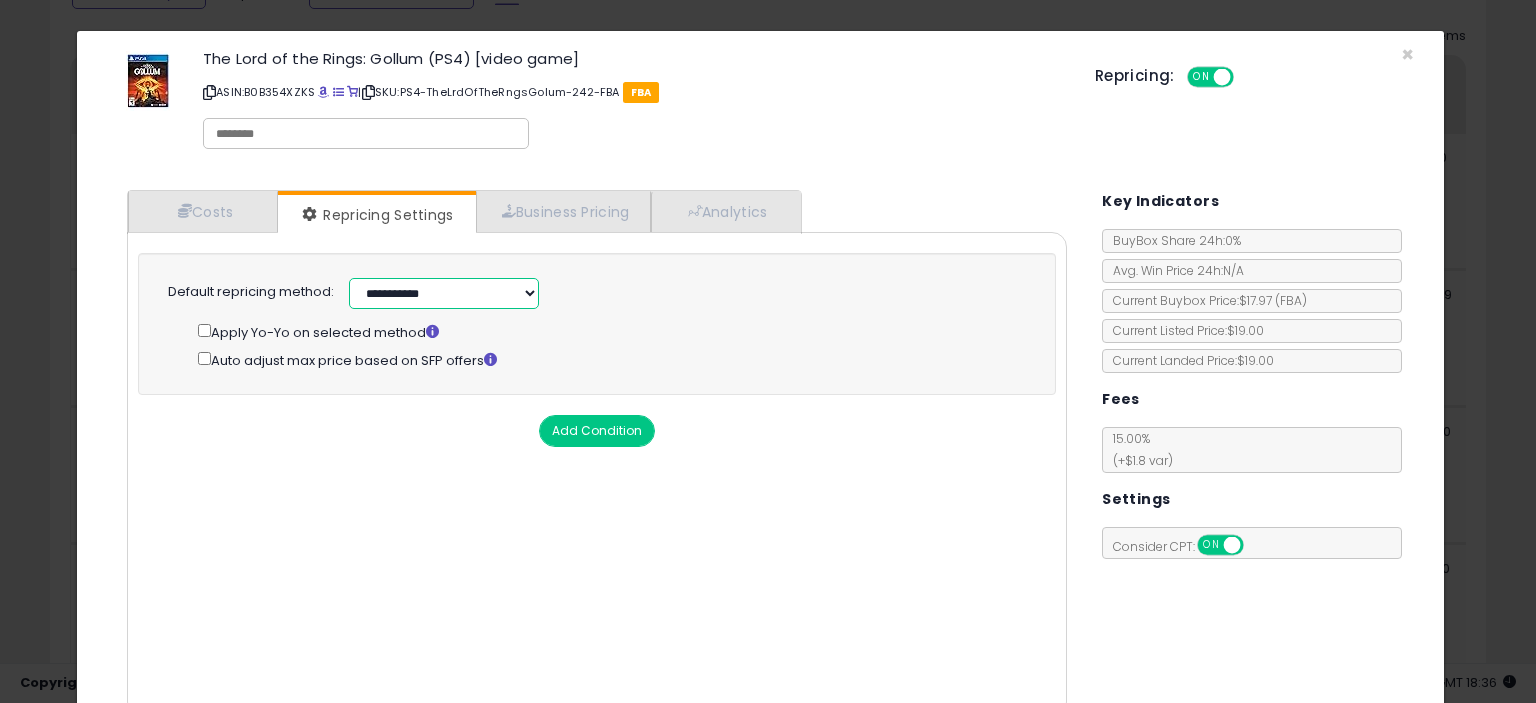 select on "**********" 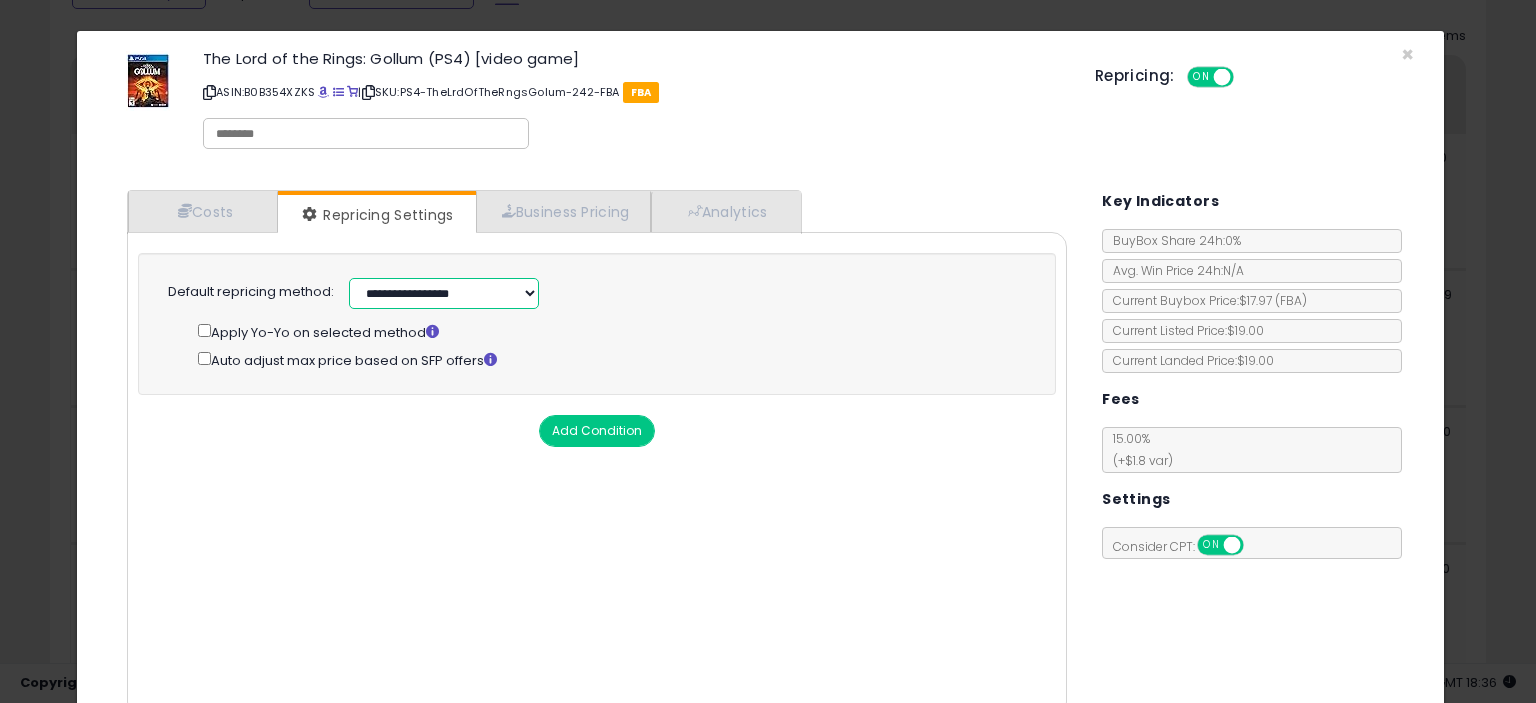 click on "**********" at bounding box center [444, 293] 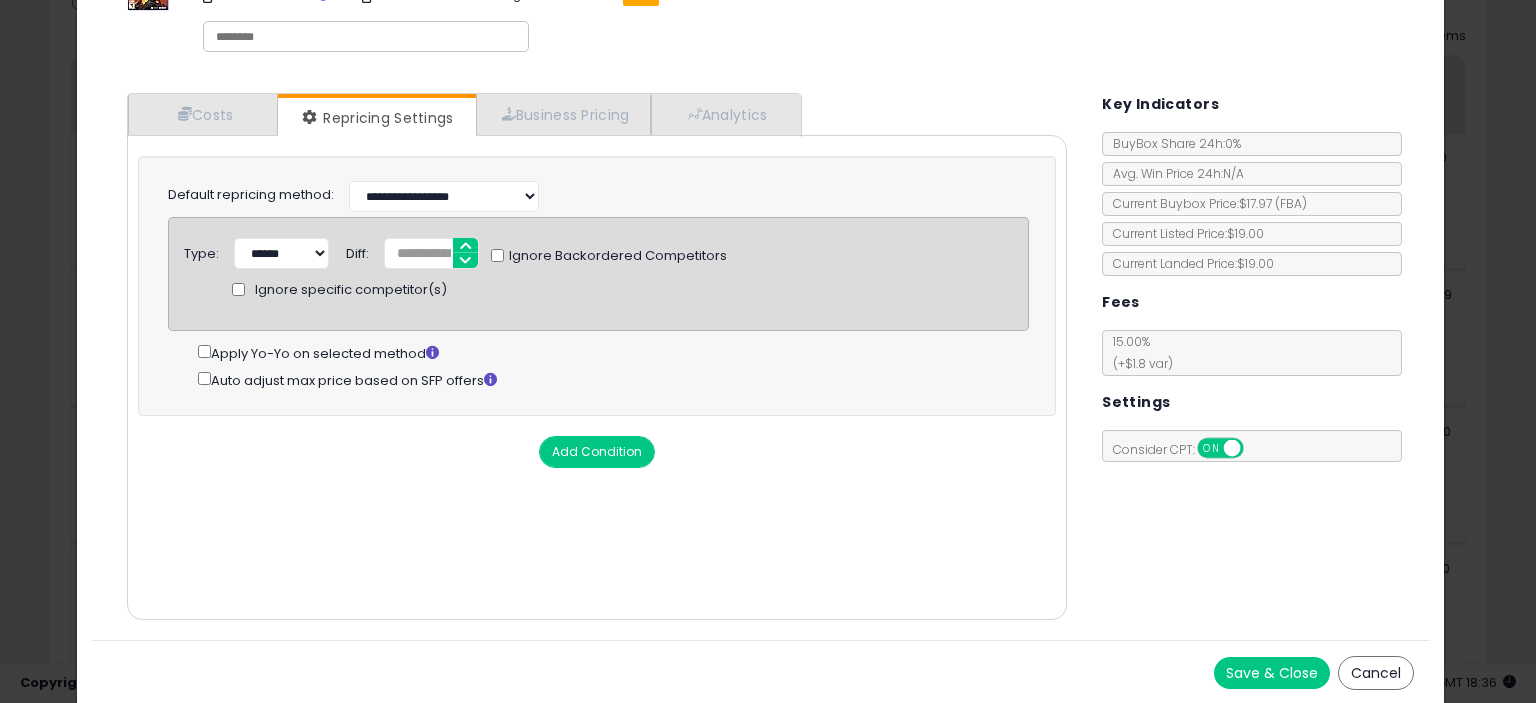 click on "Save & Close" at bounding box center (1272, 673) 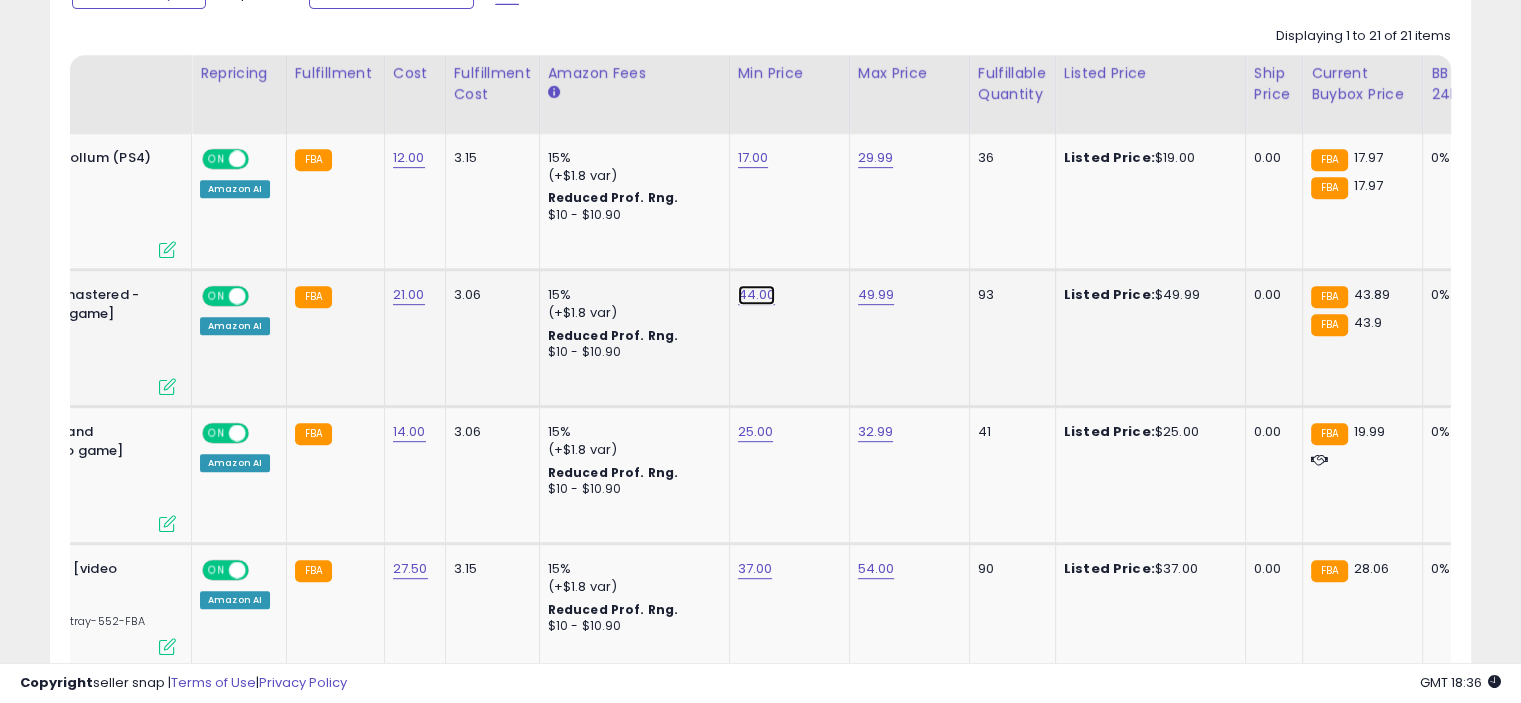 click on "44.00" at bounding box center (753, 158) 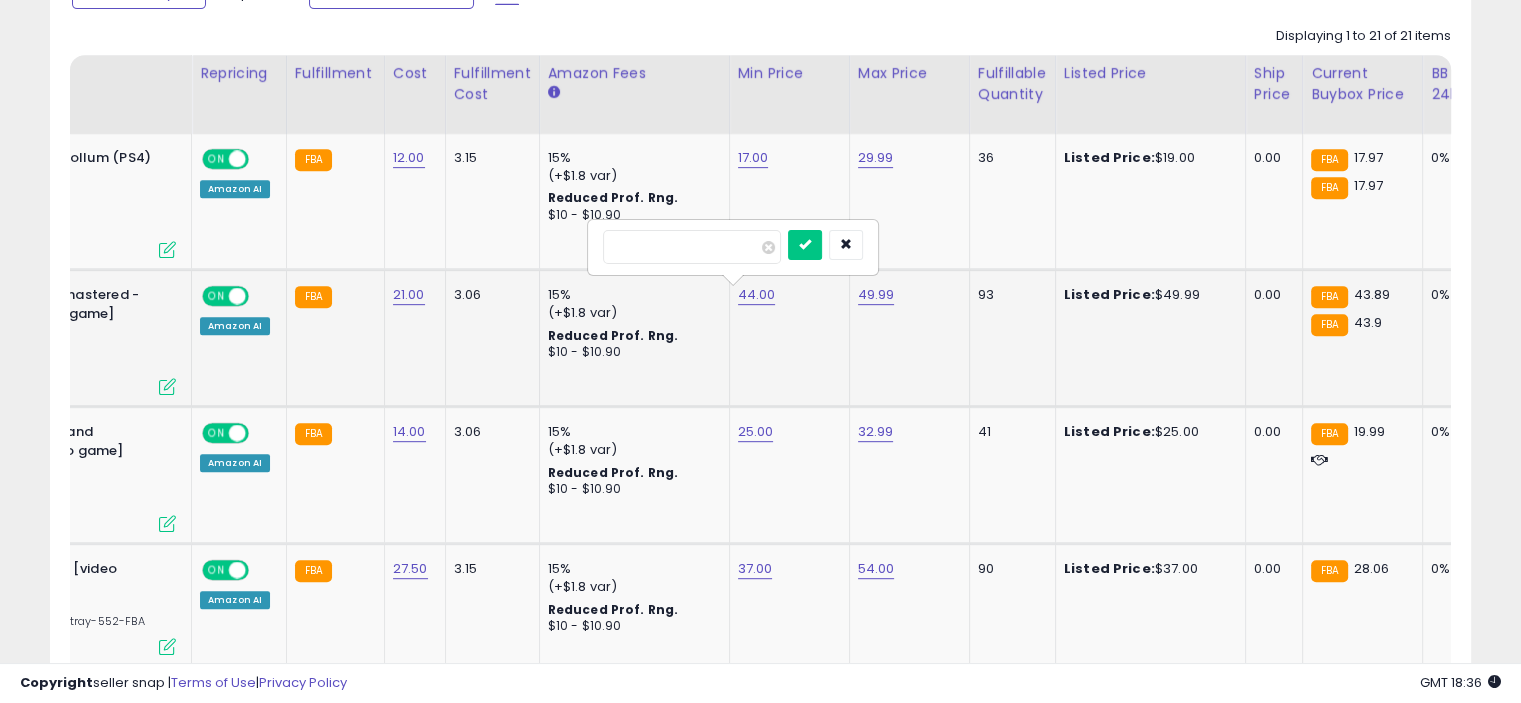 drag, startPoint x: 659, startPoint y: 252, endPoint x: 602, endPoint y: 244, distance: 57.558666 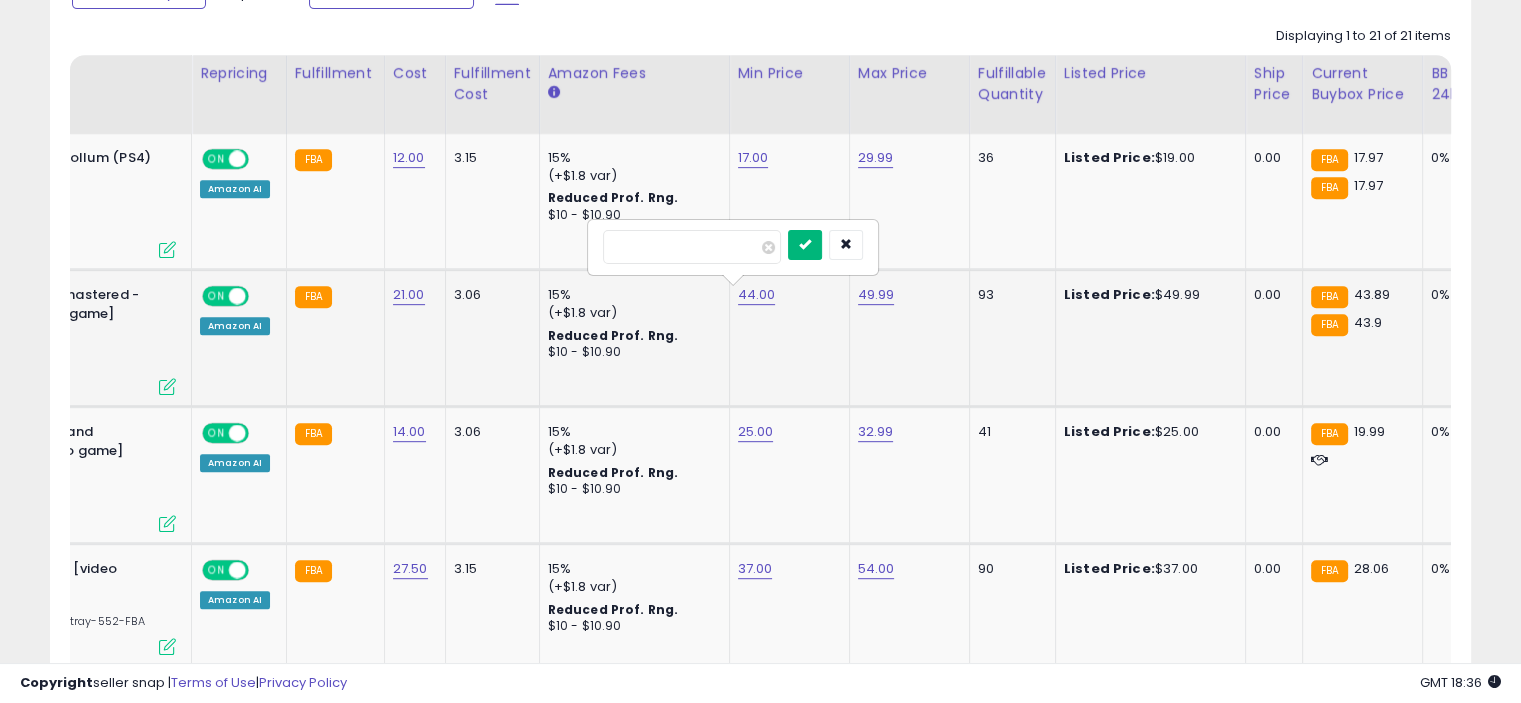 type on "**" 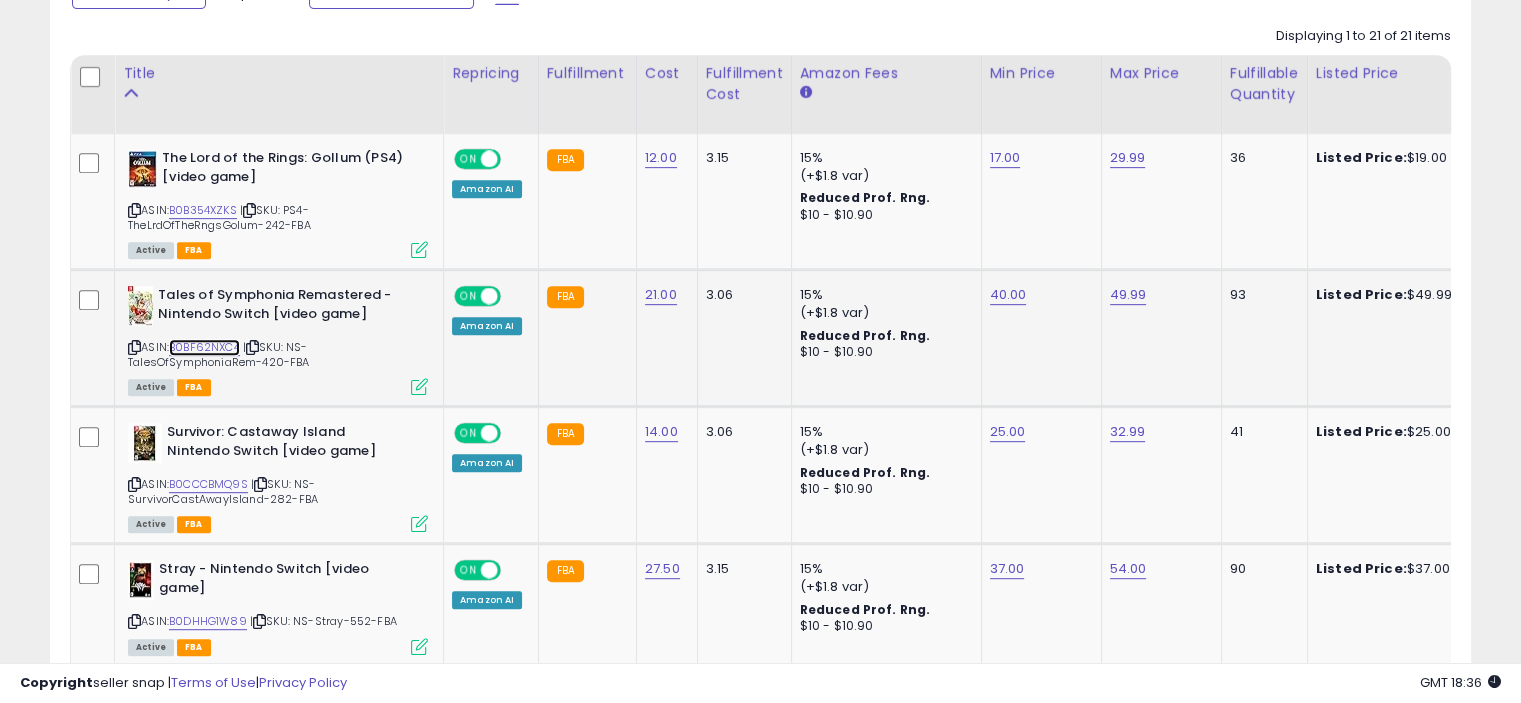 click on "B0BF62NXC4" at bounding box center (204, 347) 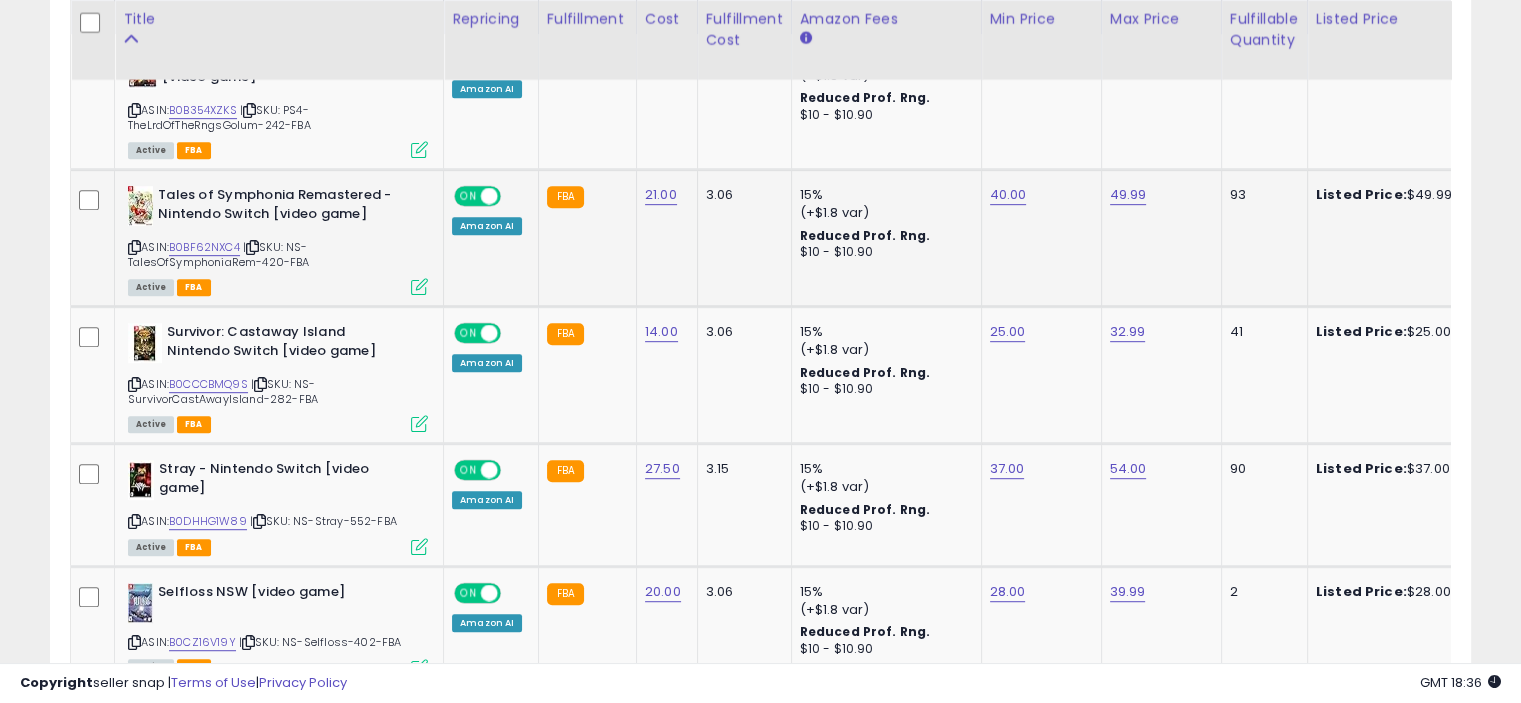 click at bounding box center (419, 286) 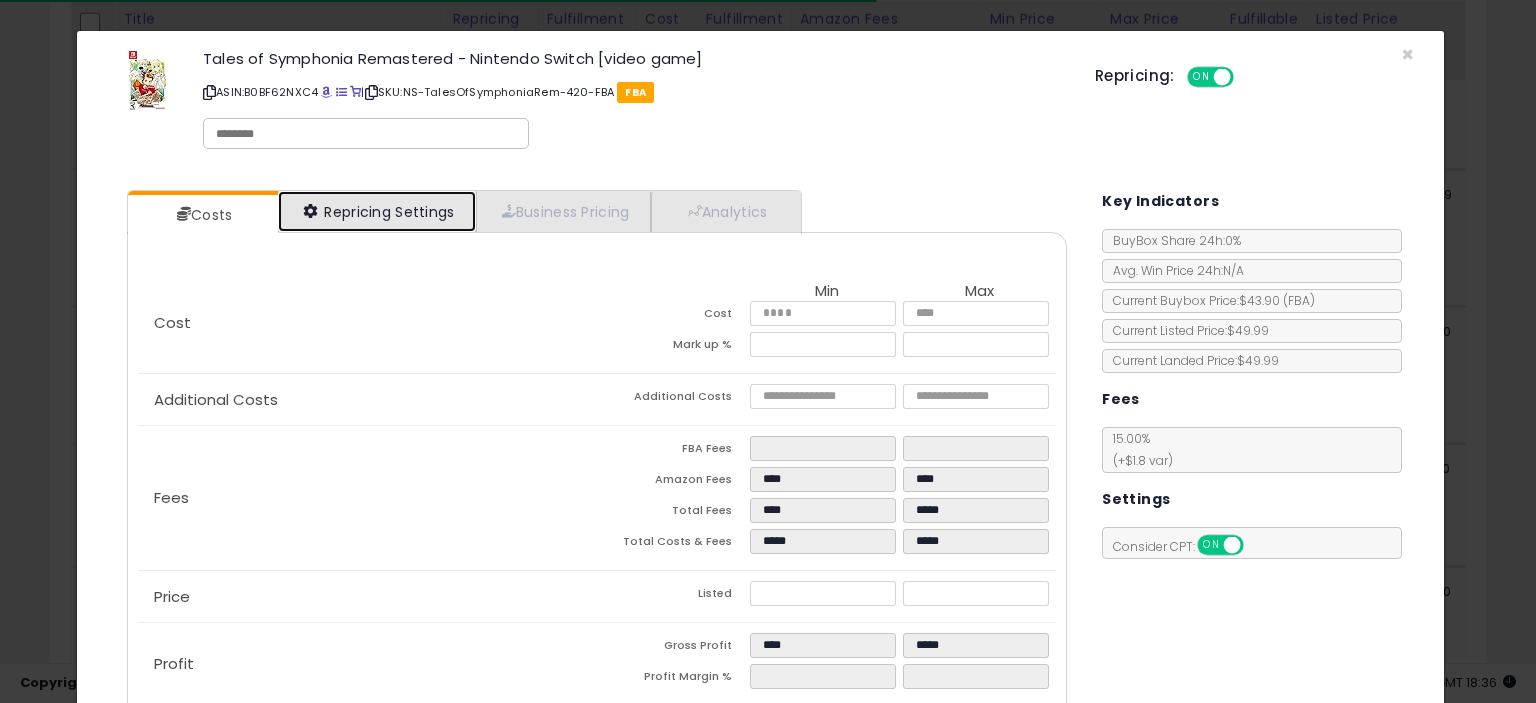 click on "Repricing Settings" at bounding box center [377, 211] 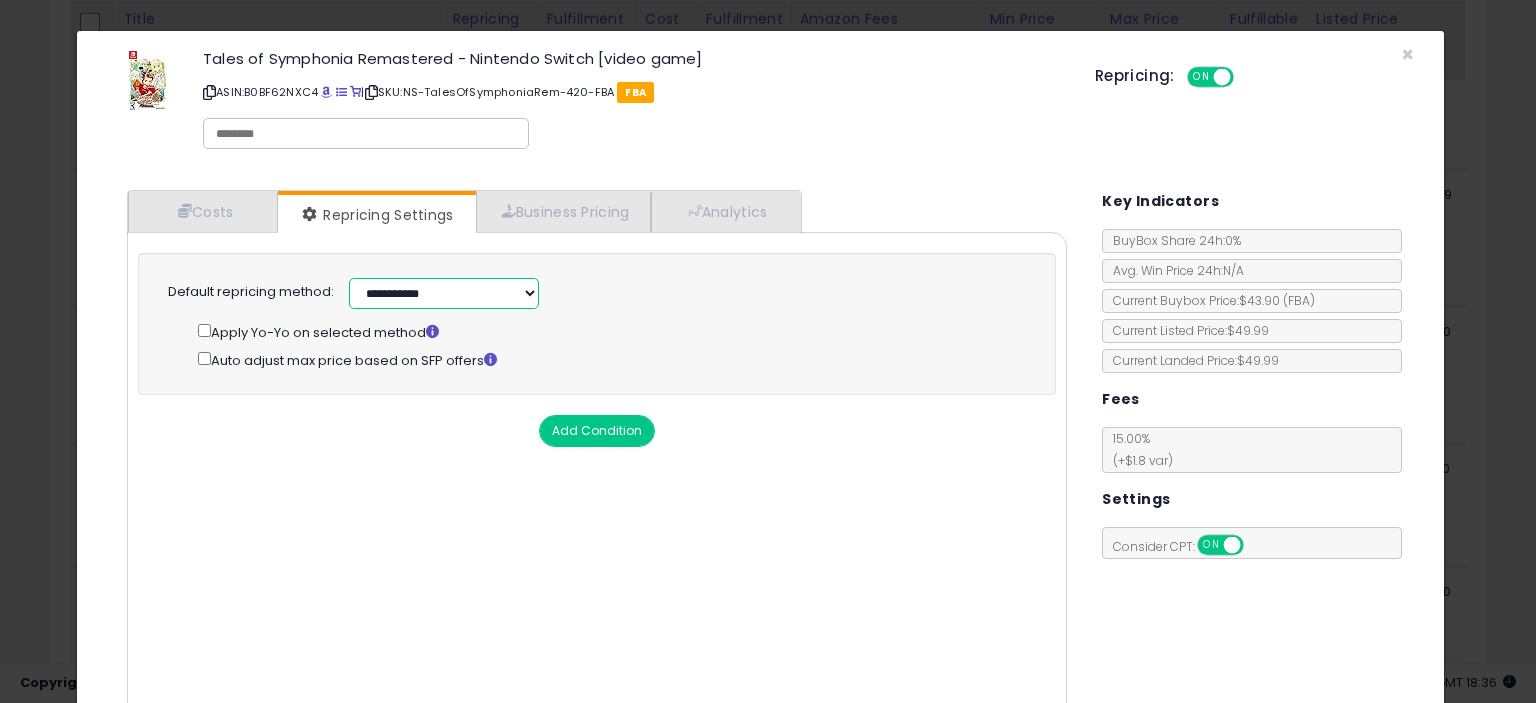 click on "**********" at bounding box center [444, 293] 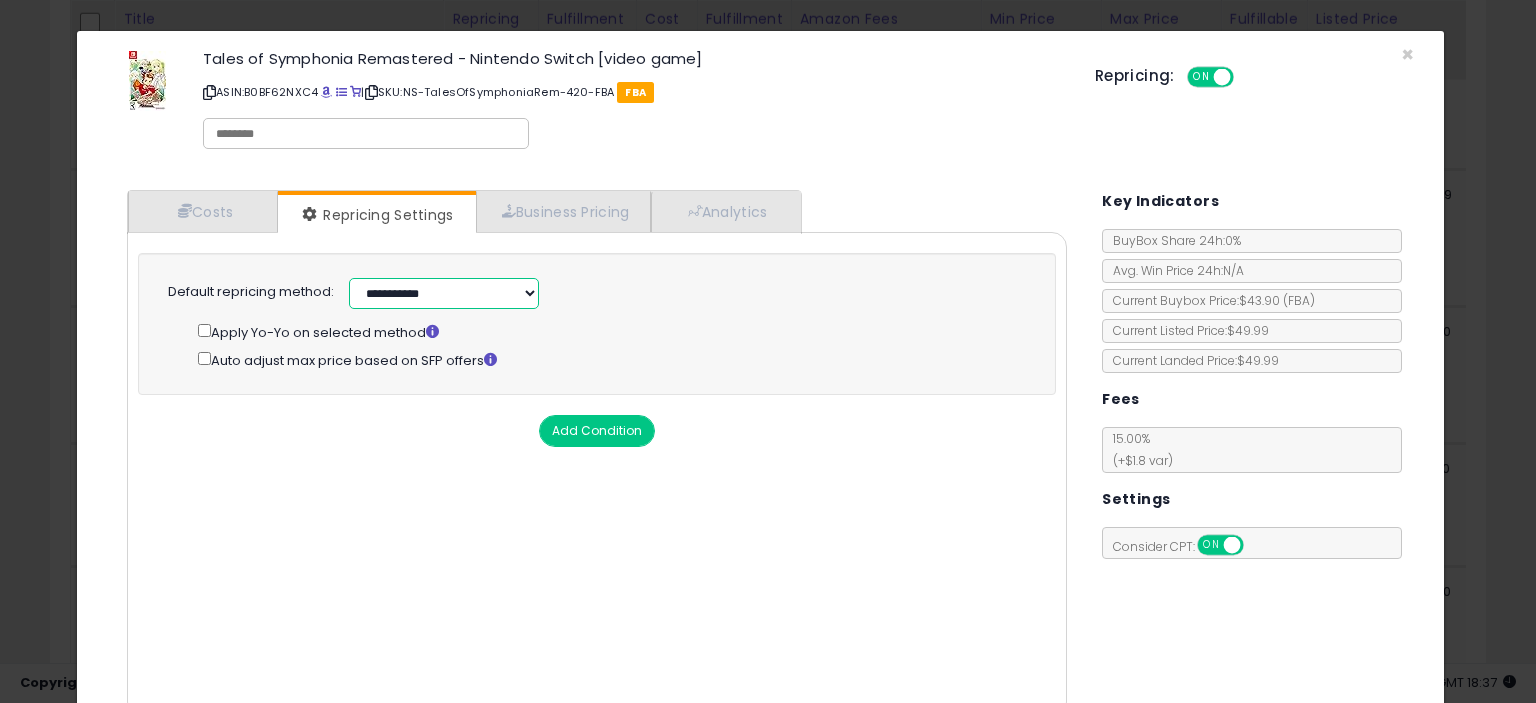 select on "**********" 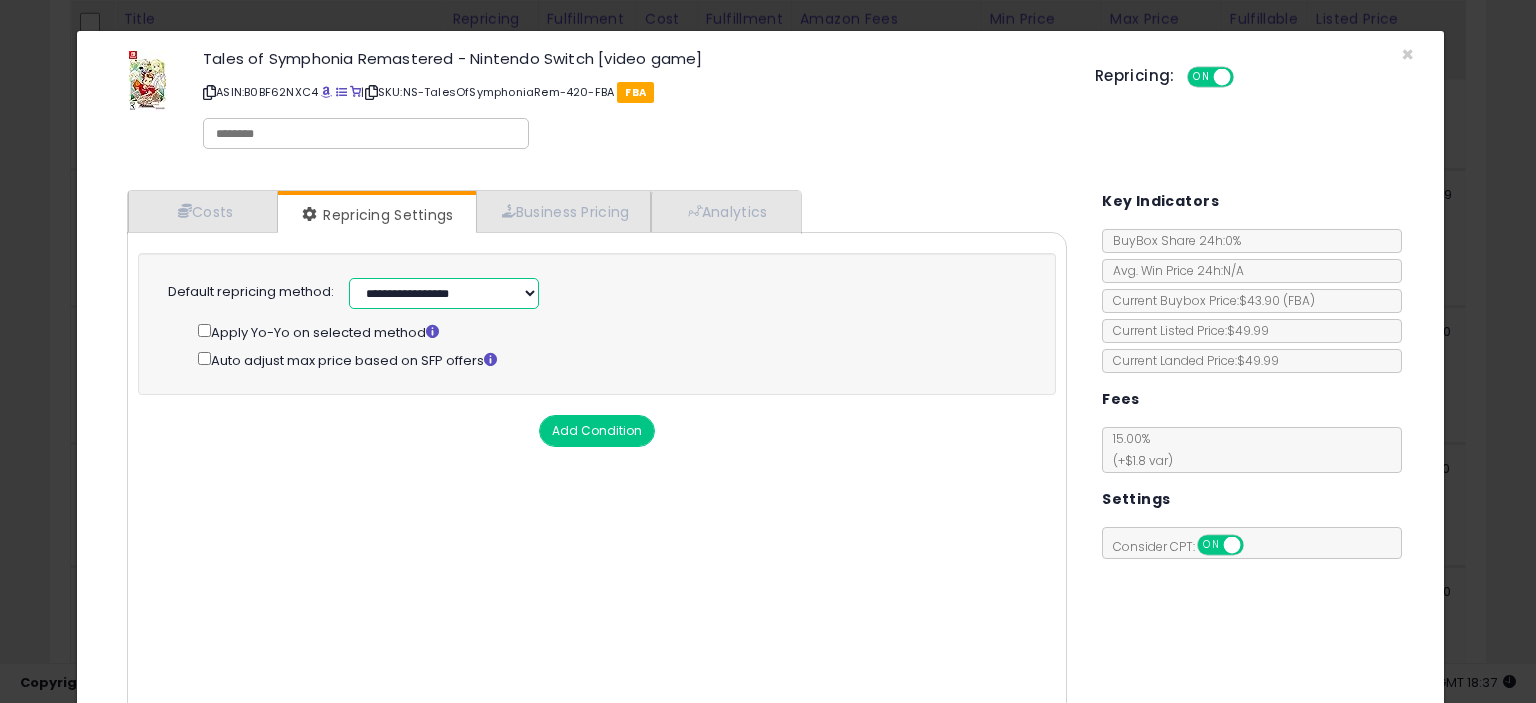 click on "**********" at bounding box center [444, 293] 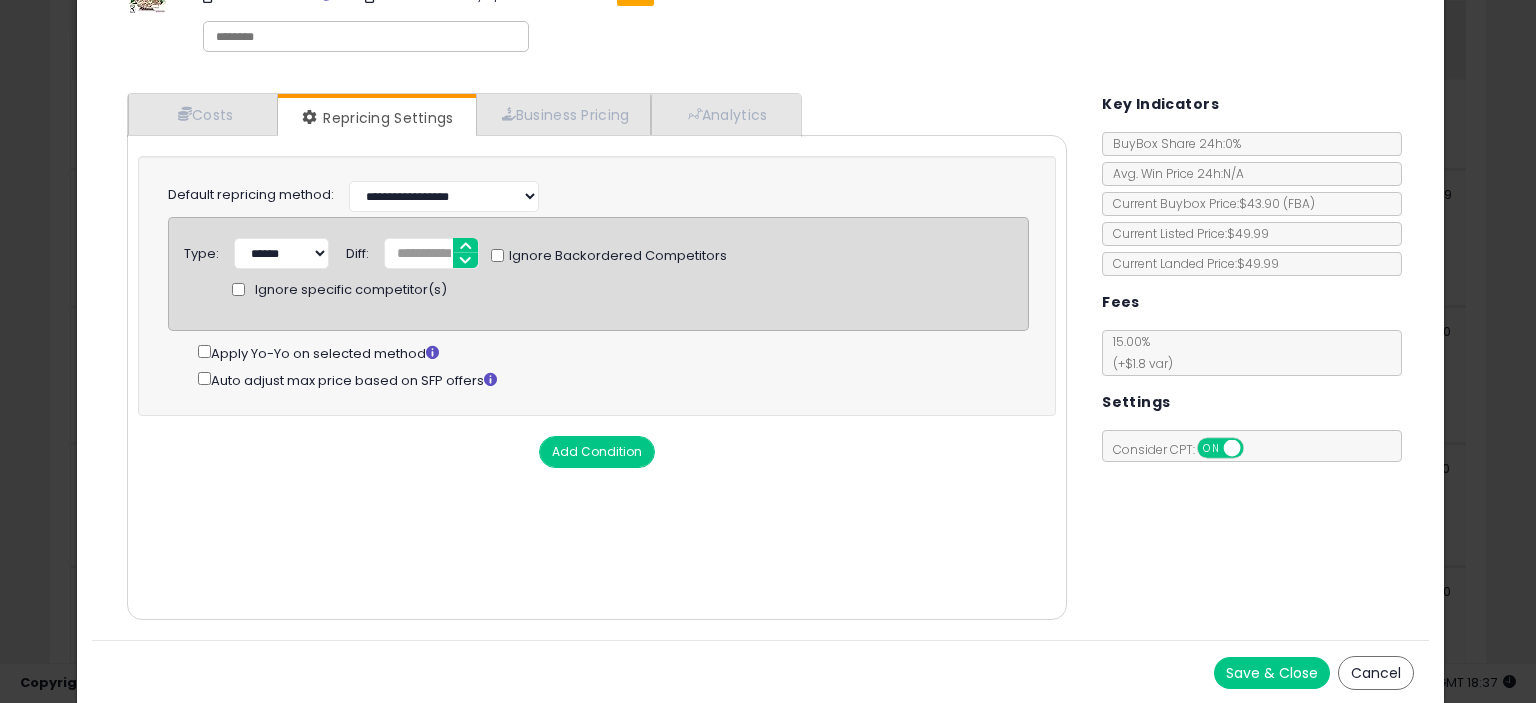 click on "Save & Close" at bounding box center (1272, 673) 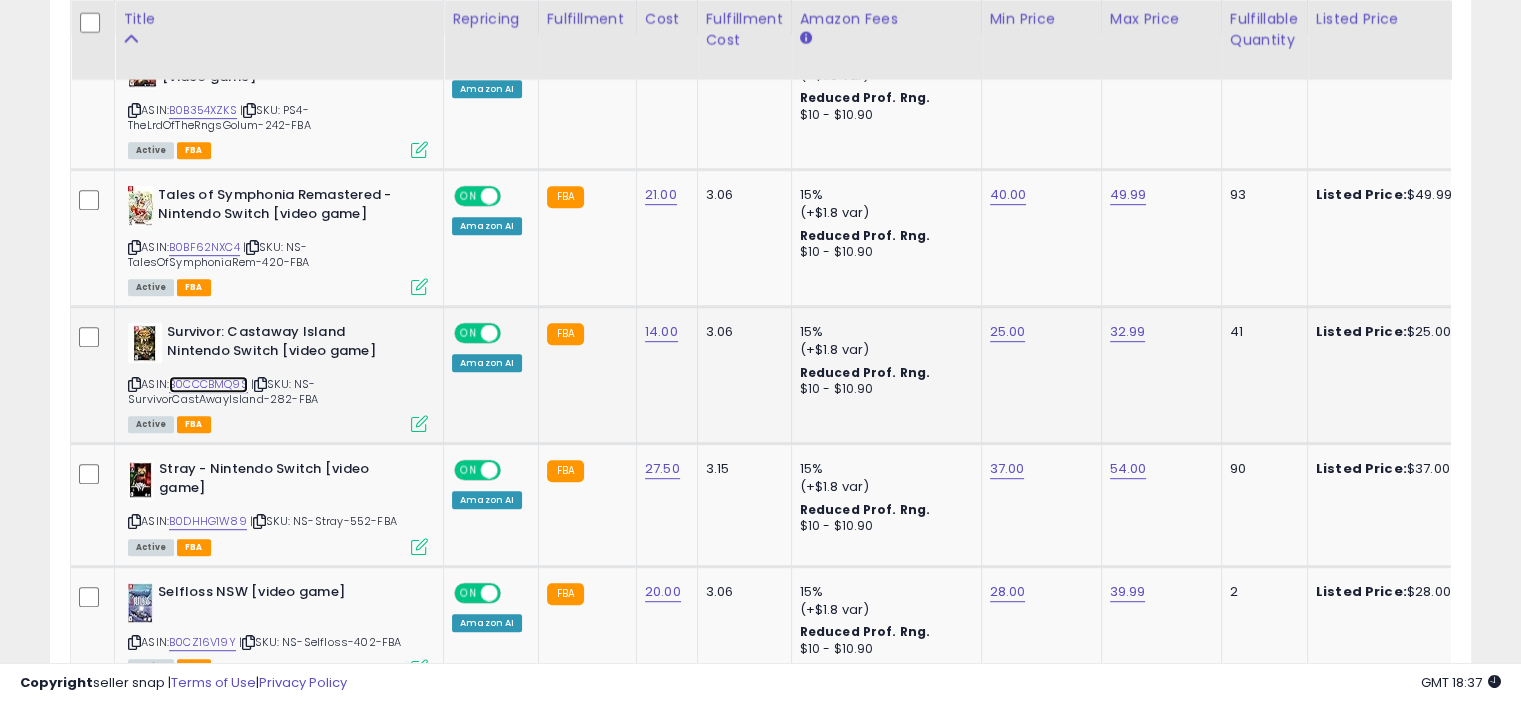 click on "B0CCCBMQ9S" at bounding box center (208, 384) 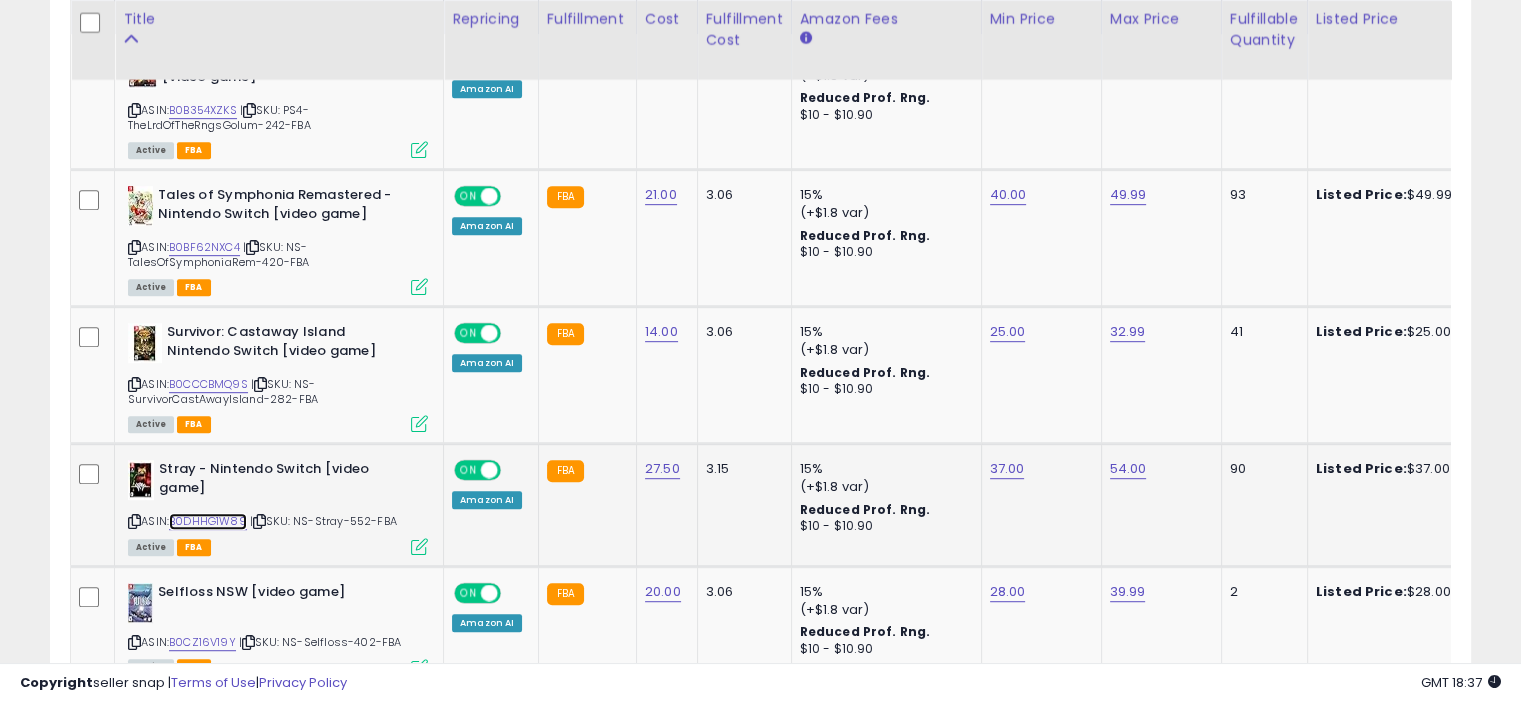 click on "B0DHHG1W89" at bounding box center (208, 521) 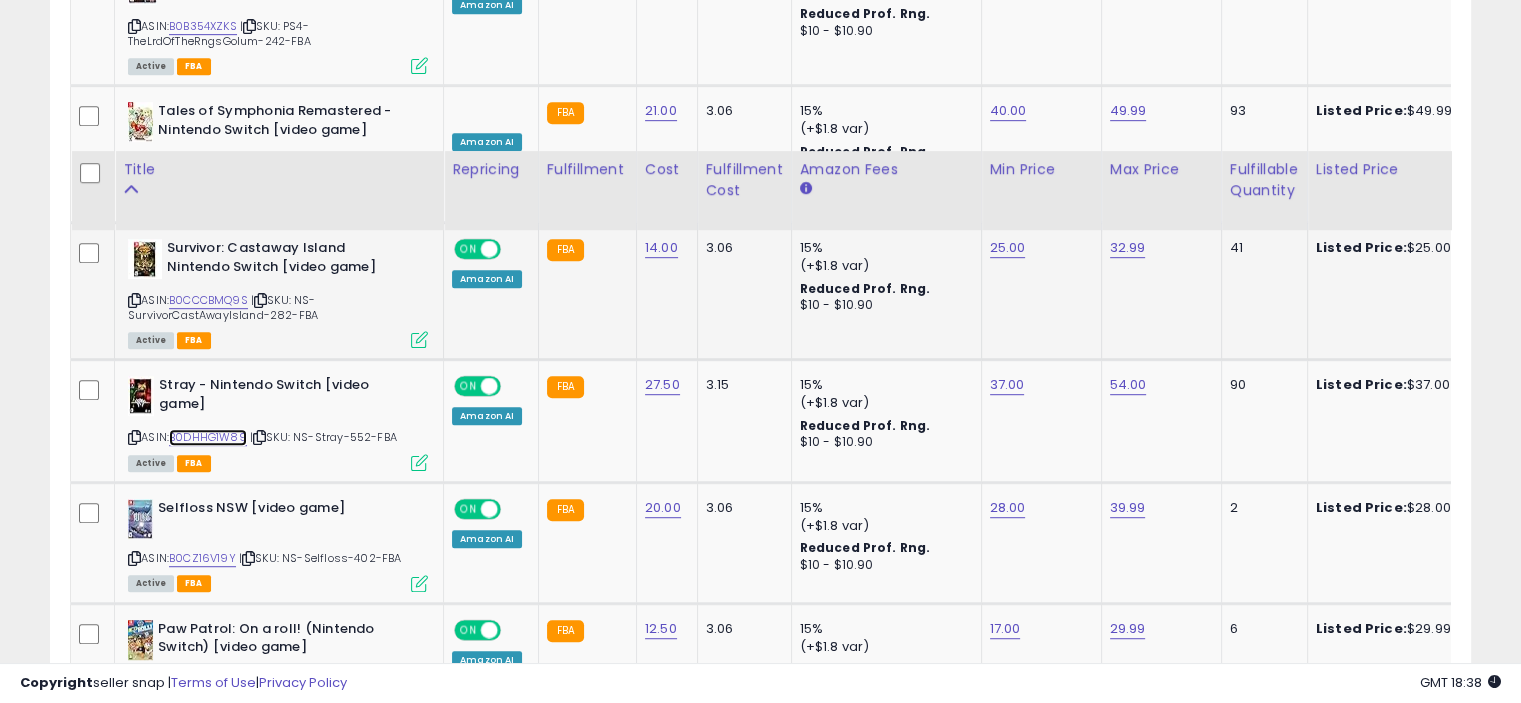 scroll, scrollTop: 1316, scrollLeft: 0, axis: vertical 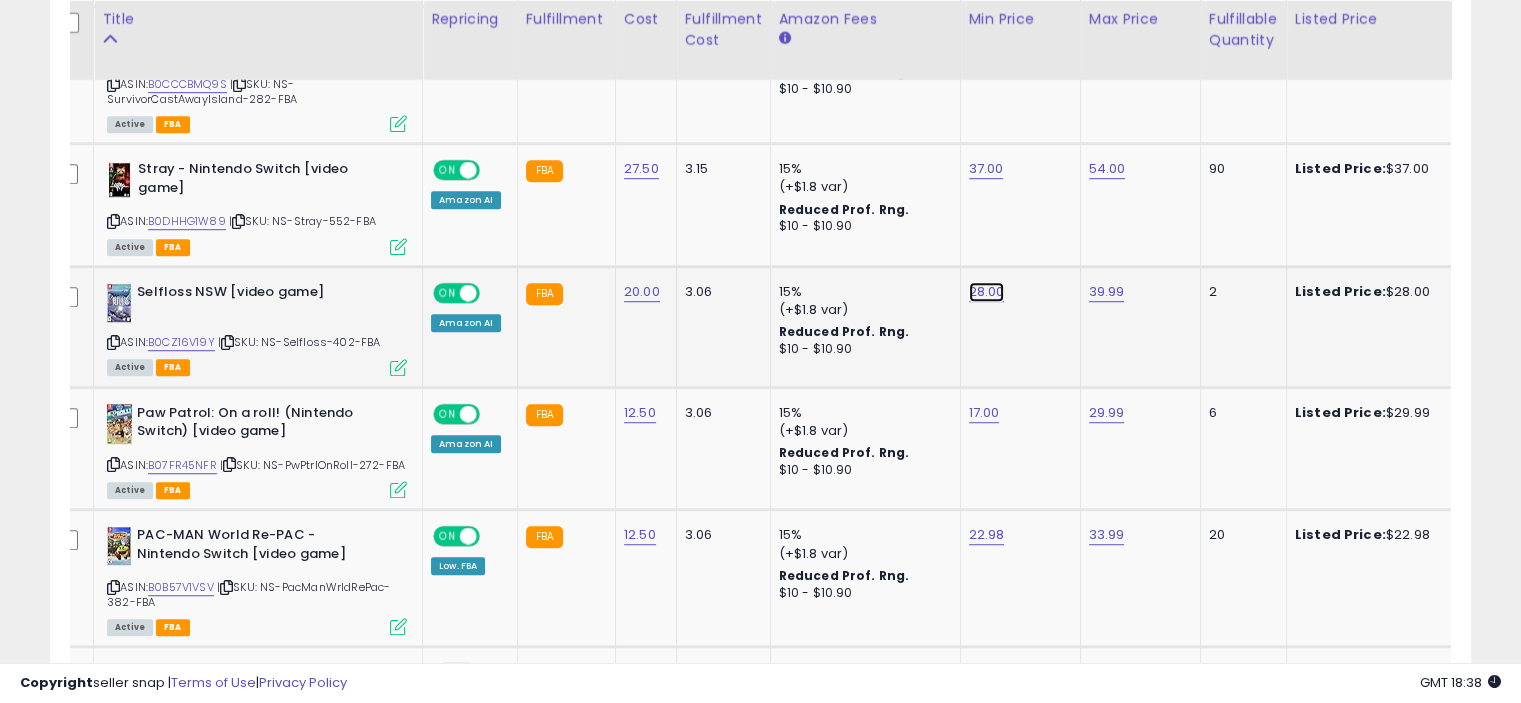 click on "28.00" at bounding box center [984, -242] 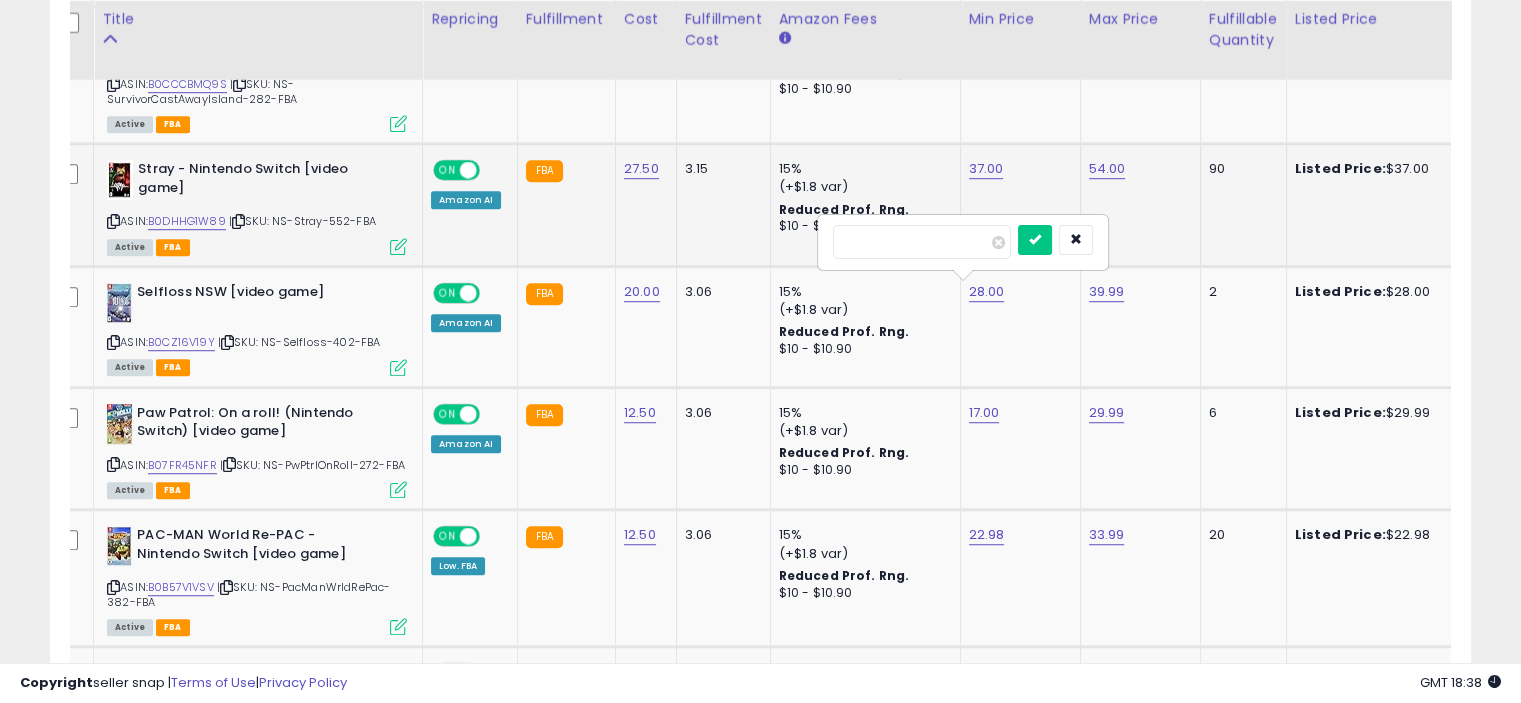 drag, startPoint x: 894, startPoint y: 239, endPoint x: 808, endPoint y: 239, distance: 86 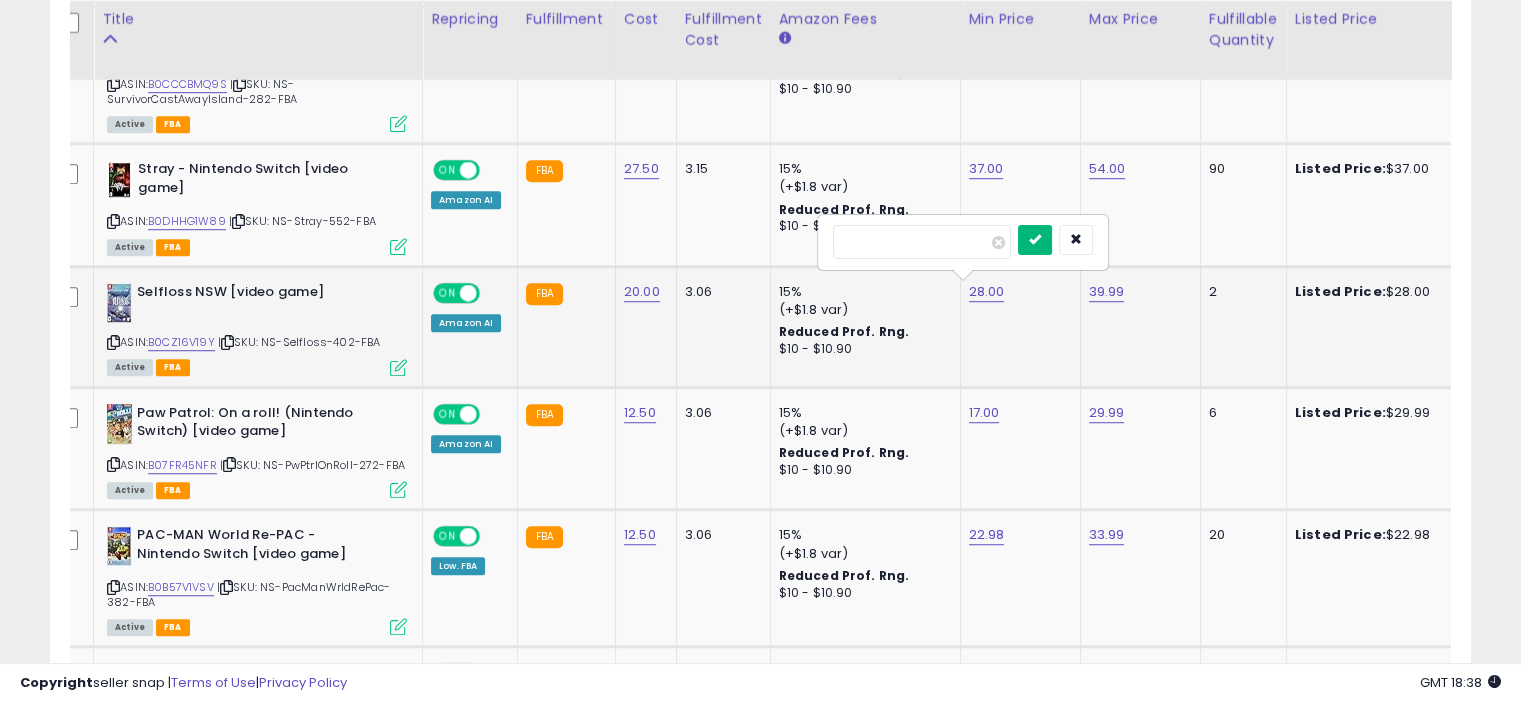 type on "**" 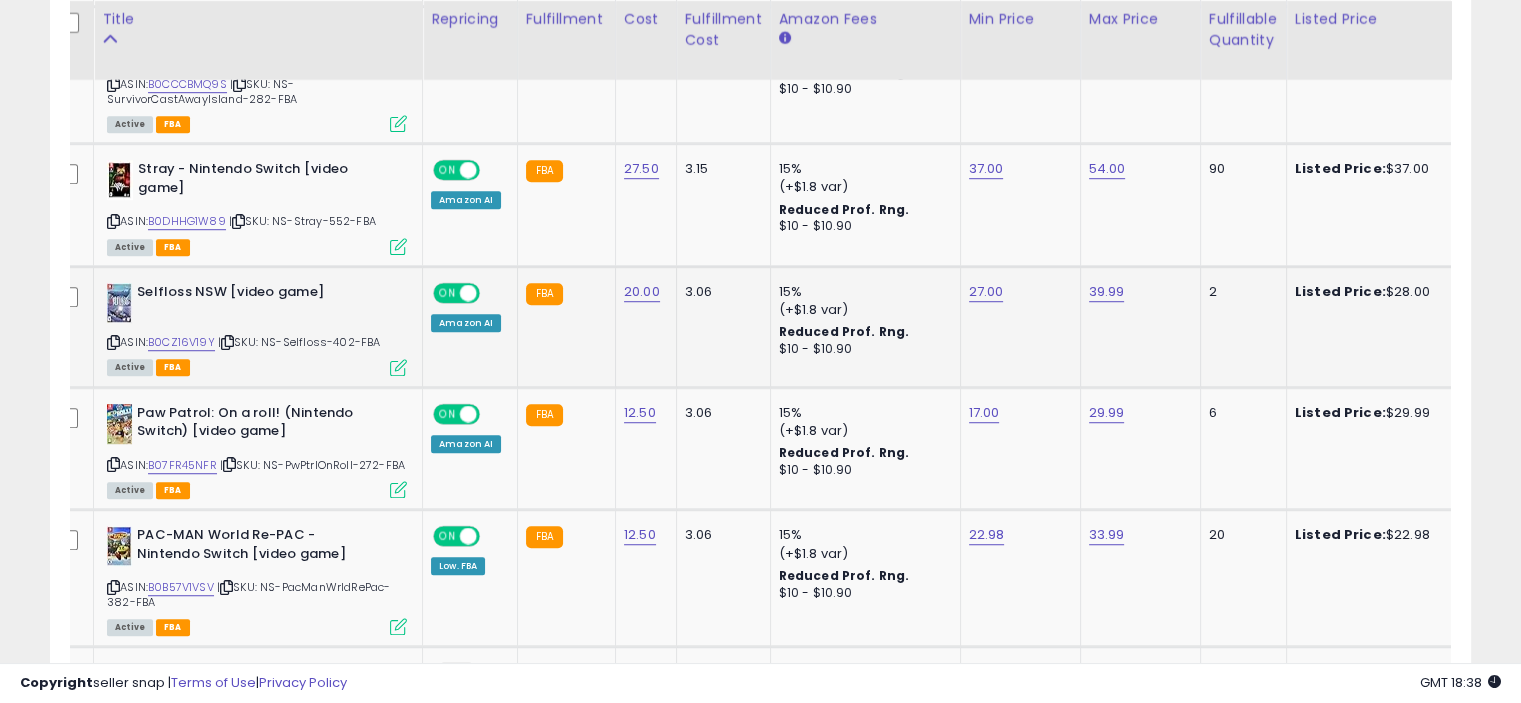scroll, scrollTop: 0, scrollLeft: 206, axis: horizontal 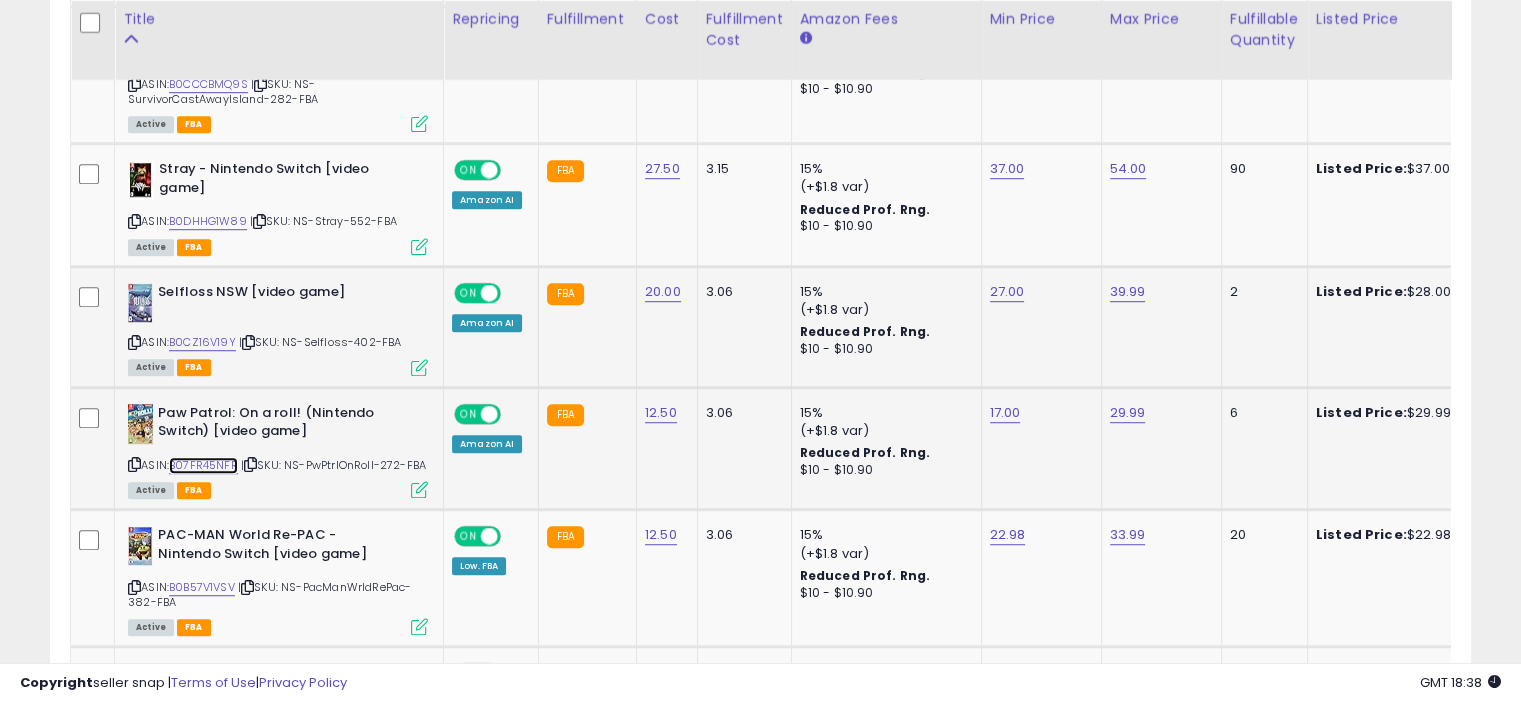click on "B07FR45NFR" at bounding box center [203, 465] 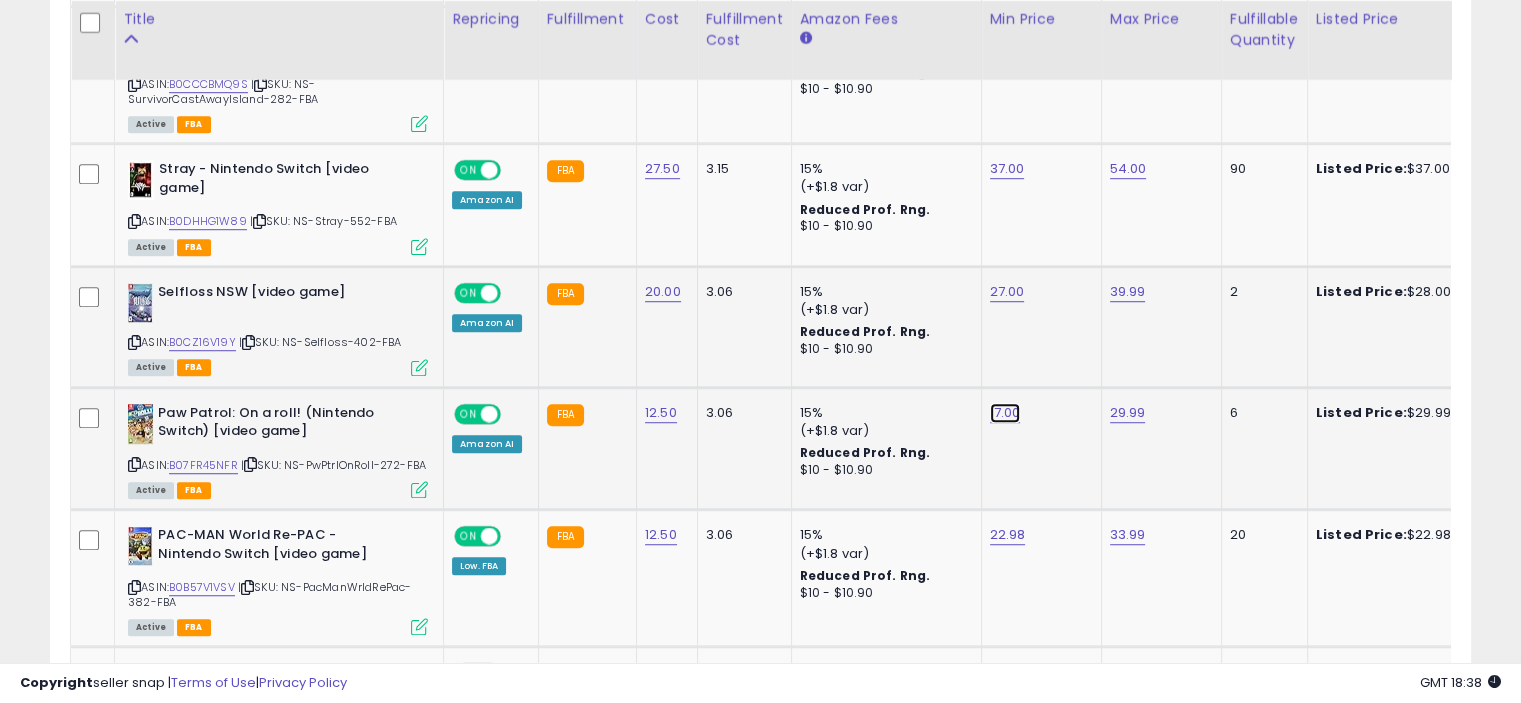 click on "17.00" at bounding box center [1005, -242] 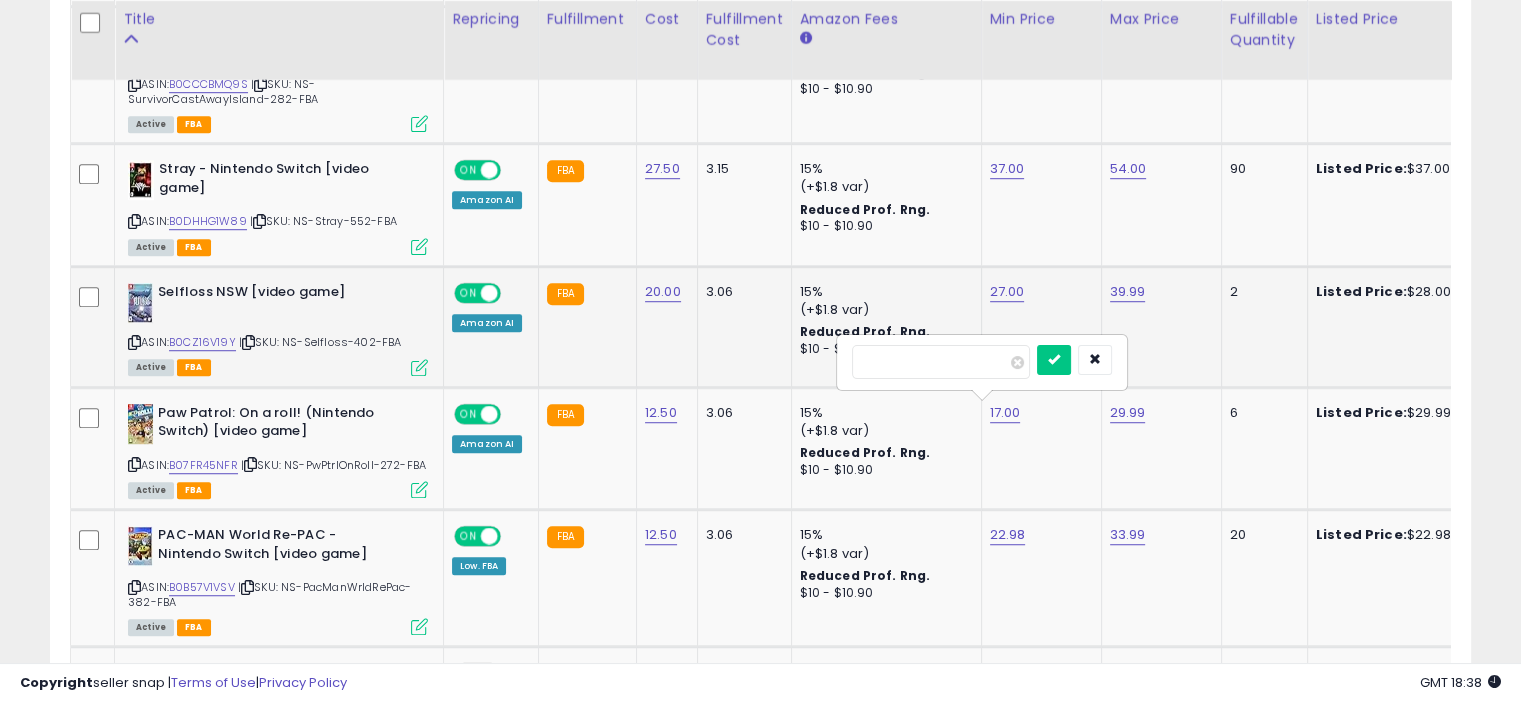 drag, startPoint x: 912, startPoint y: 360, endPoint x: 828, endPoint y: 357, distance: 84.05355 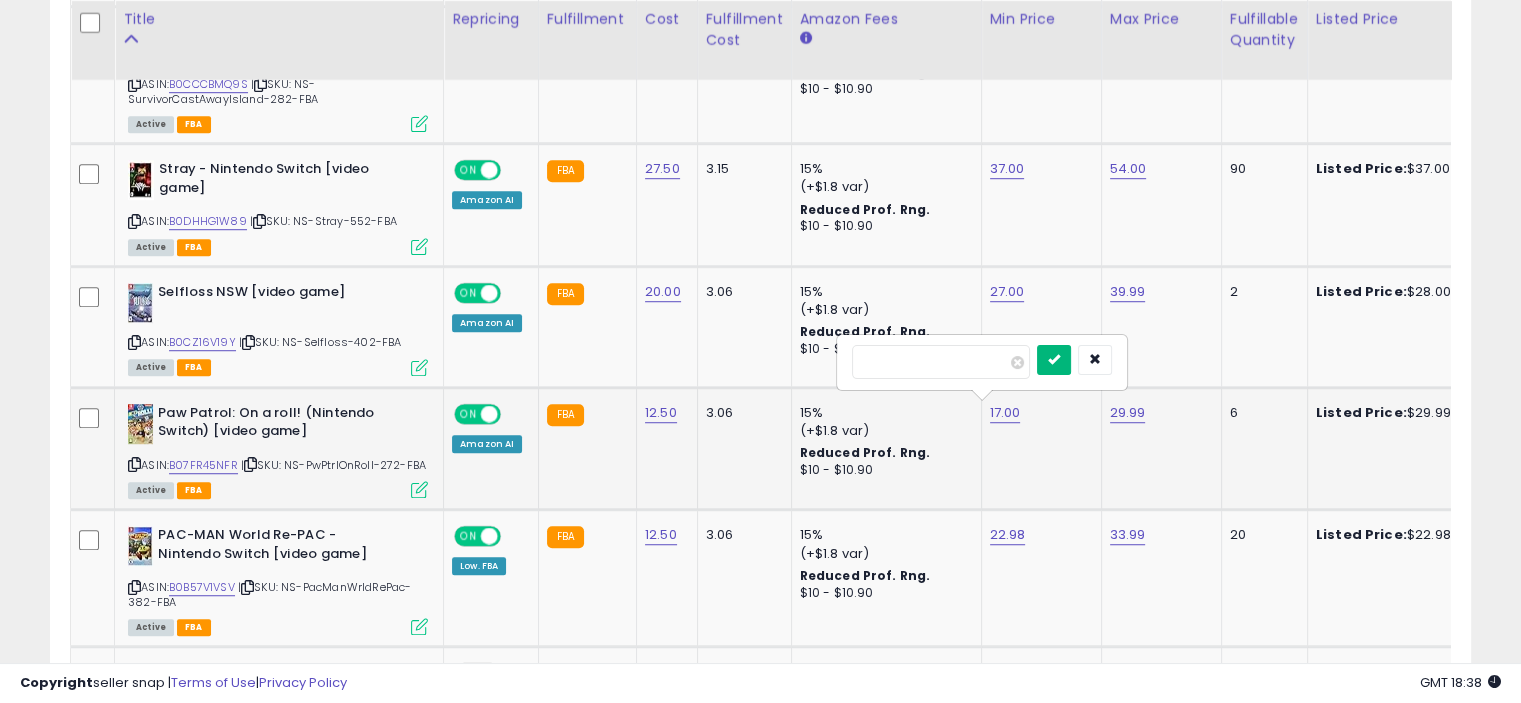 type on "**" 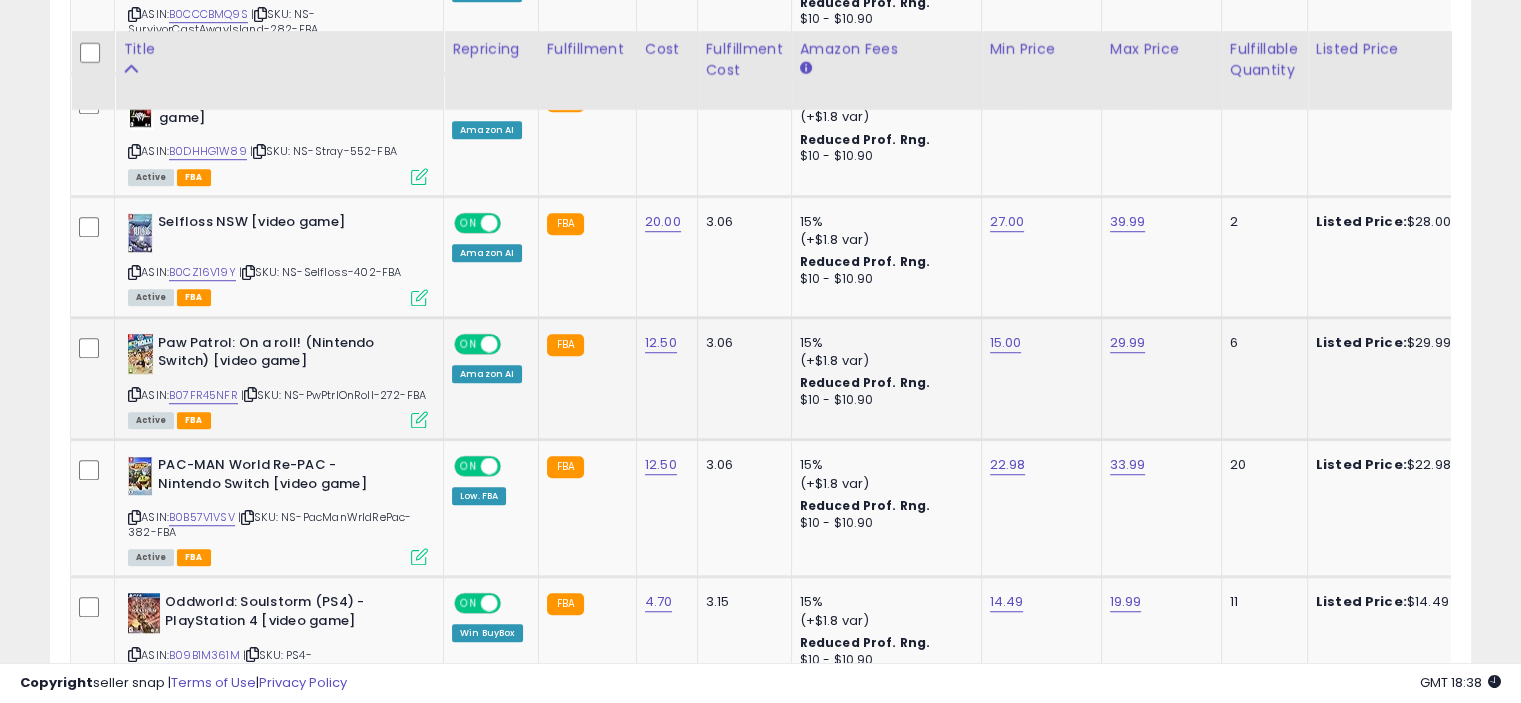 scroll, scrollTop: 1416, scrollLeft: 0, axis: vertical 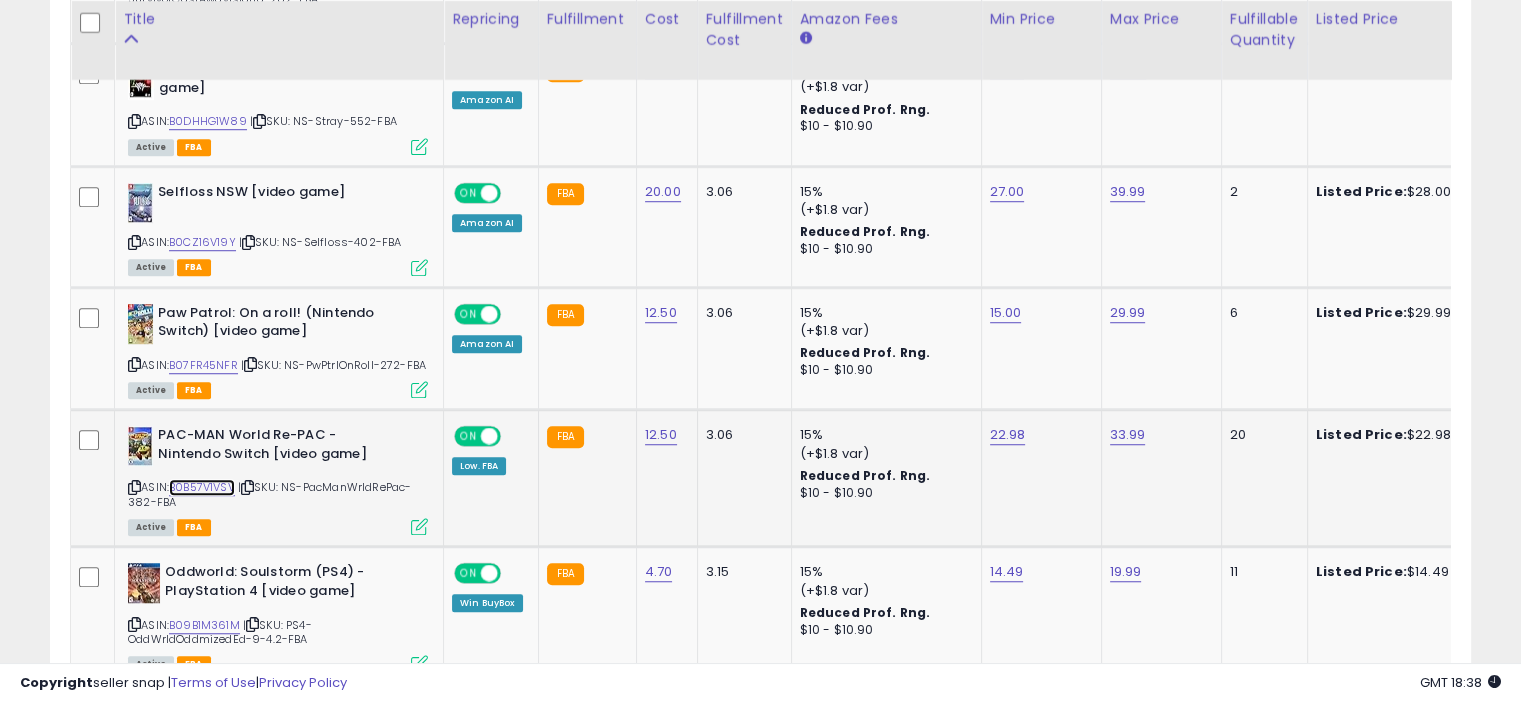 click on "B0B57V1VSV" at bounding box center (202, 487) 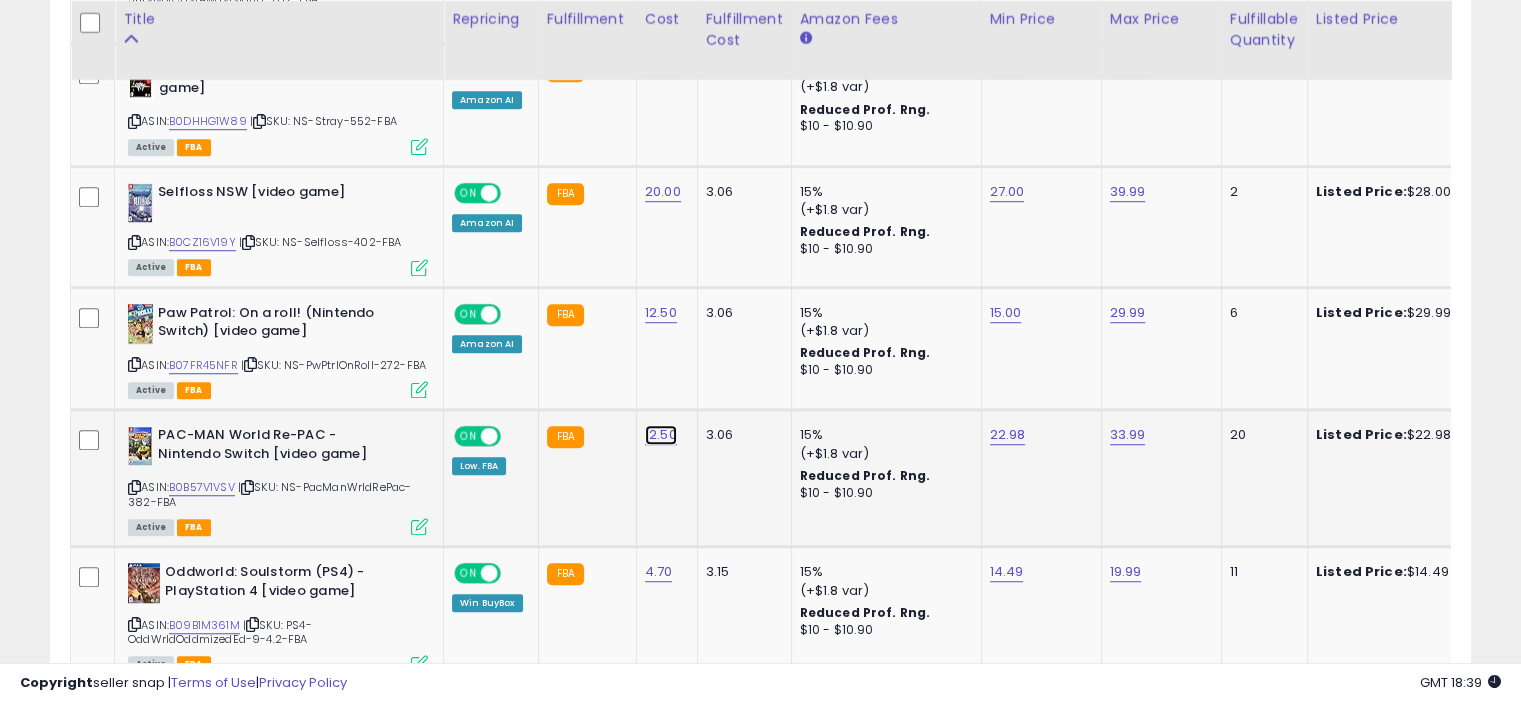 click on "12.50" at bounding box center (661, -342) 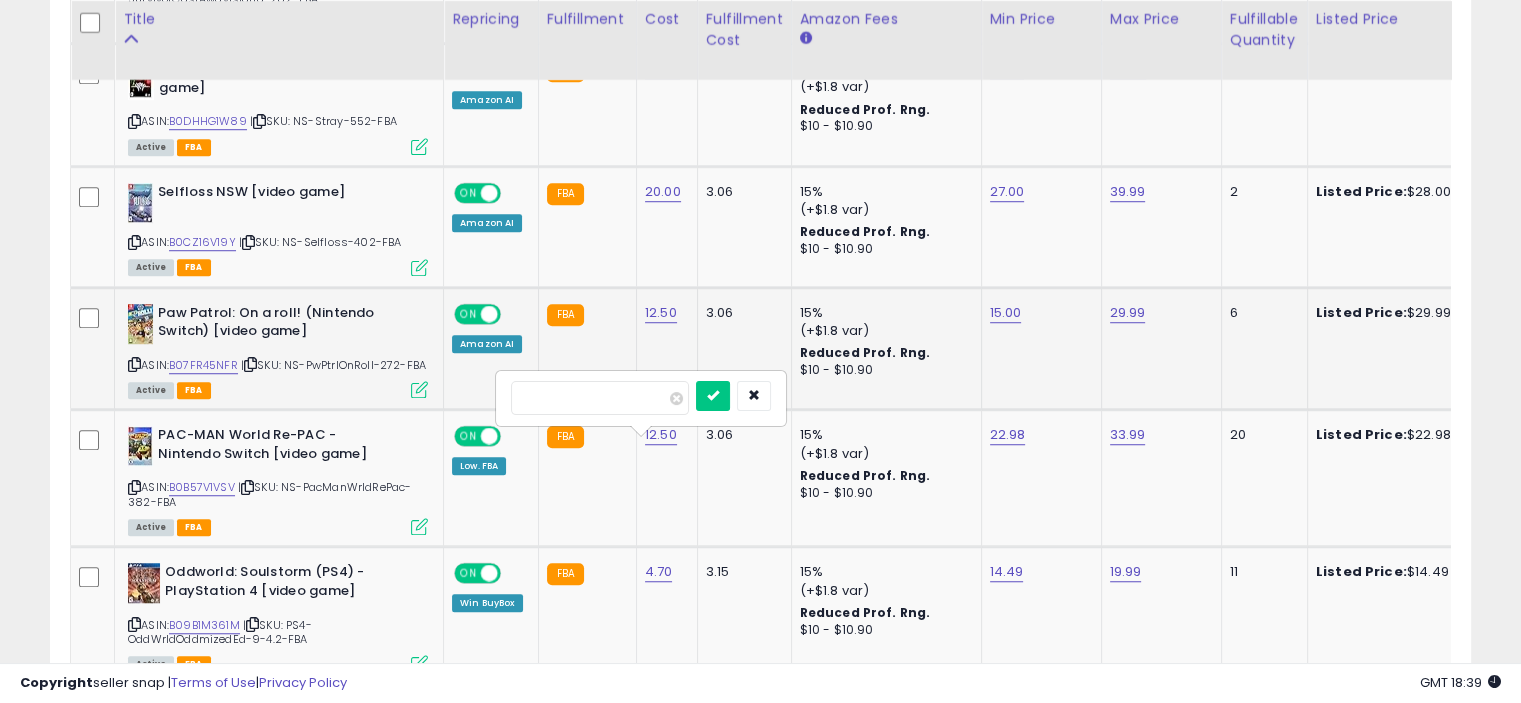 drag, startPoint x: 610, startPoint y: 401, endPoint x: 467, endPoint y: 399, distance: 143.01399 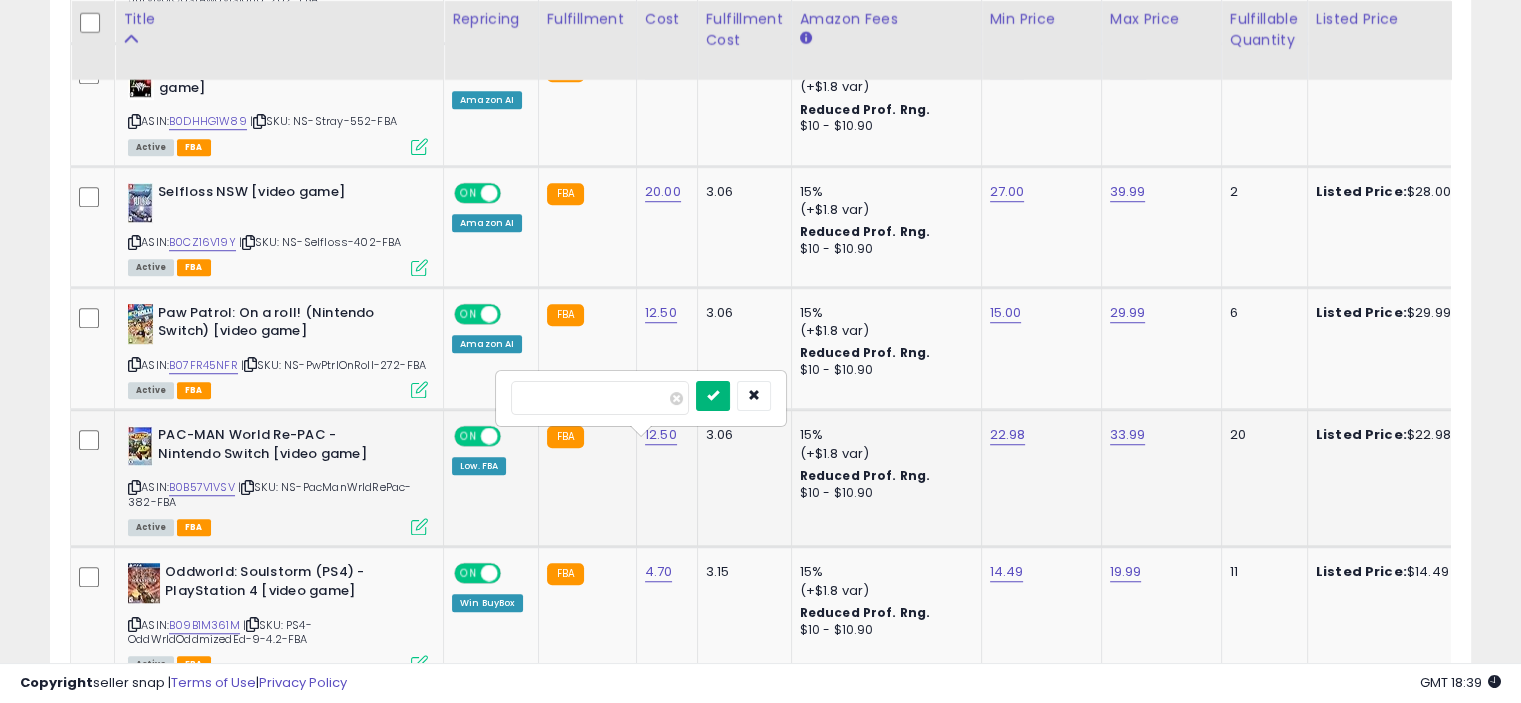 type on "**" 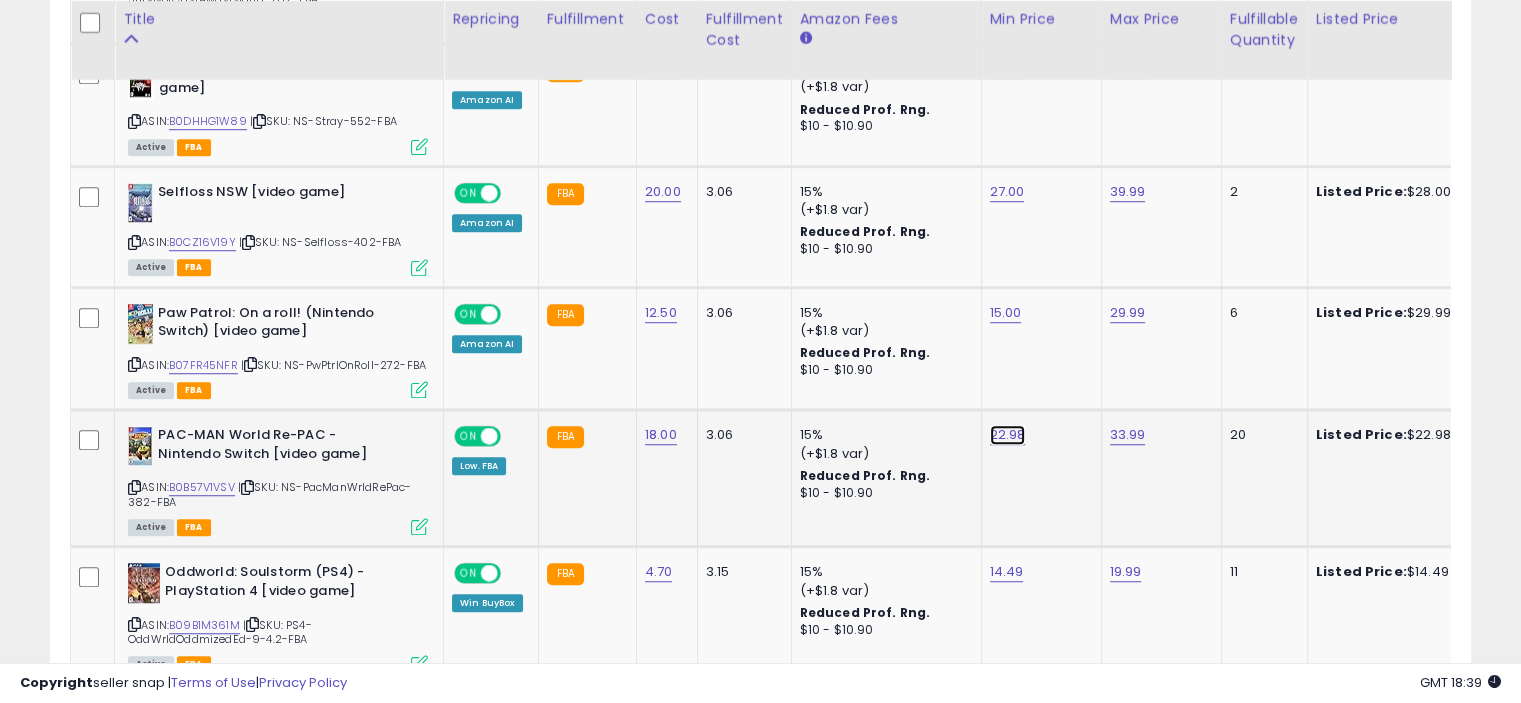 click on "22.98" at bounding box center [1005, -342] 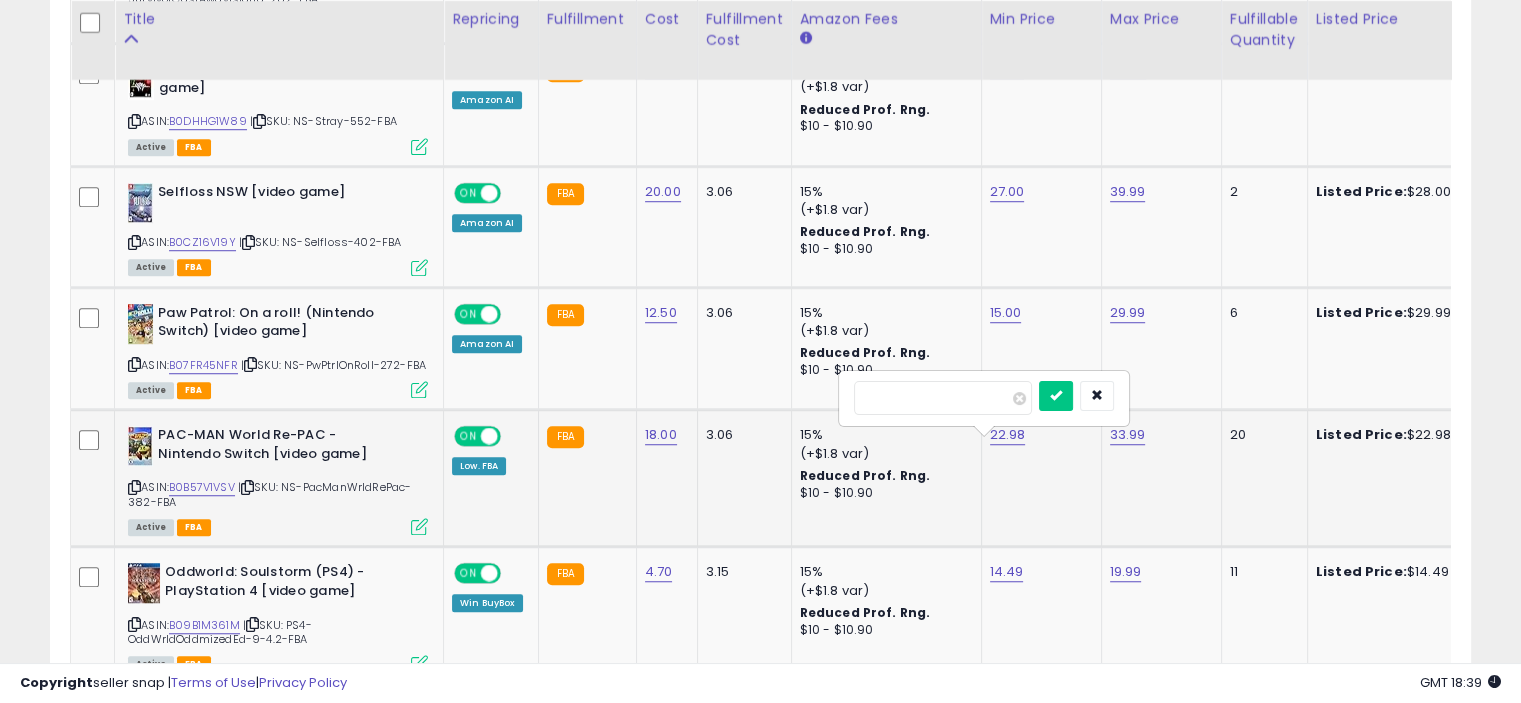 drag, startPoint x: 935, startPoint y: 397, endPoint x: 843, endPoint y: 394, distance: 92.0489 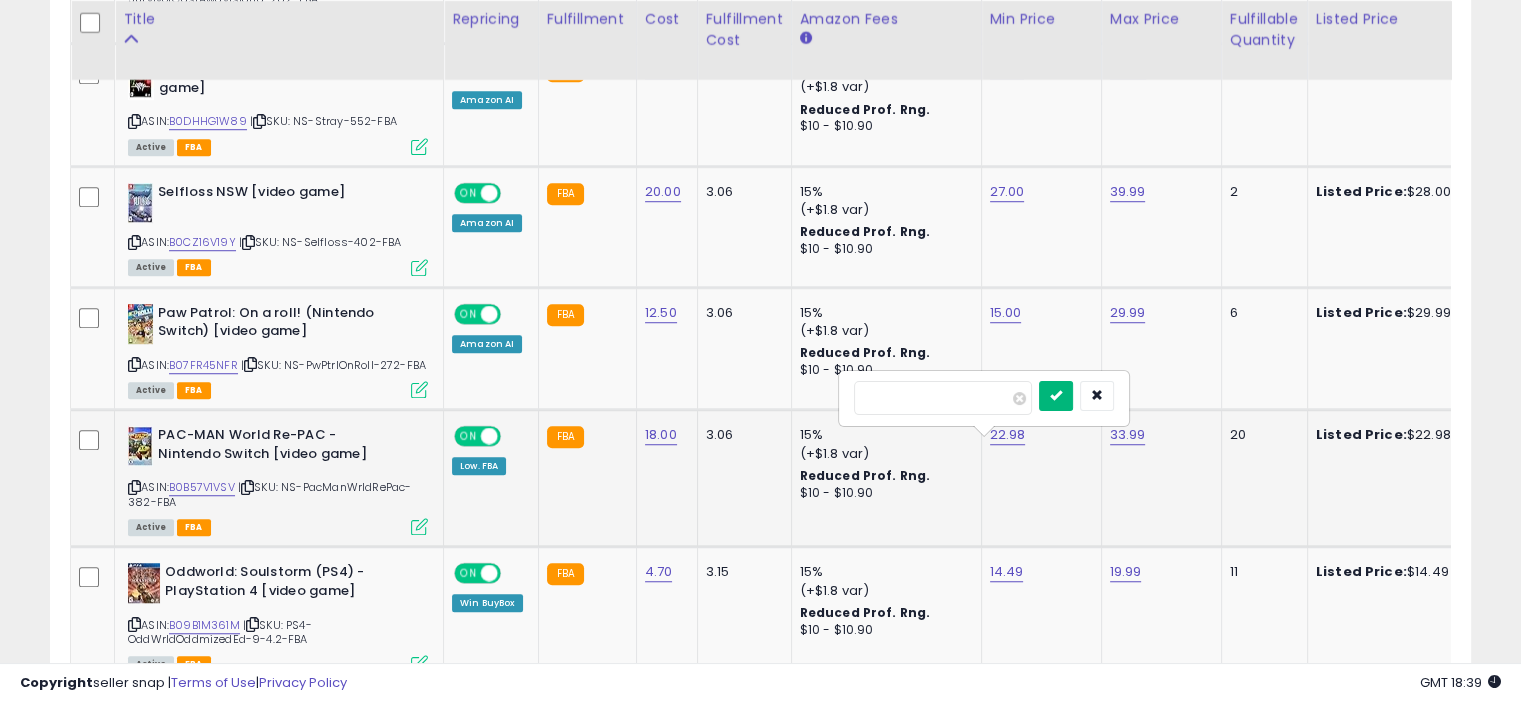 type on "**" 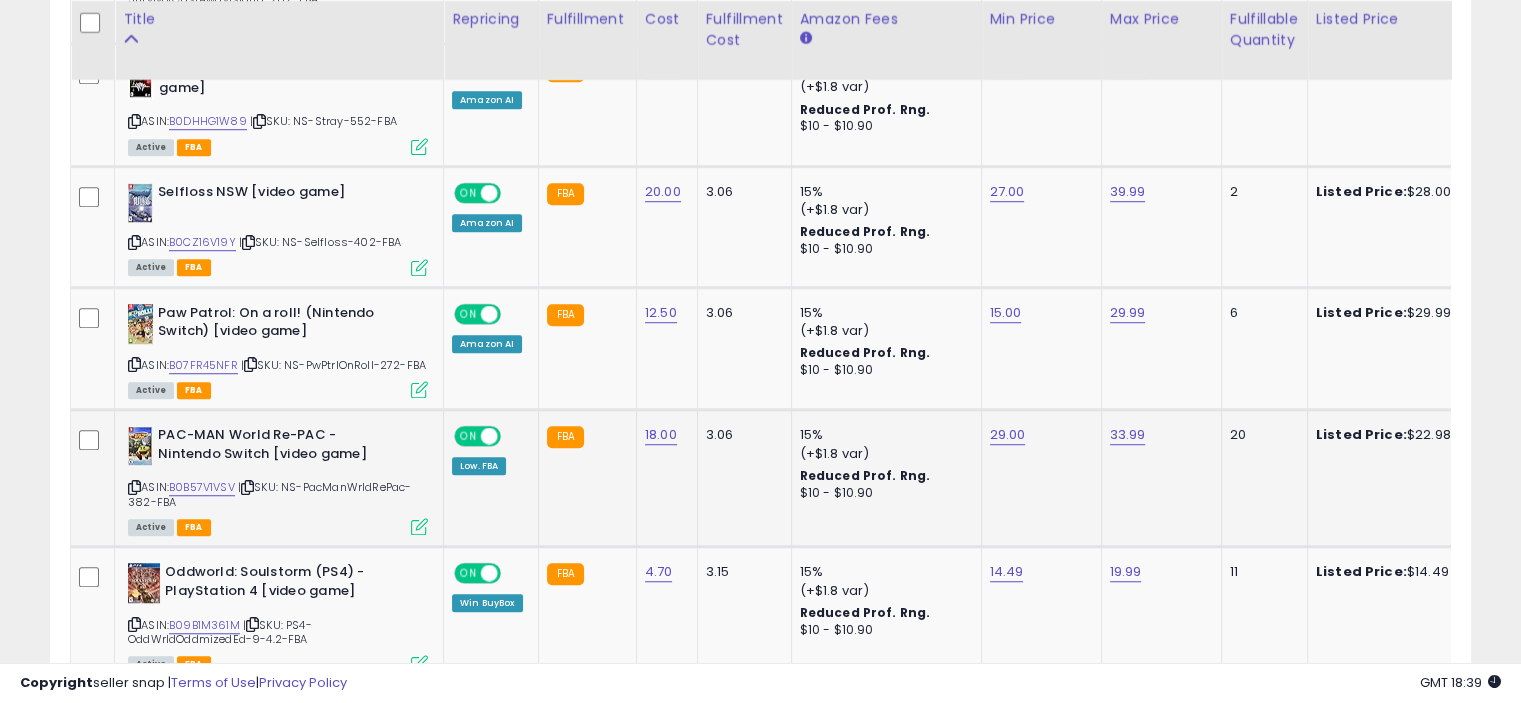click on "ON" at bounding box center (468, 436) 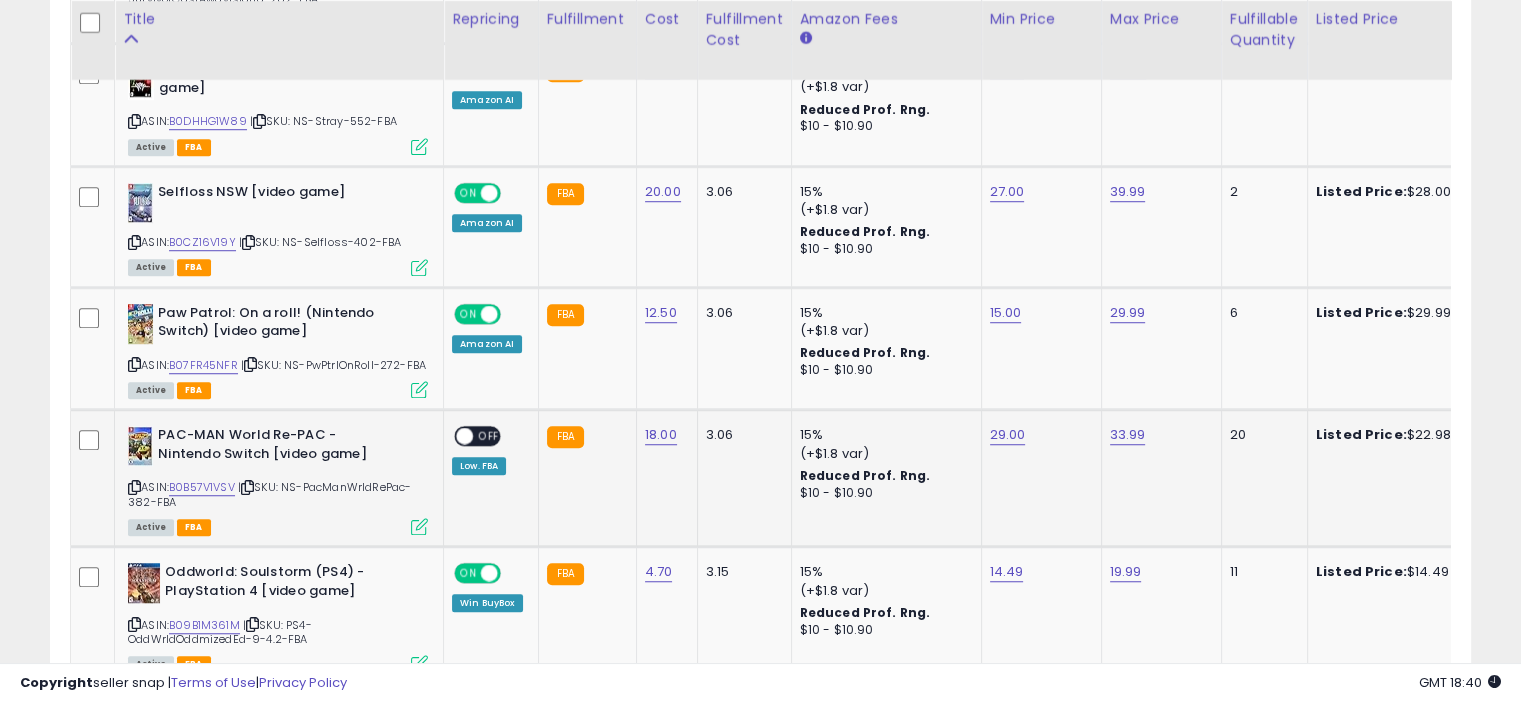 click on "OFF" at bounding box center (489, 436) 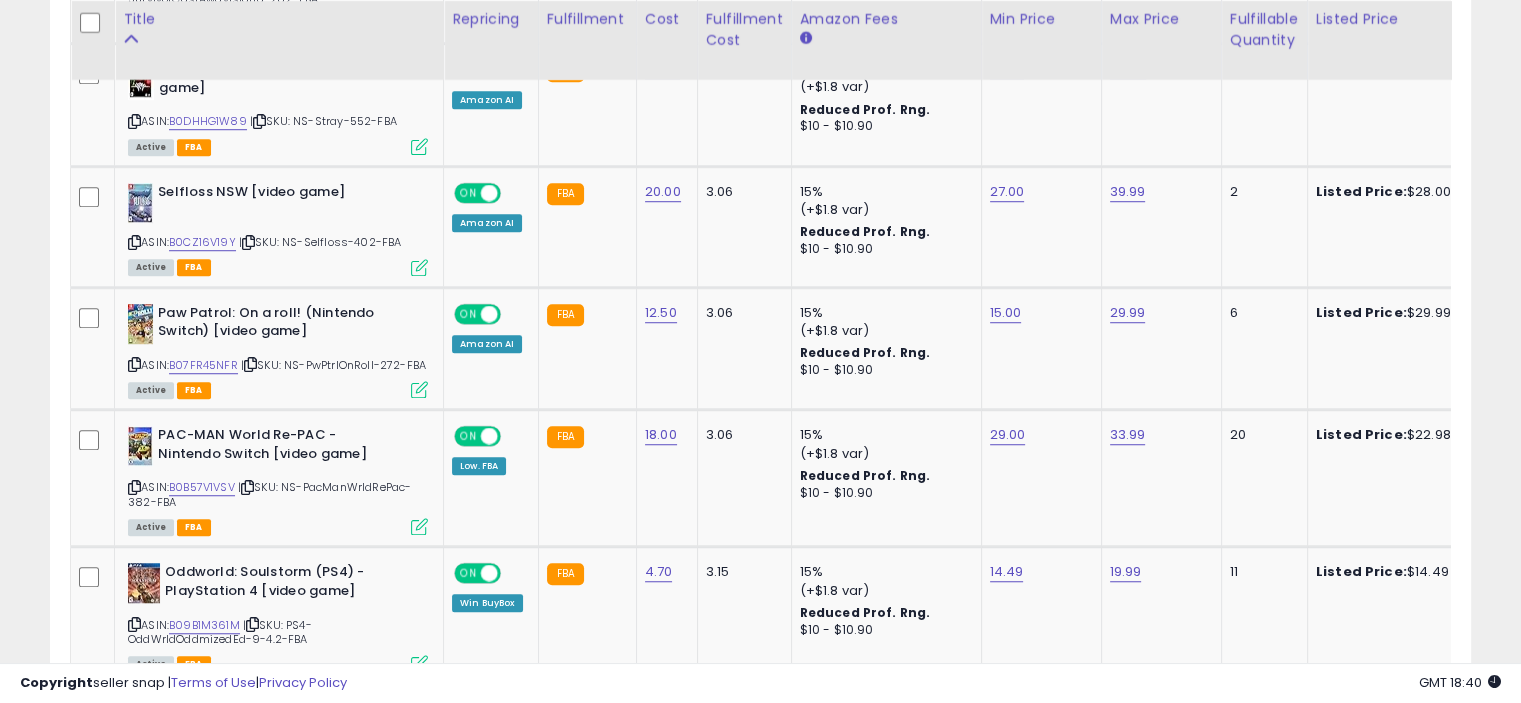 scroll, scrollTop: 0, scrollLeft: 177, axis: horizontal 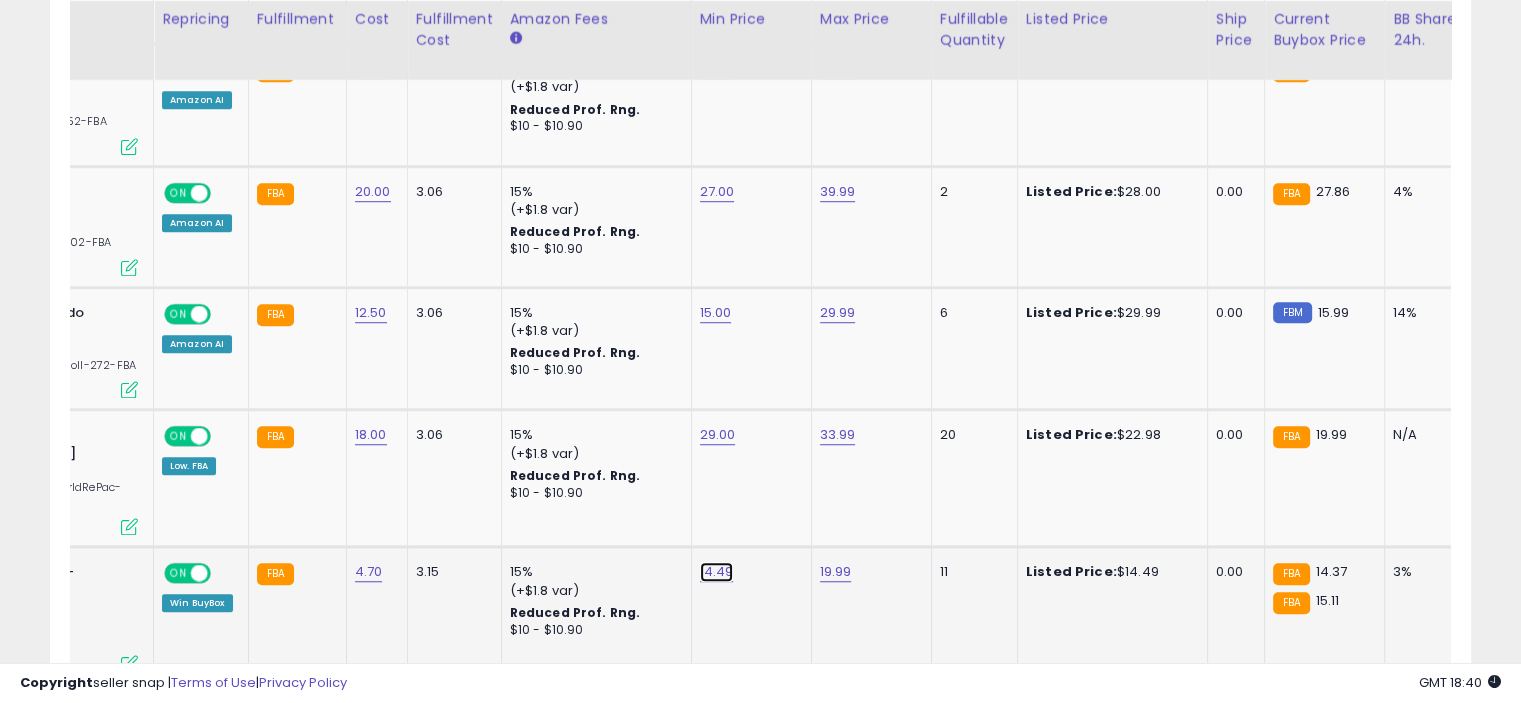 click on "14.49" at bounding box center [715, -342] 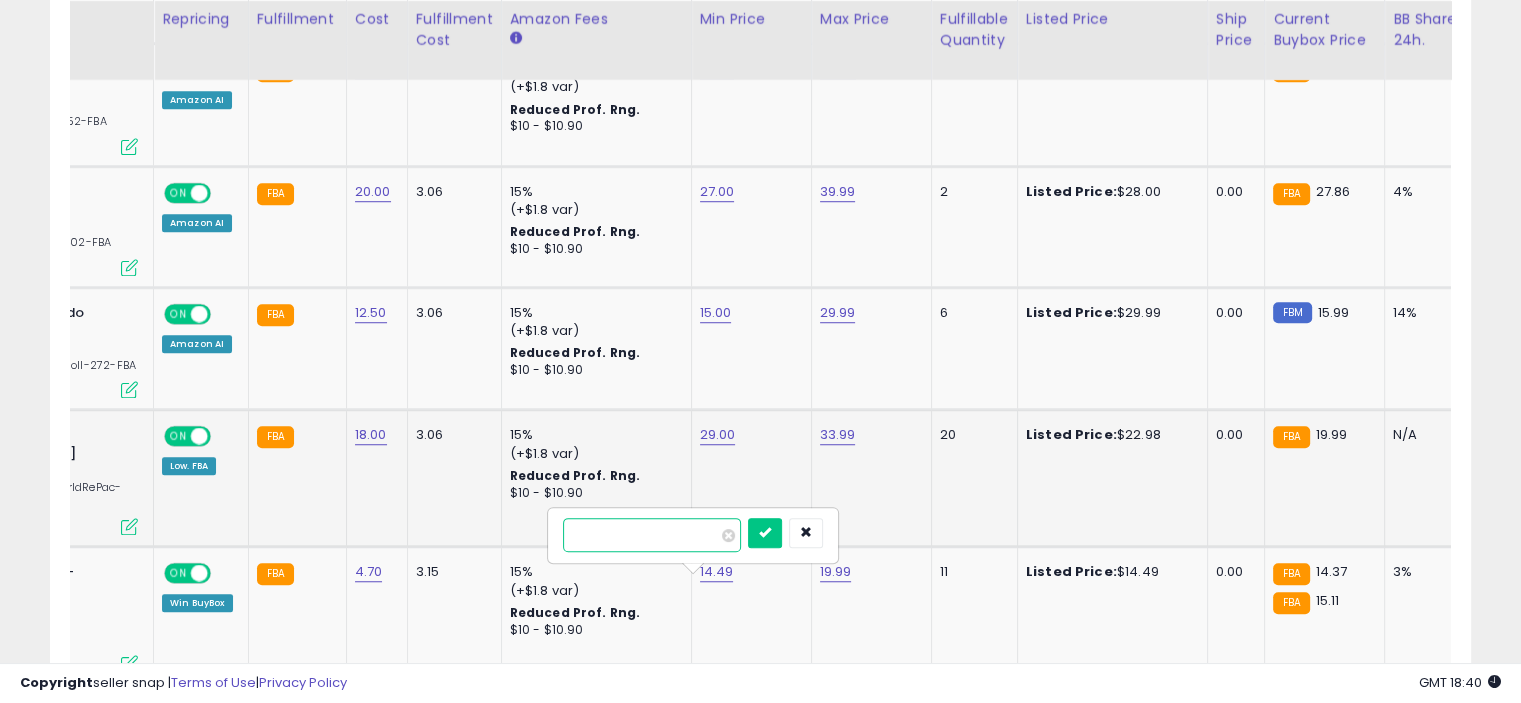 drag, startPoint x: 620, startPoint y: 535, endPoint x: 540, endPoint y: 535, distance: 80 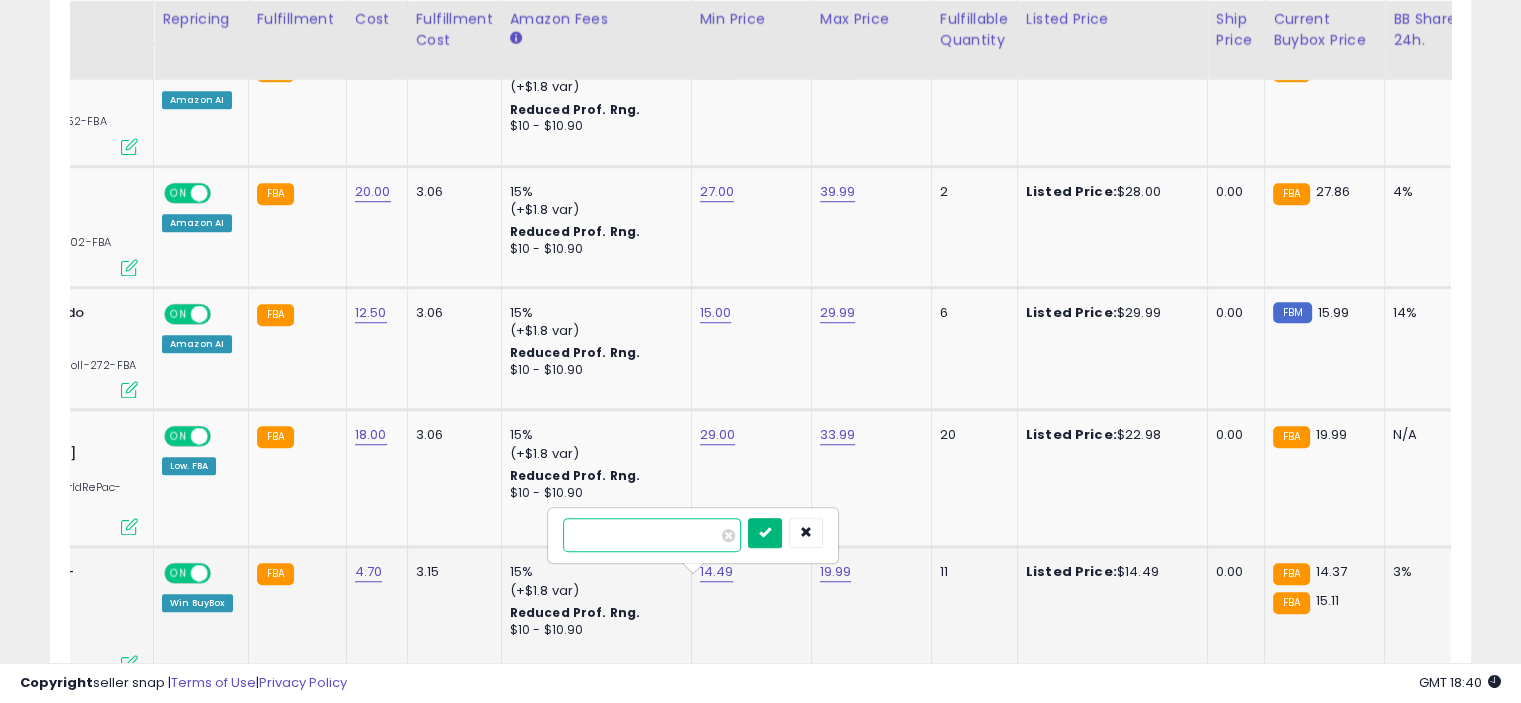 type on "**" 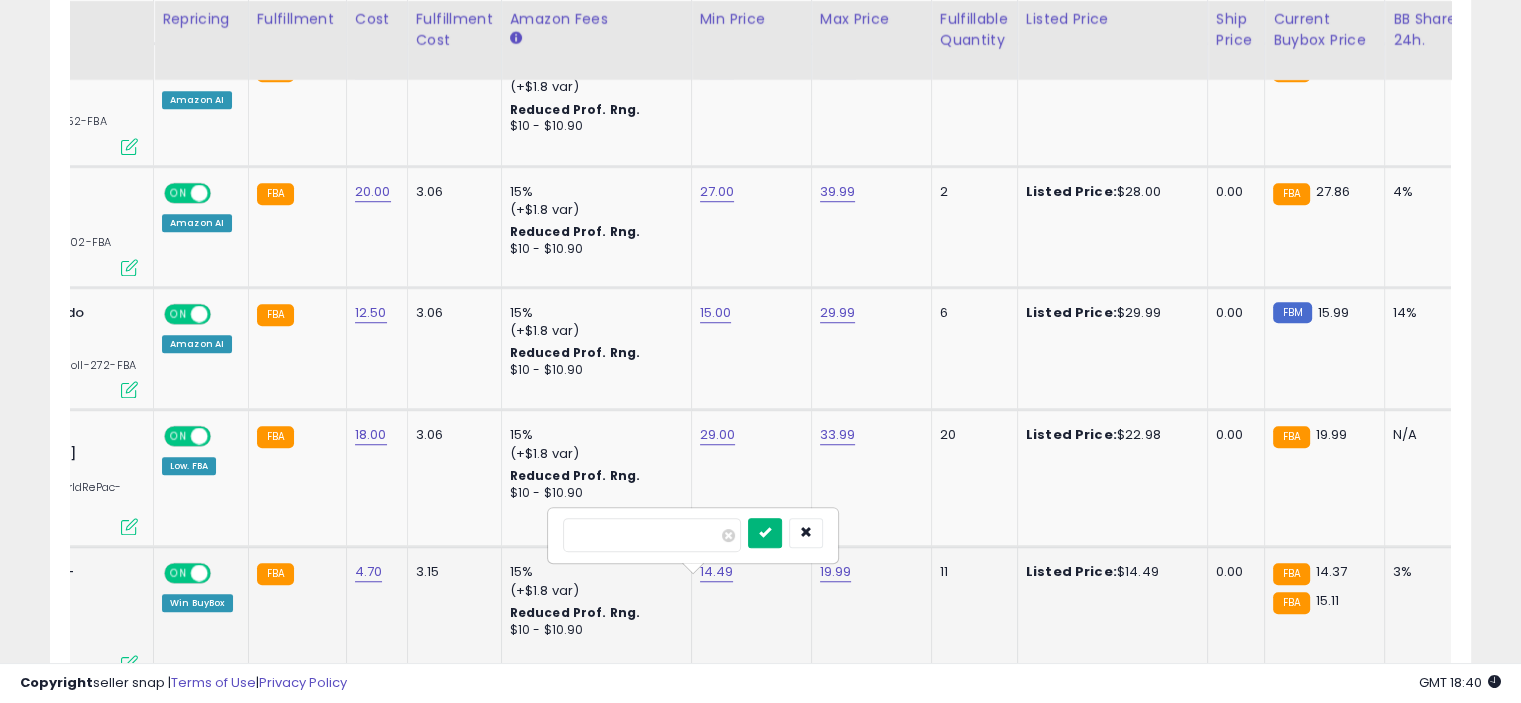 click at bounding box center [765, 533] 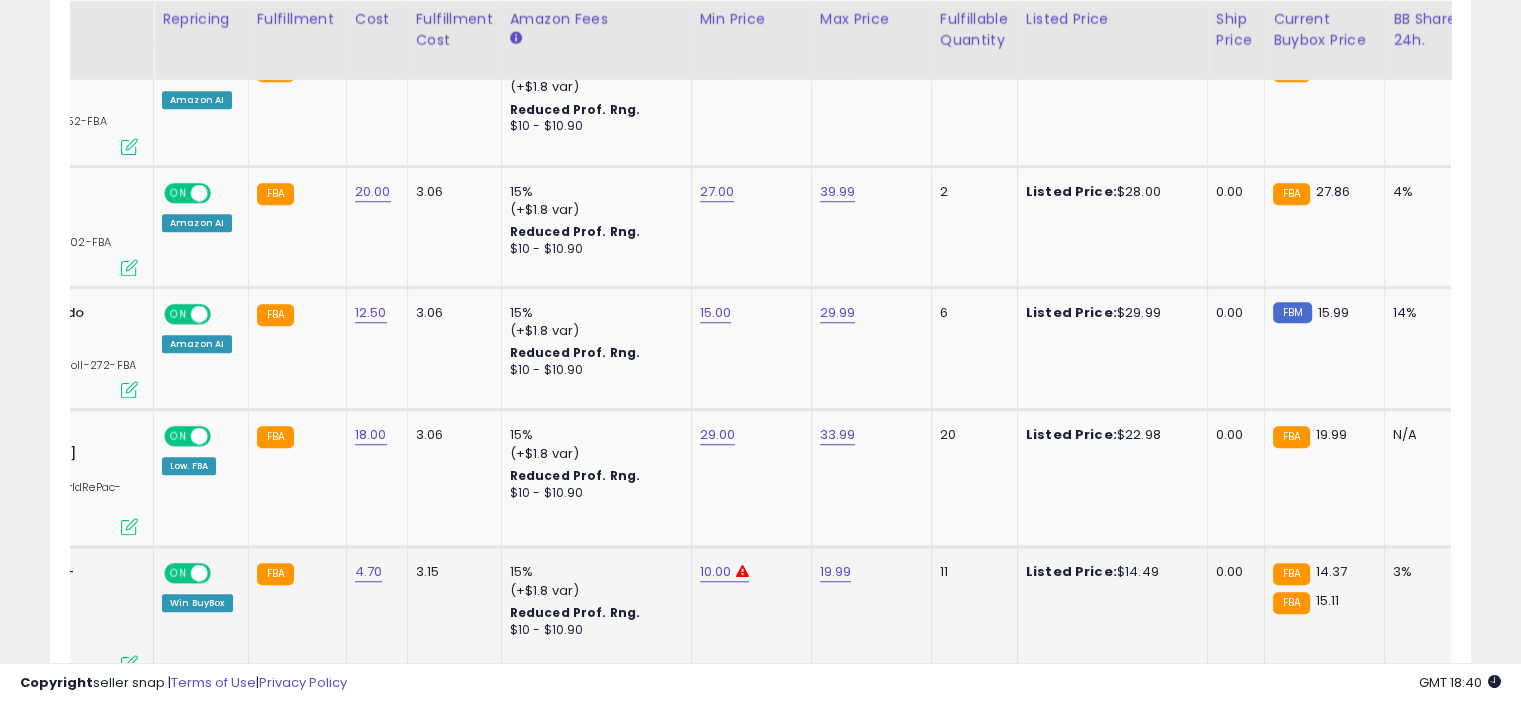 scroll, scrollTop: 0, scrollLeft: 229, axis: horizontal 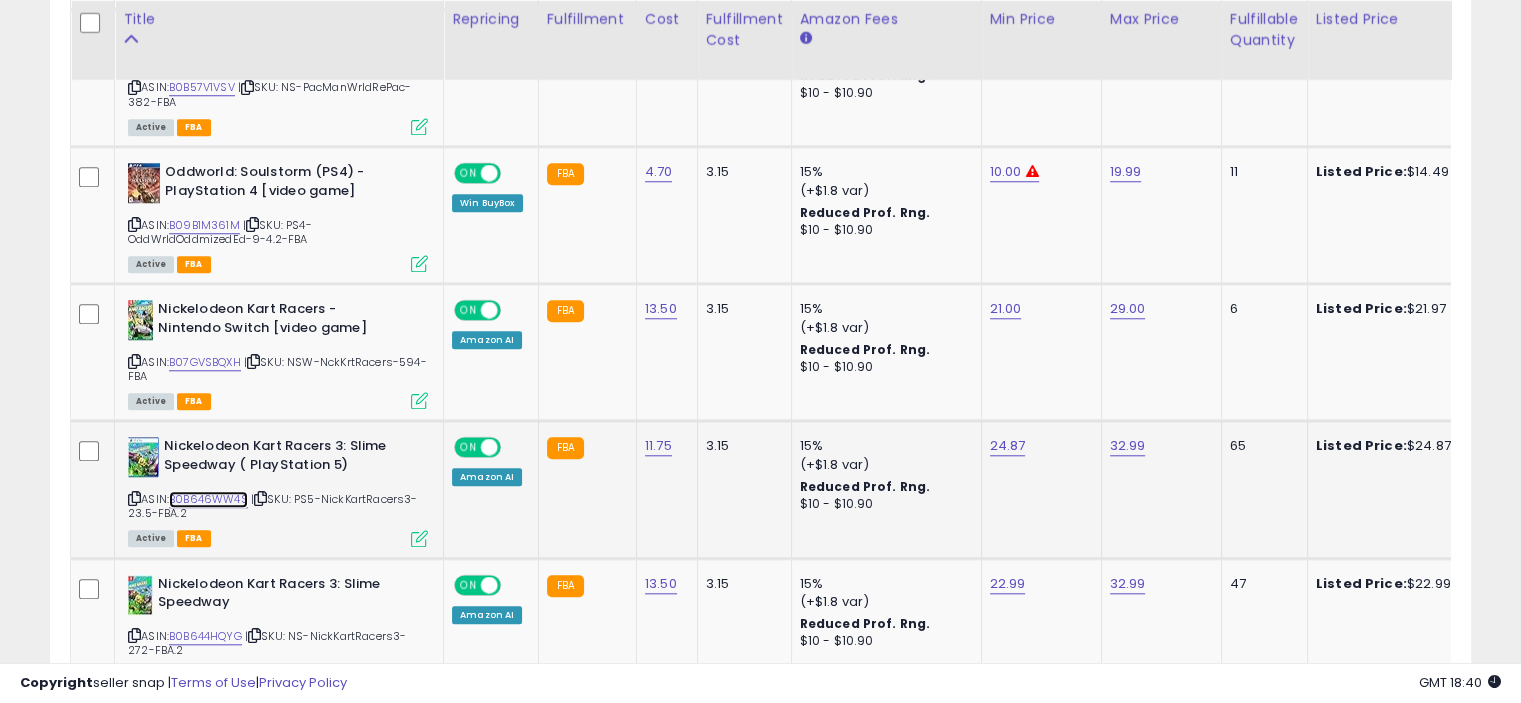 click on "B0B646WW4S" at bounding box center [208, 499] 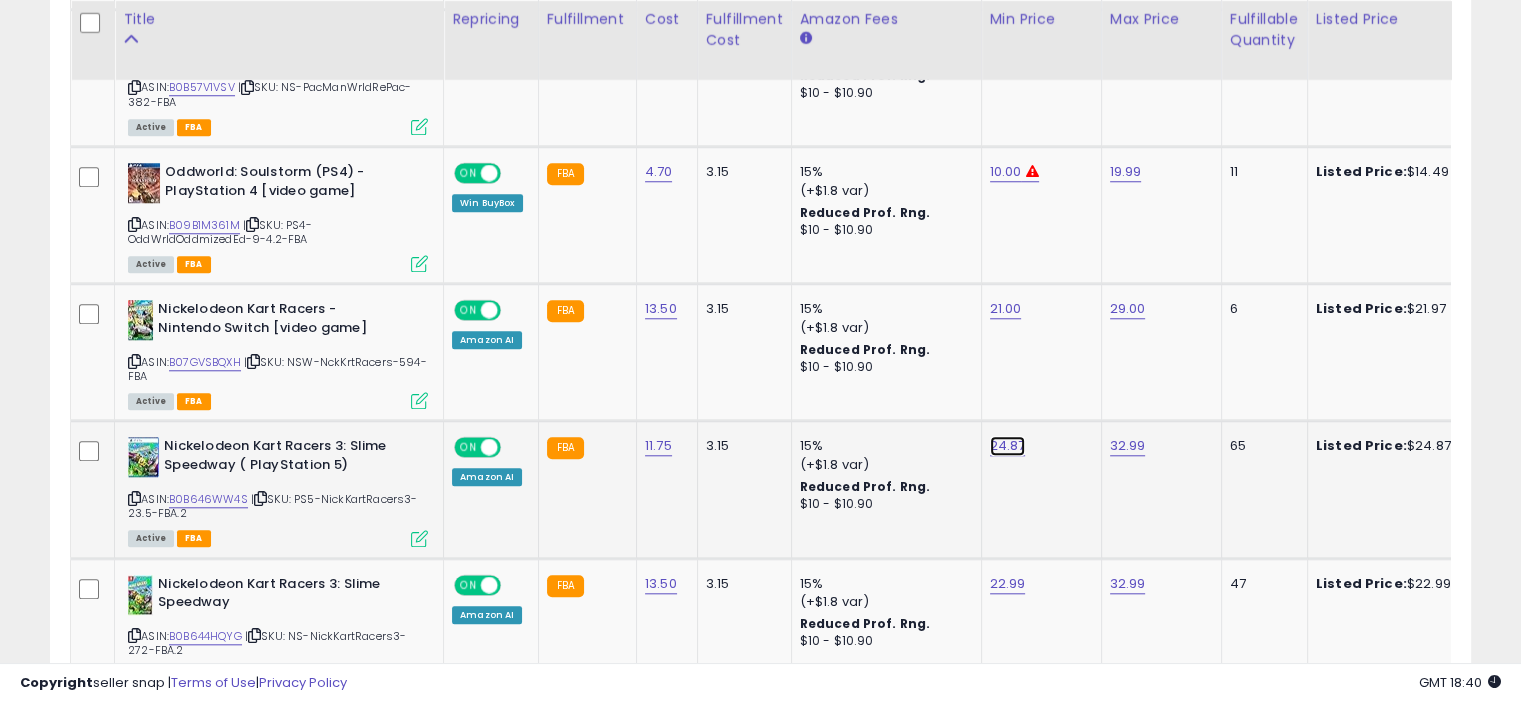click on "24.87" at bounding box center (1005, -742) 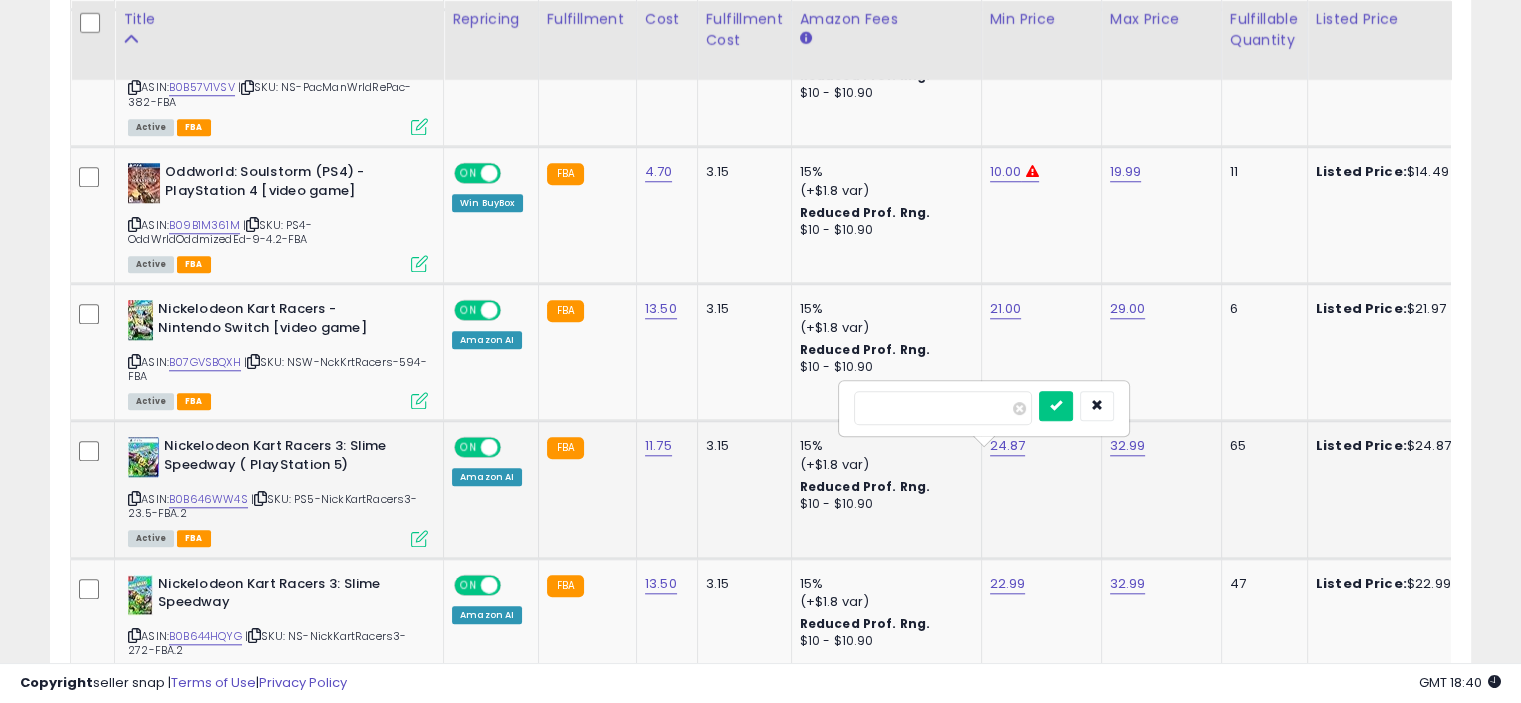 drag, startPoint x: 905, startPoint y: 400, endPoint x: 873, endPoint y: 403, distance: 32.140316 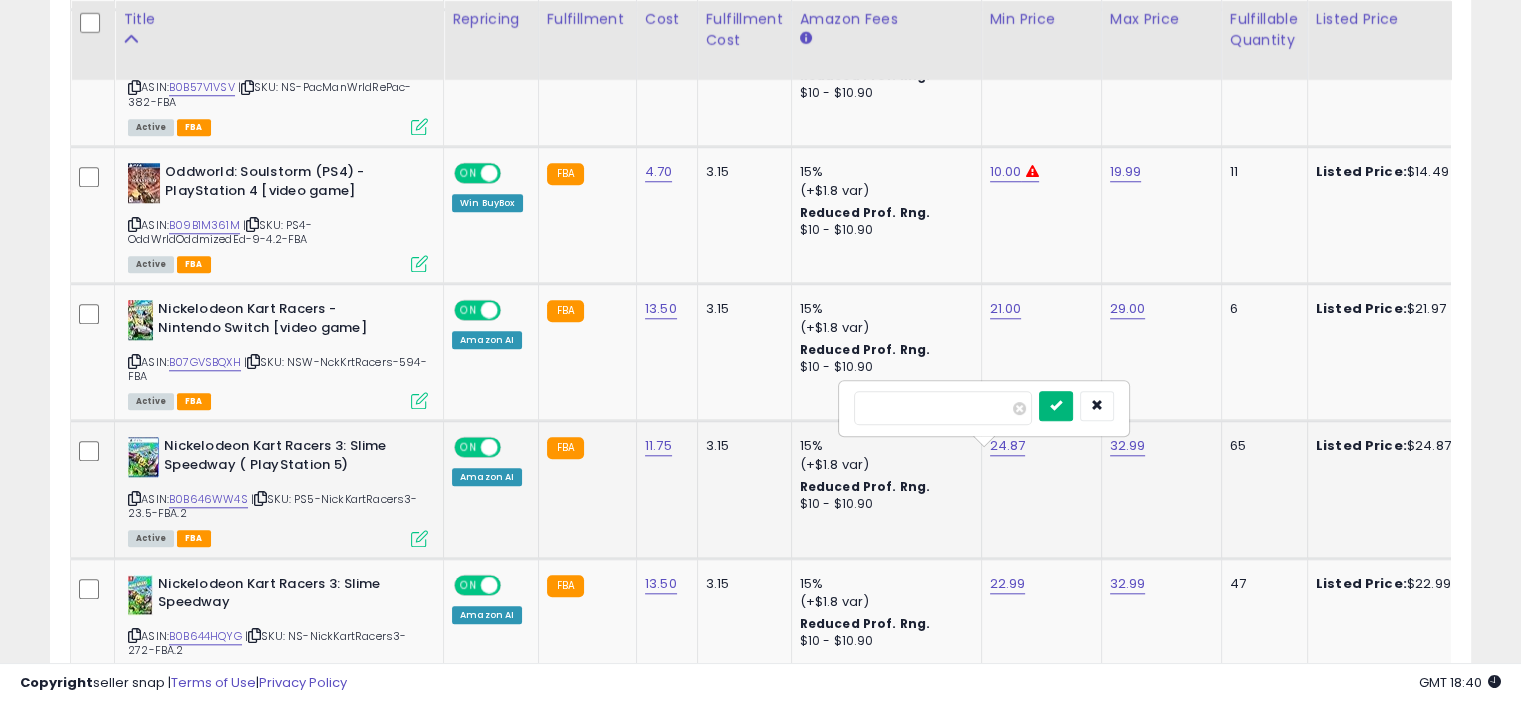 type on "**" 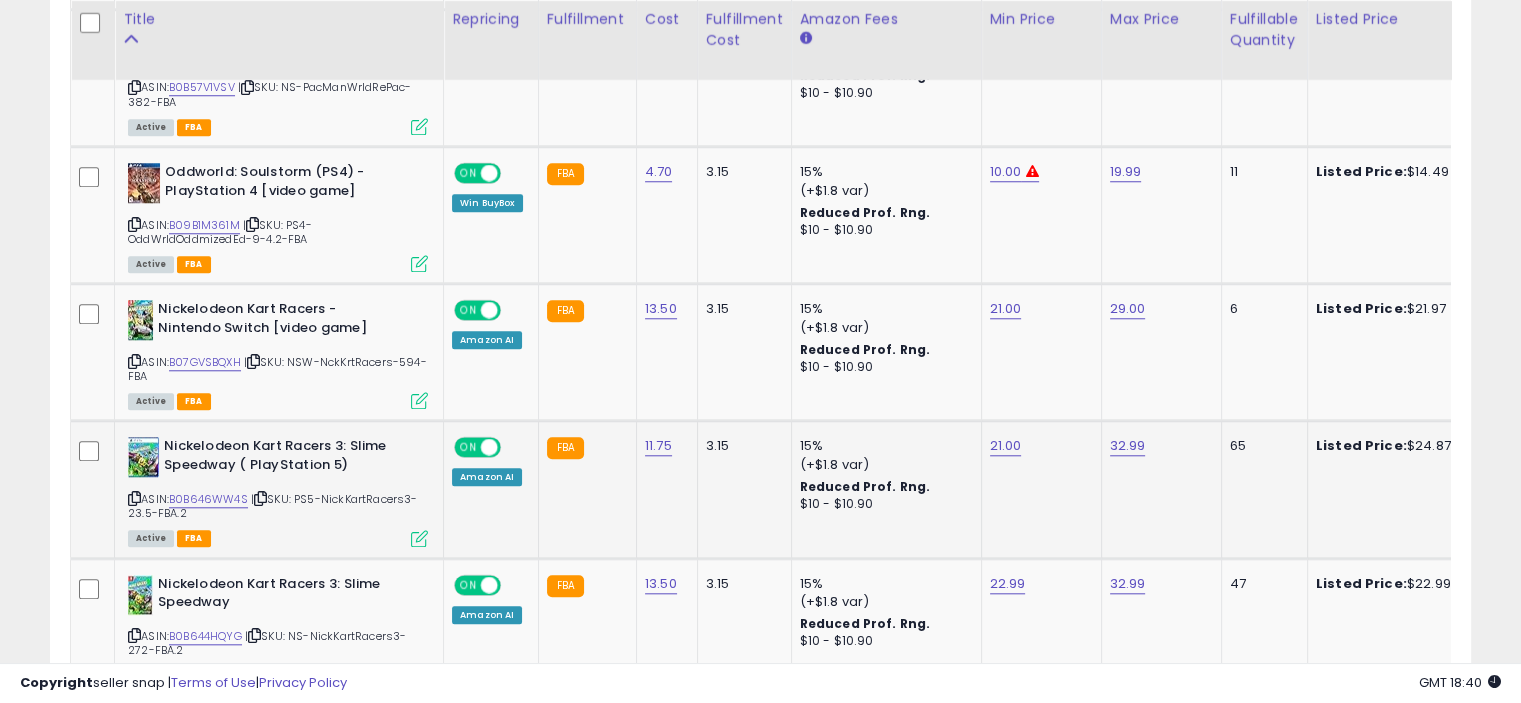 click on "ON" at bounding box center [468, 447] 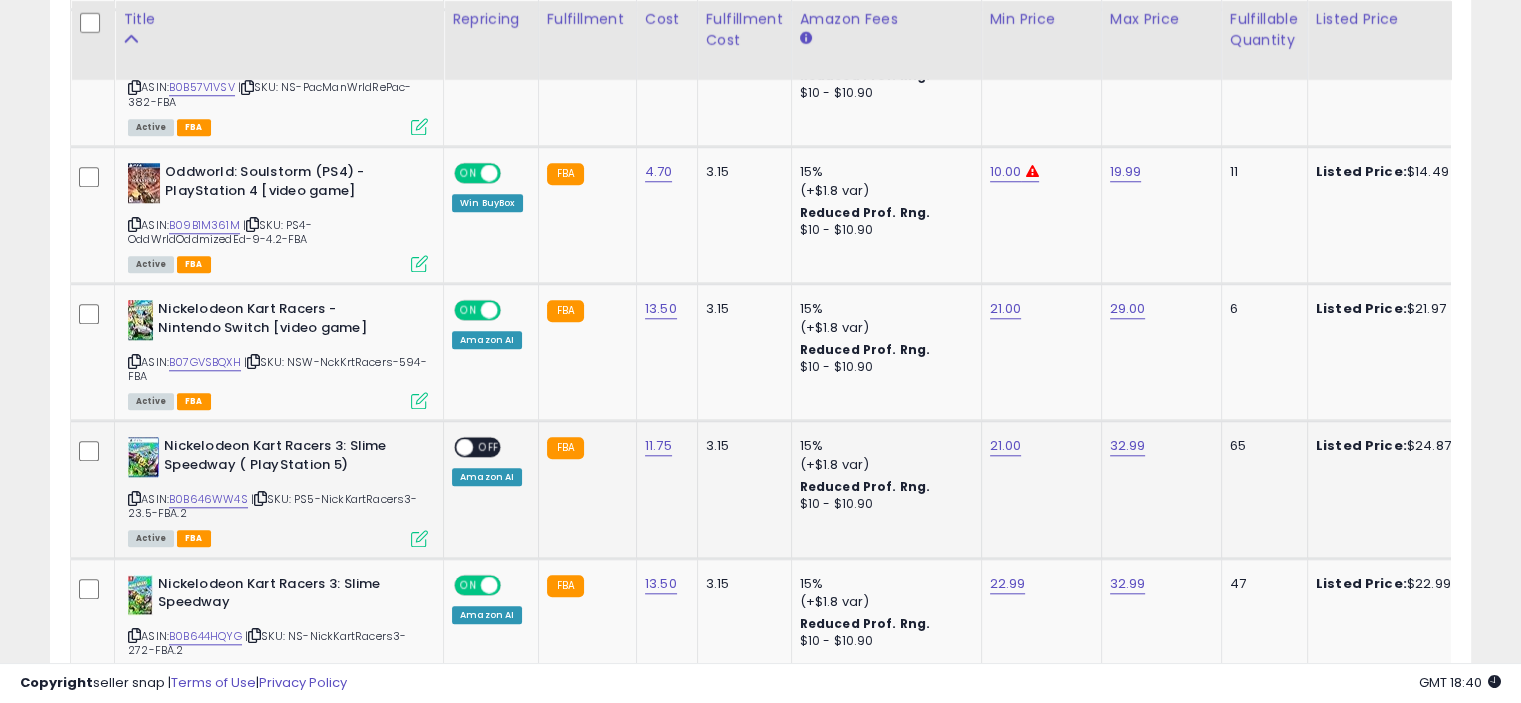 click on "OFF" at bounding box center [489, 447] 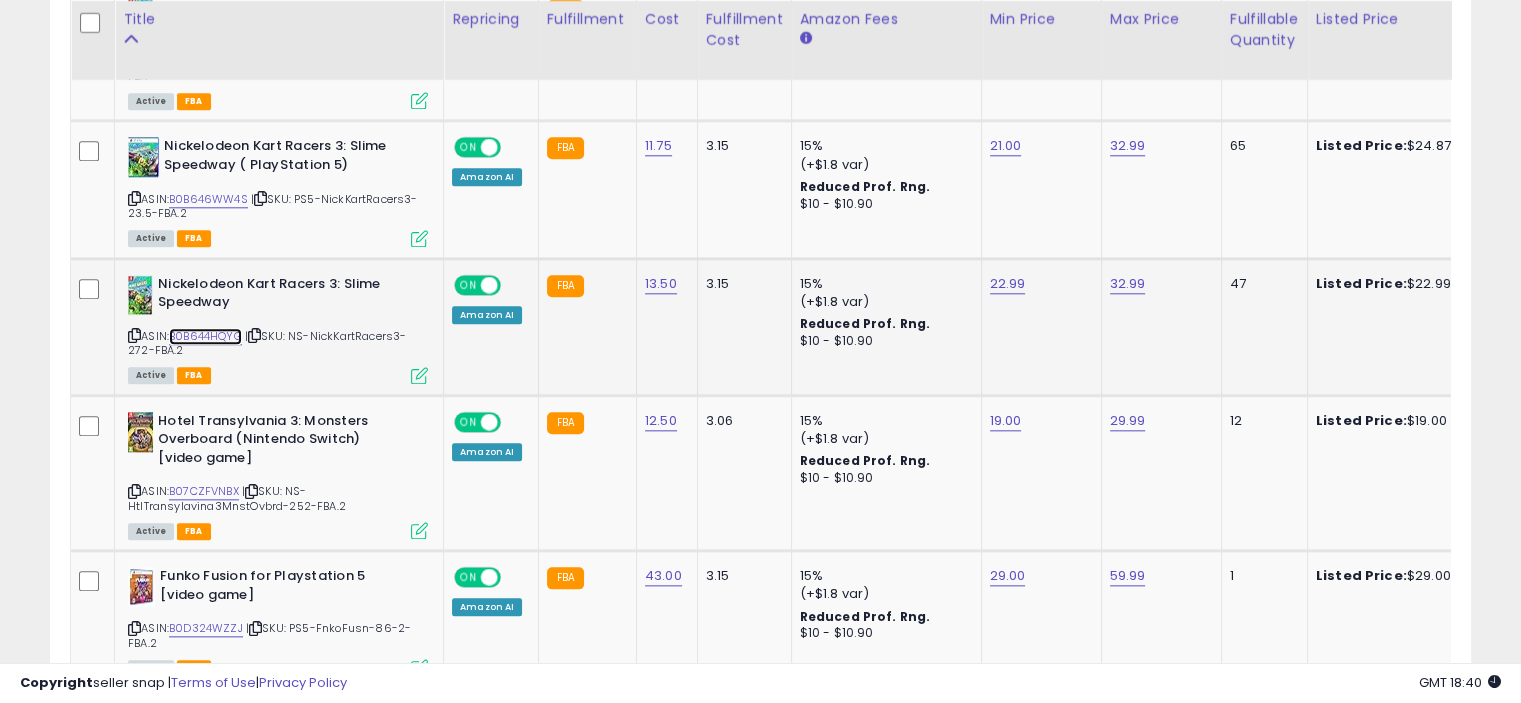 click on "B0B644HQYG" at bounding box center [205, 336] 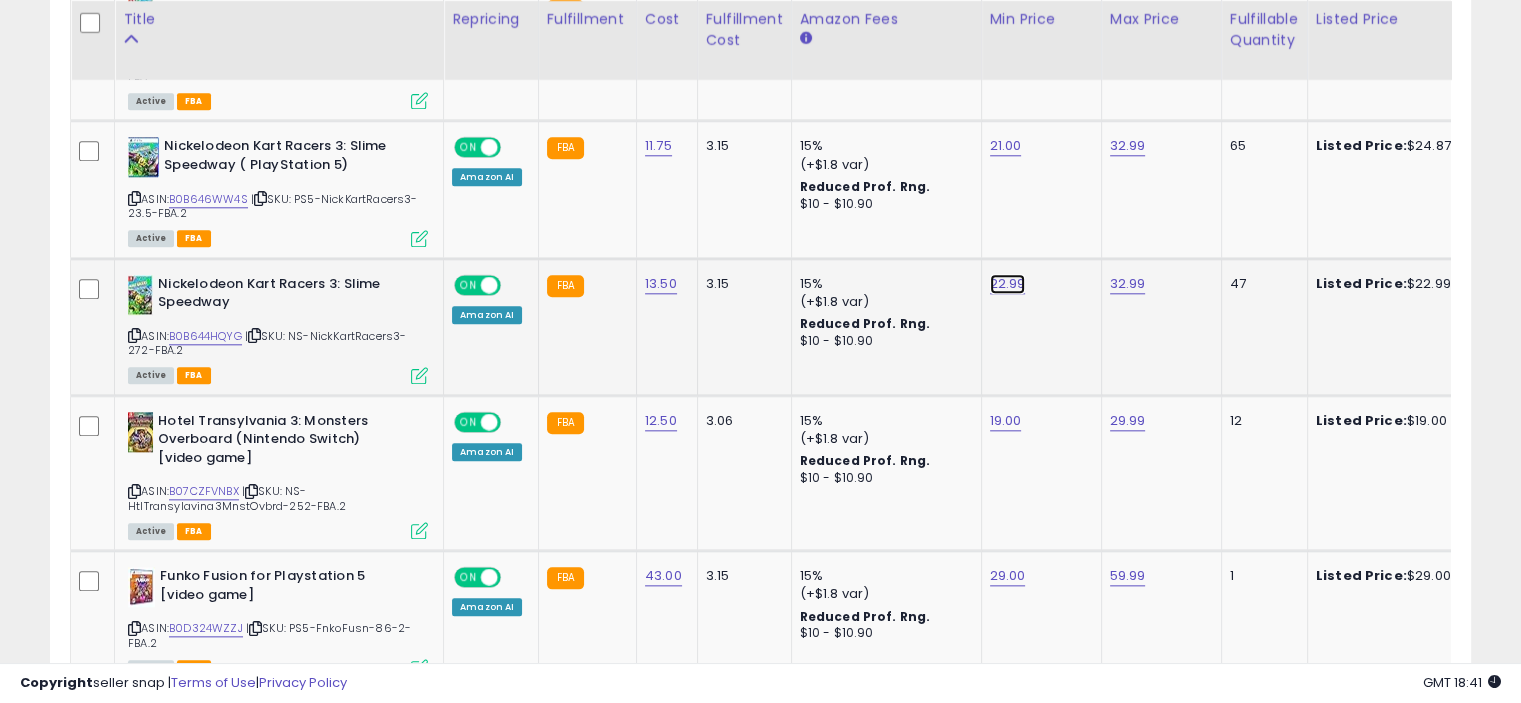 click on "22.99" at bounding box center (1005, -1042) 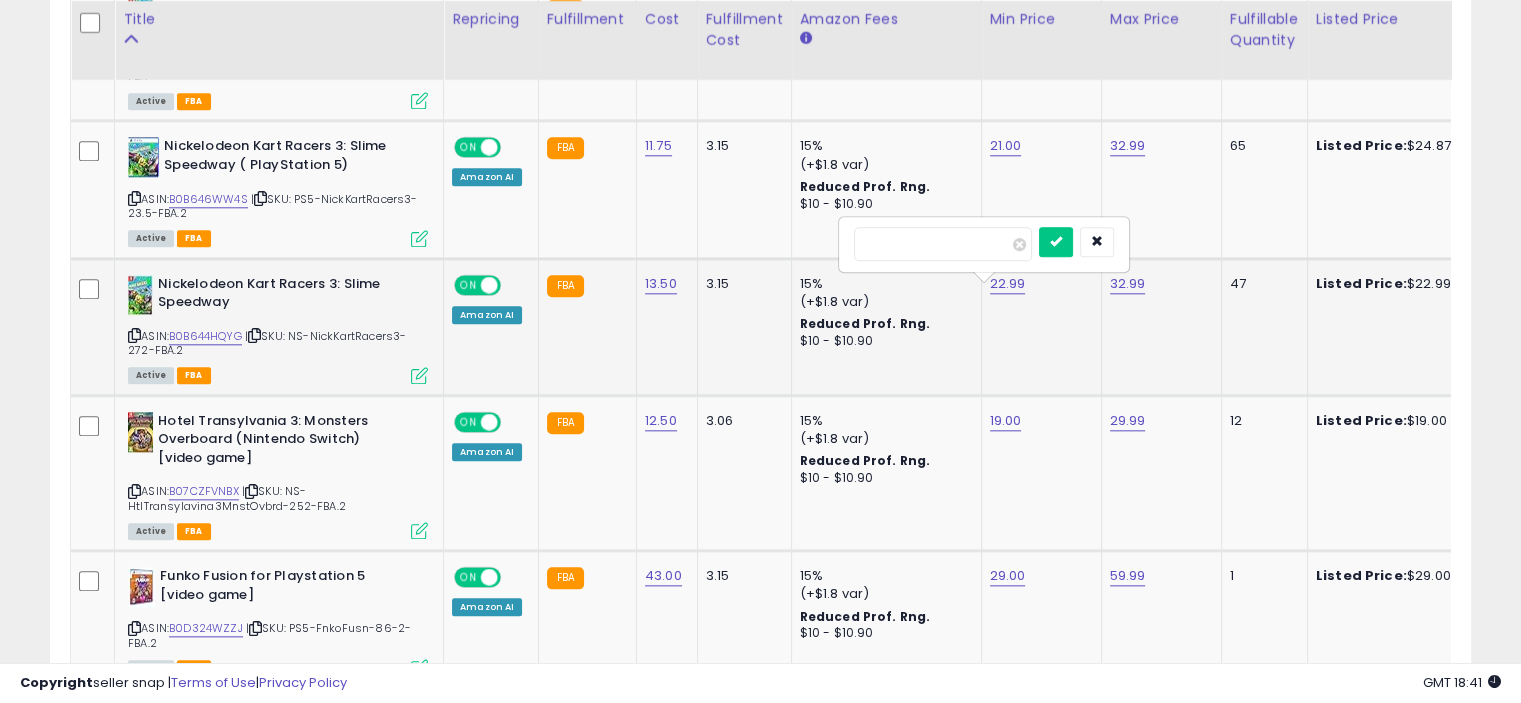 drag, startPoint x: 911, startPoint y: 243, endPoint x: 847, endPoint y: 239, distance: 64.12488 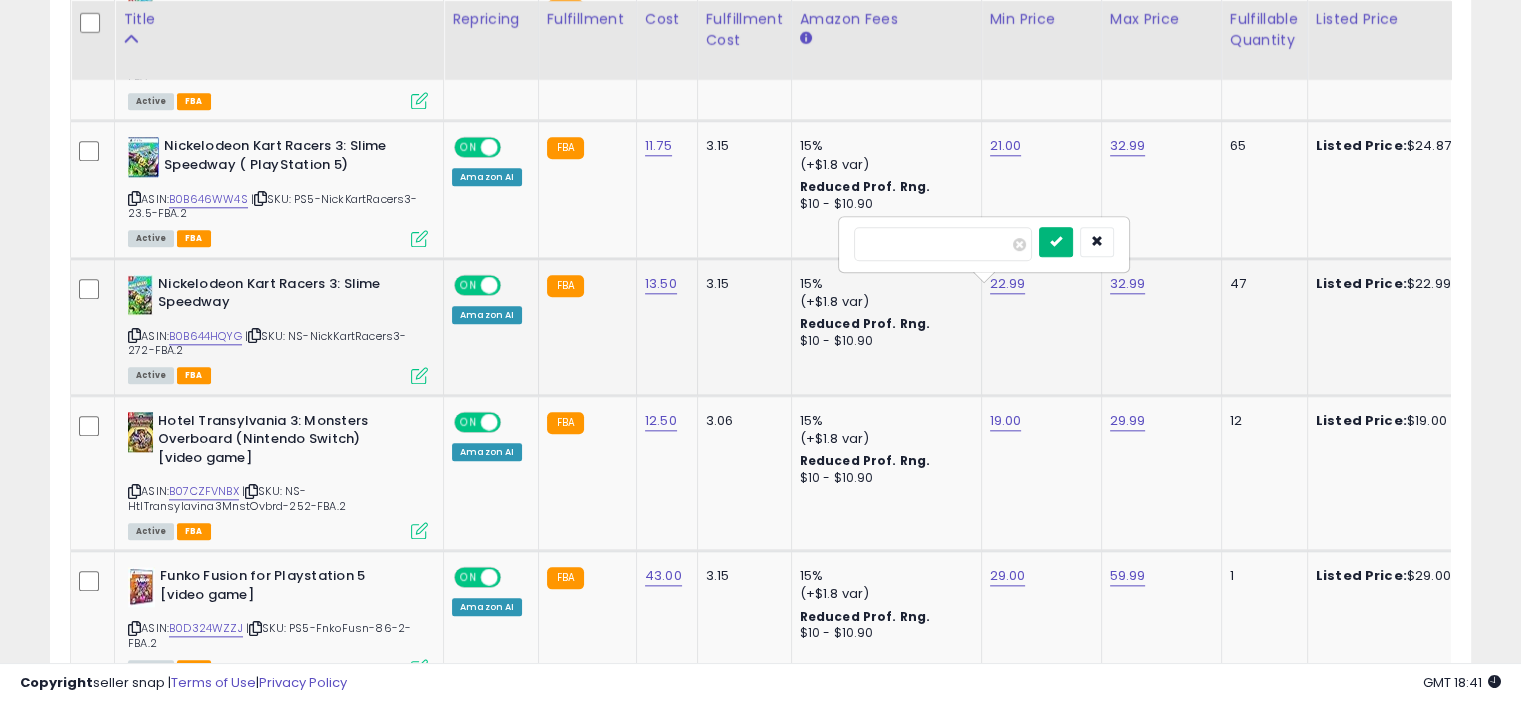 type on "**" 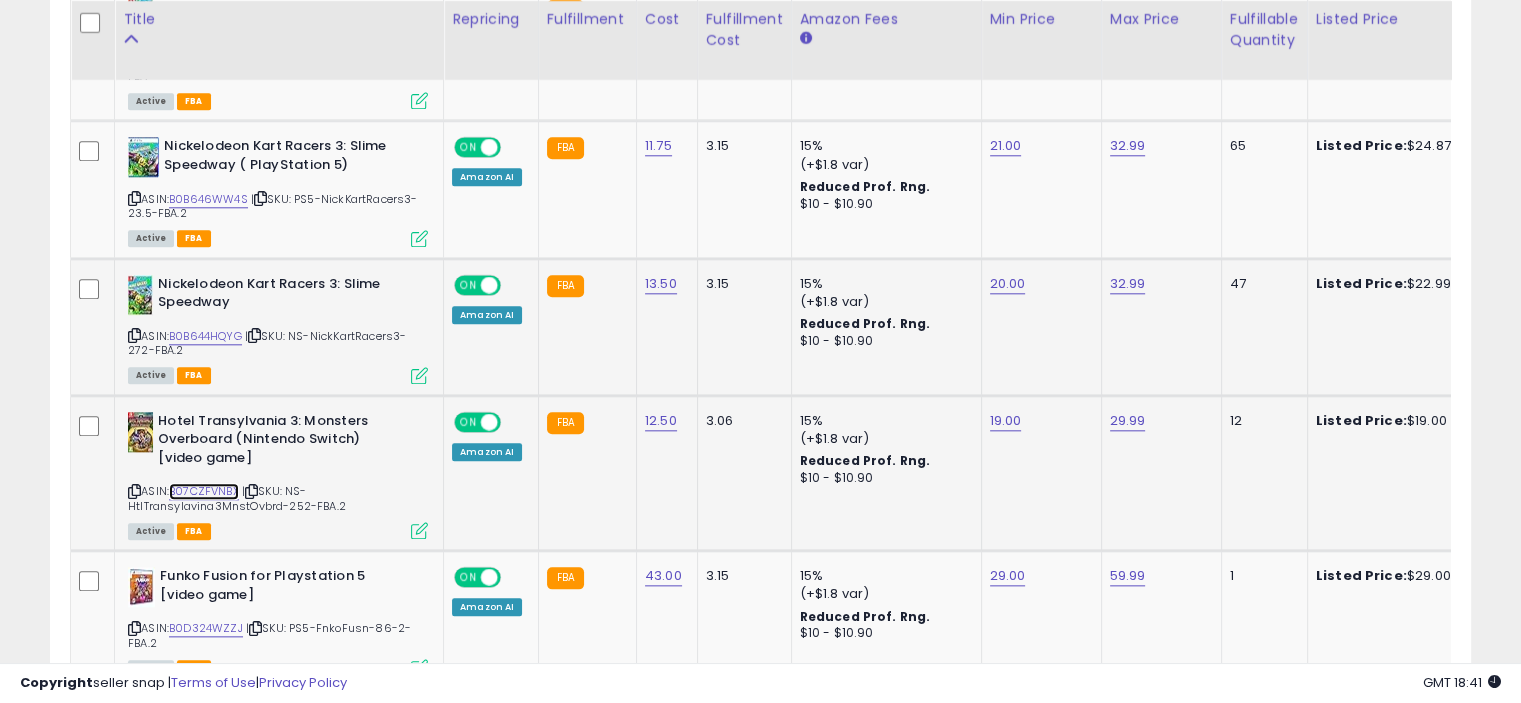 click on "B07CZFVNBX" at bounding box center [204, 491] 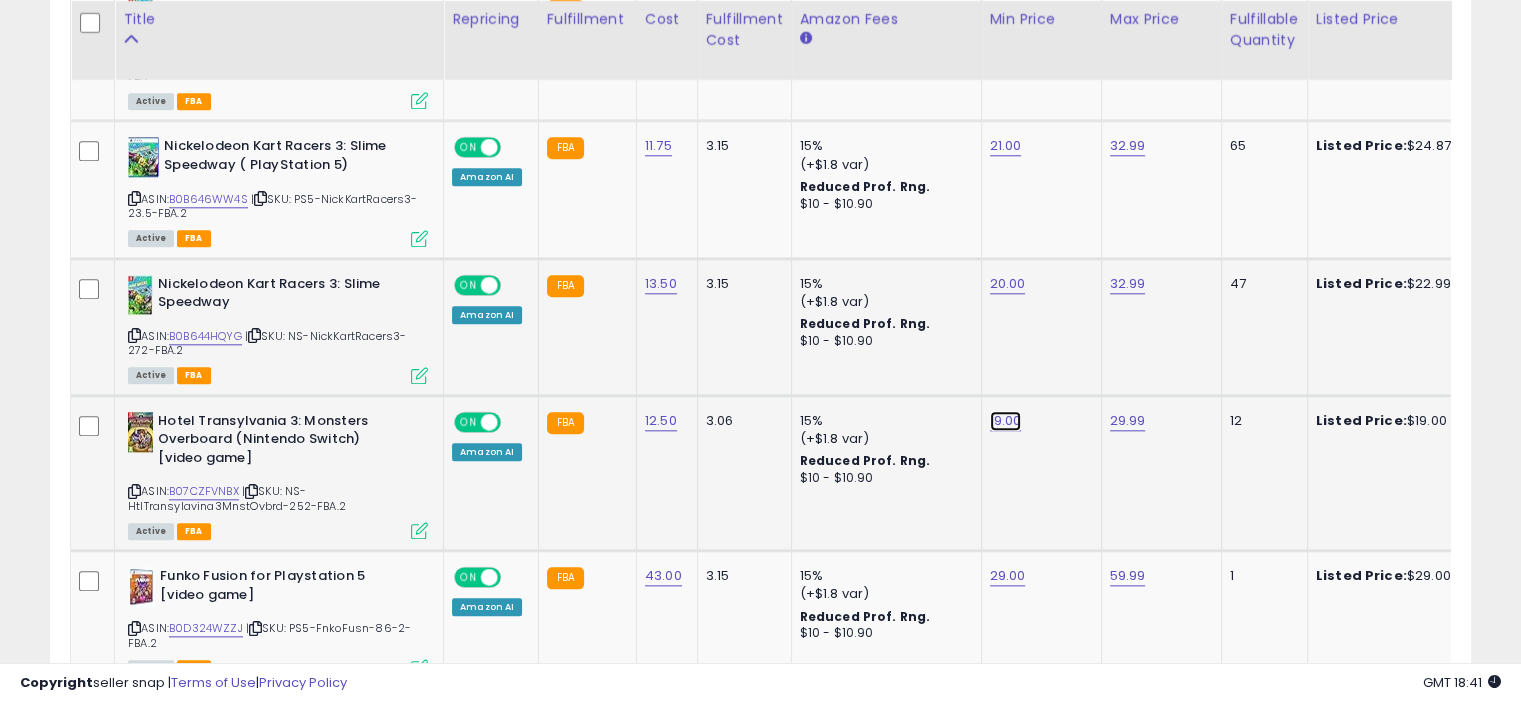 click on "19.00" at bounding box center (1005, -1042) 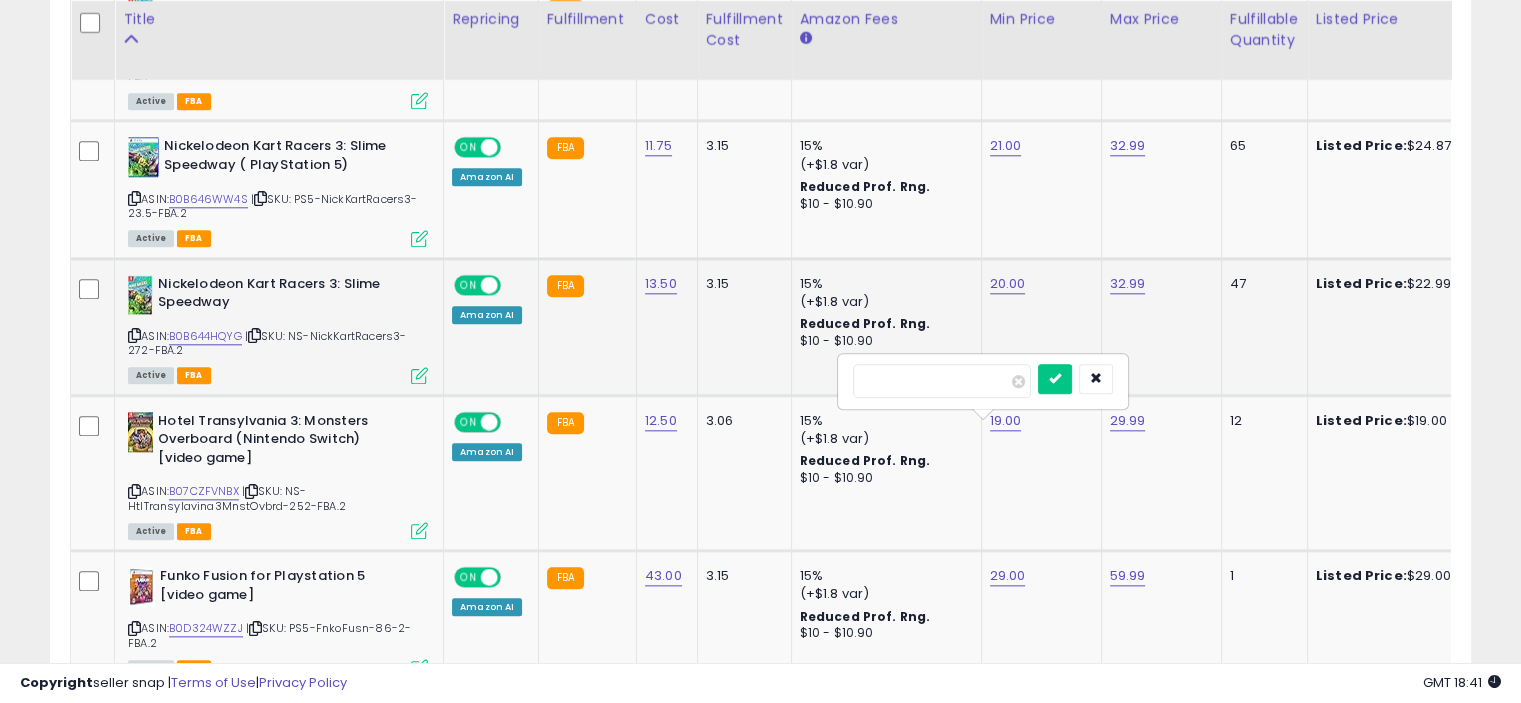 drag, startPoint x: 929, startPoint y: 385, endPoint x: 786, endPoint y: 390, distance: 143.08739 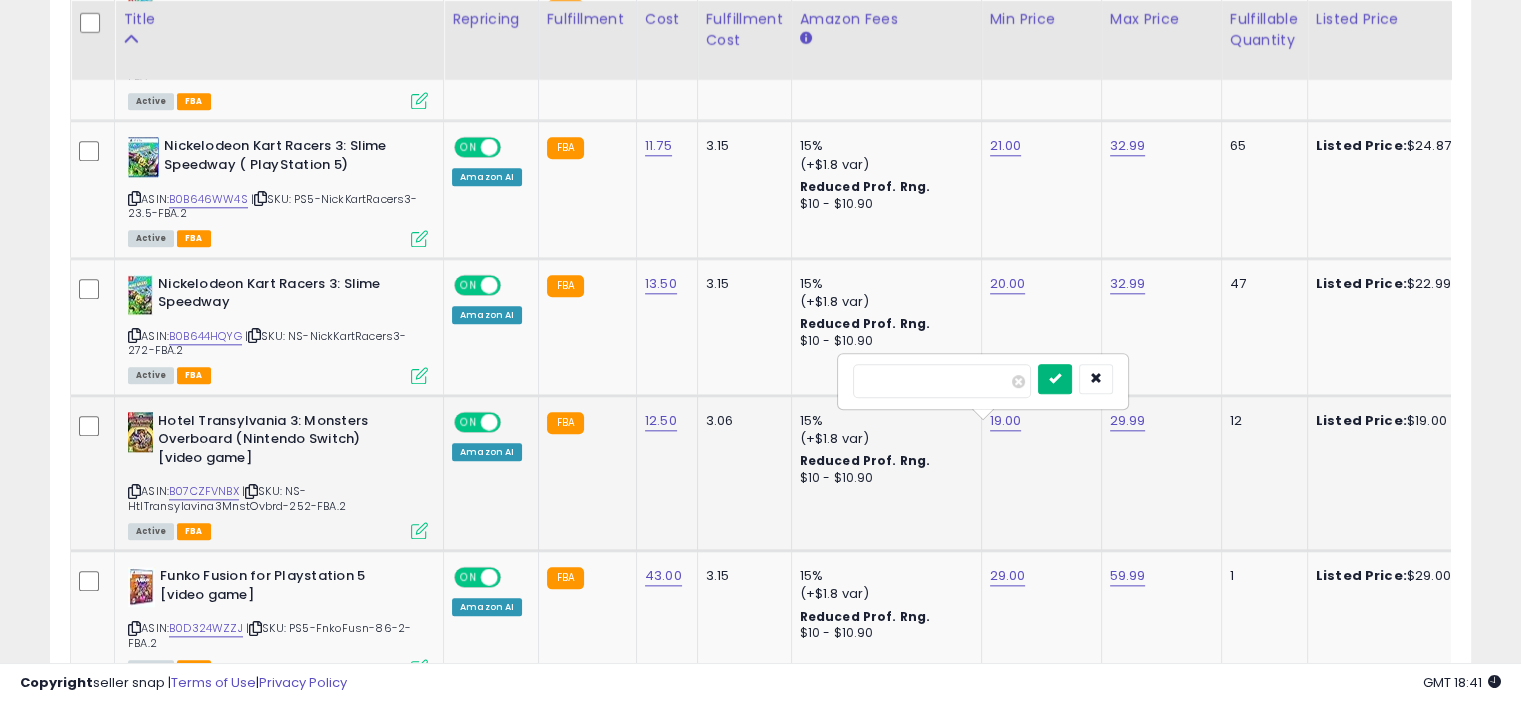 type on "**" 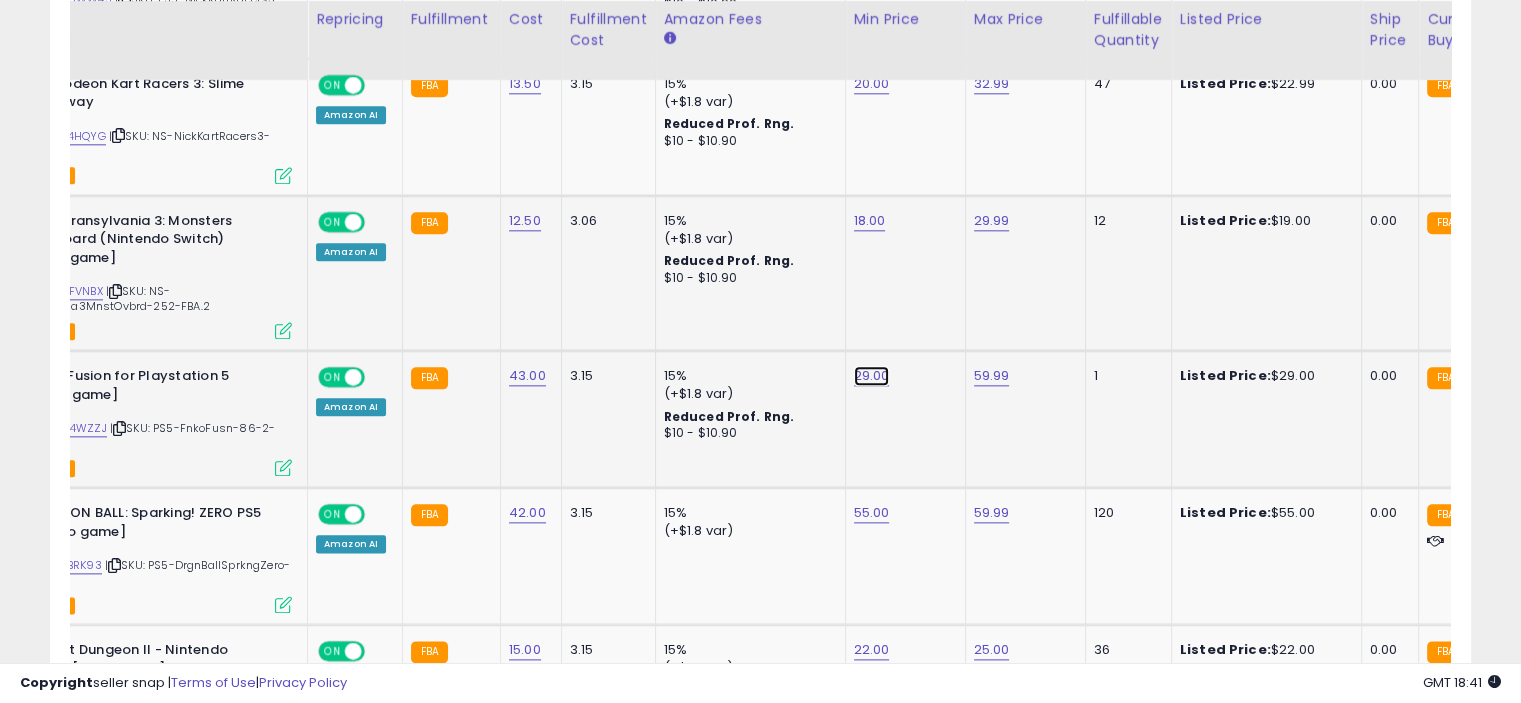 click on "29.00" at bounding box center (869, -1242) 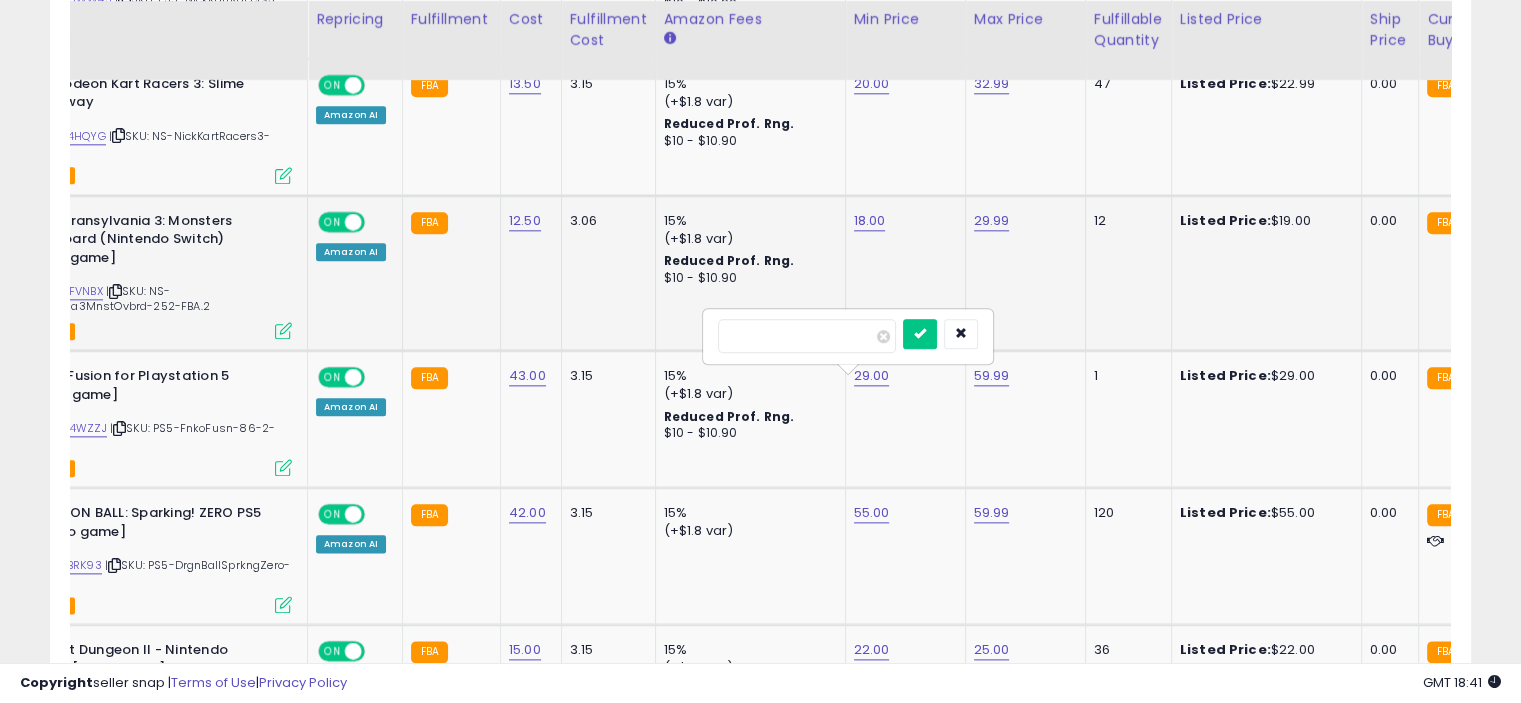 drag, startPoint x: 712, startPoint y: 334, endPoint x: 680, endPoint y: 335, distance: 32.01562 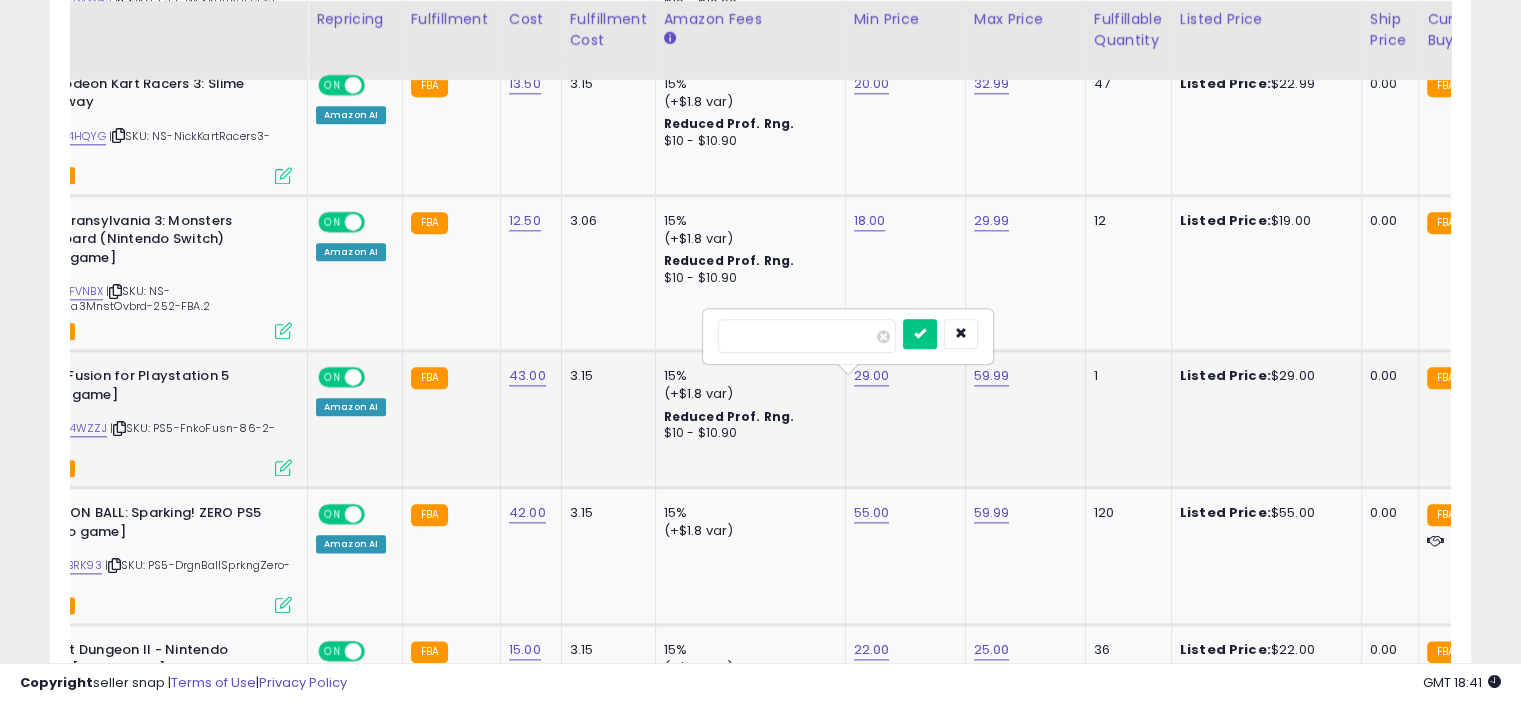 type on "**" 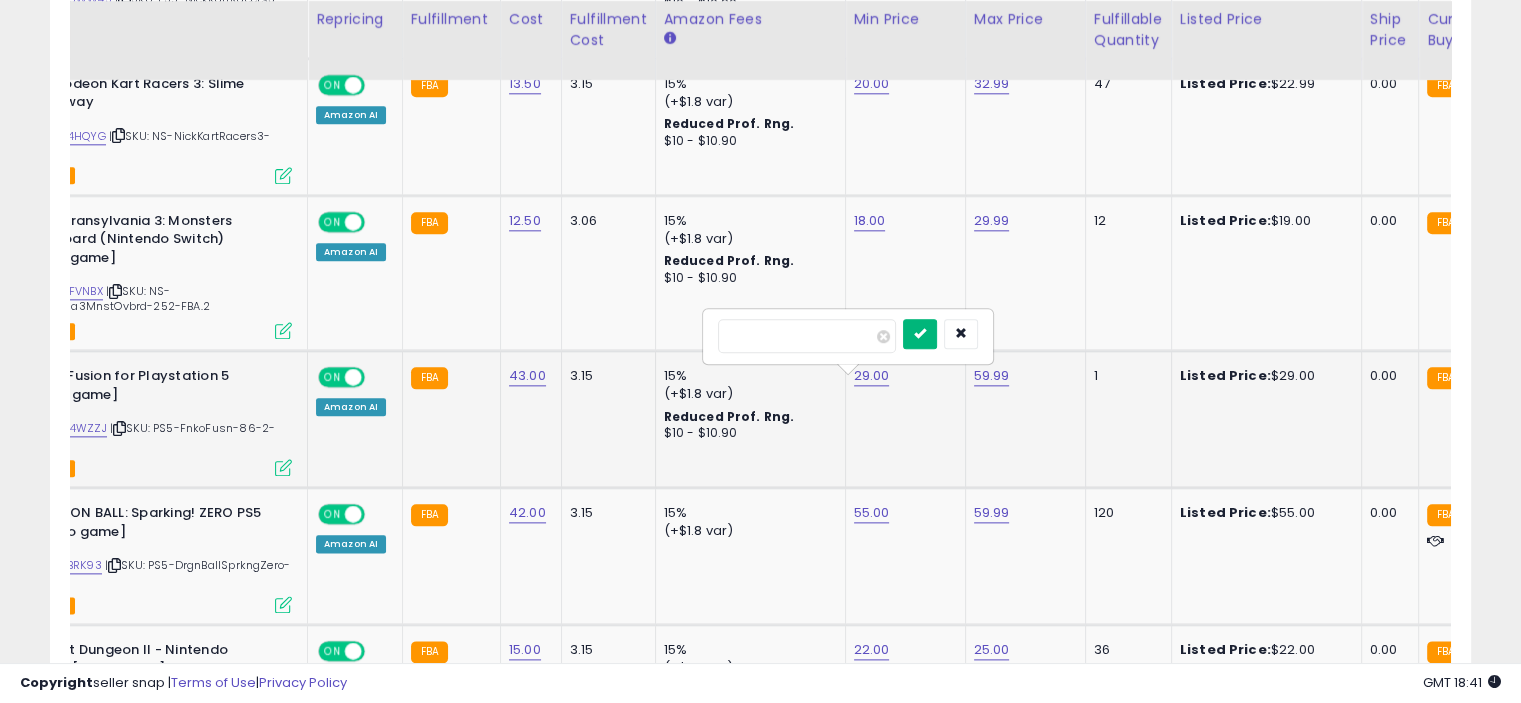 click at bounding box center [920, 333] 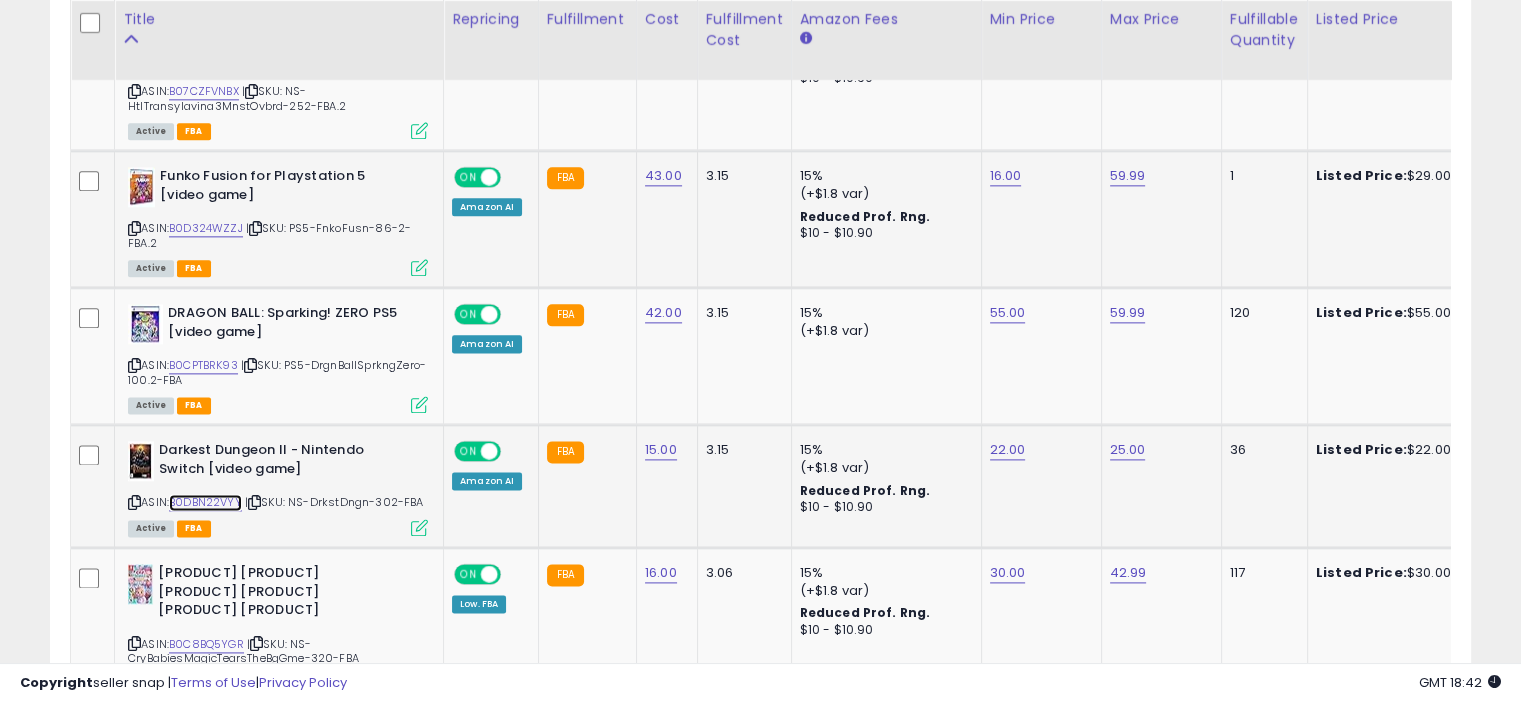 click on "B0DBN22VYY" at bounding box center [205, 502] 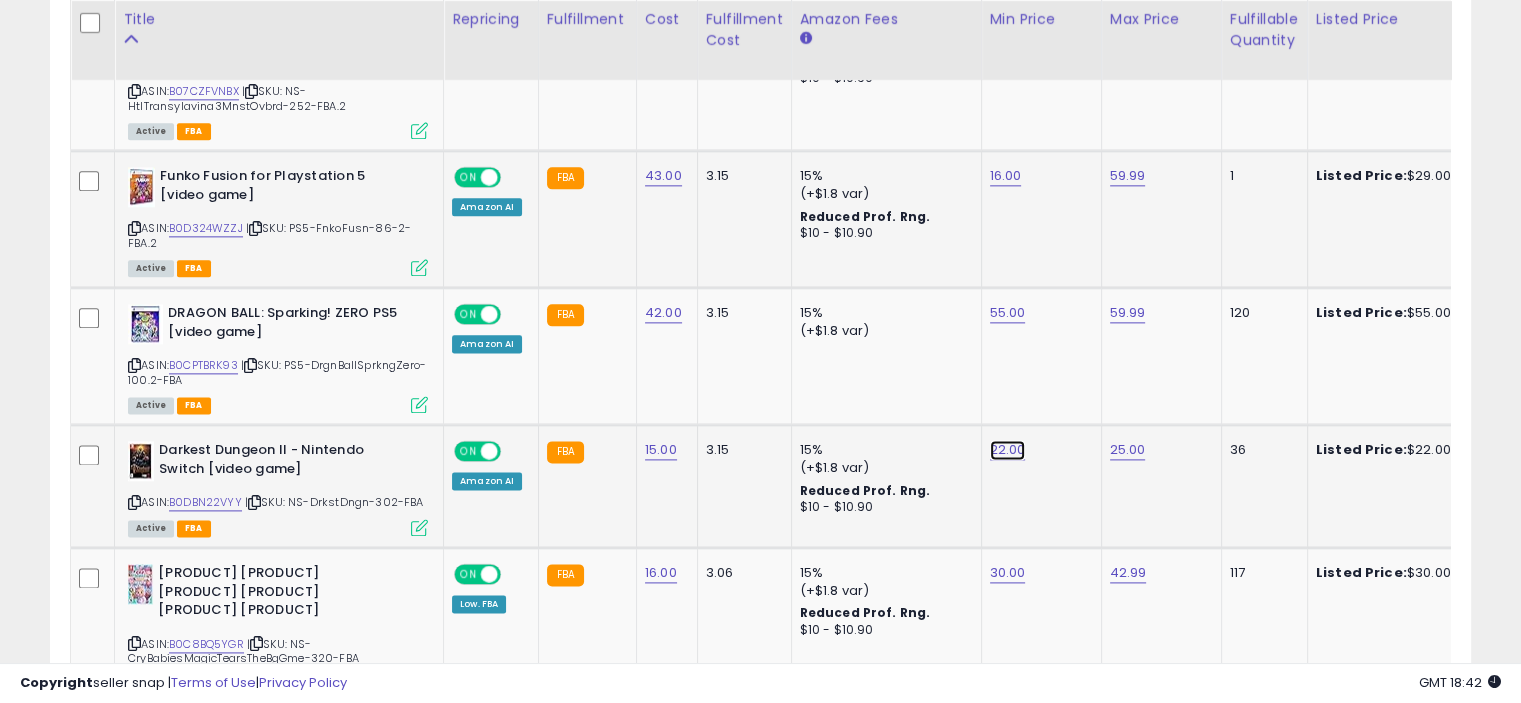 click on "22.00" at bounding box center (1005, -1442) 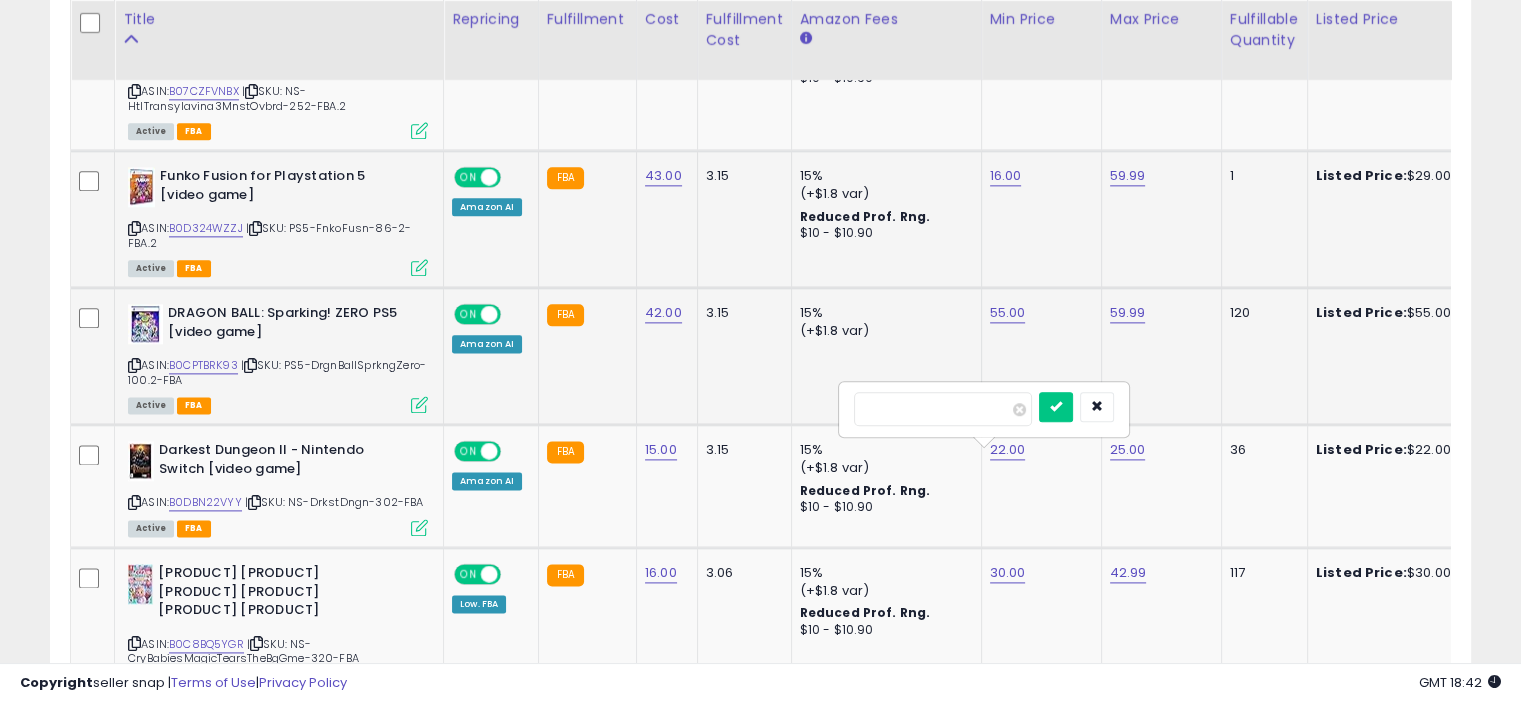 drag, startPoint x: 910, startPoint y: 412, endPoint x: 820, endPoint y: 405, distance: 90.27181 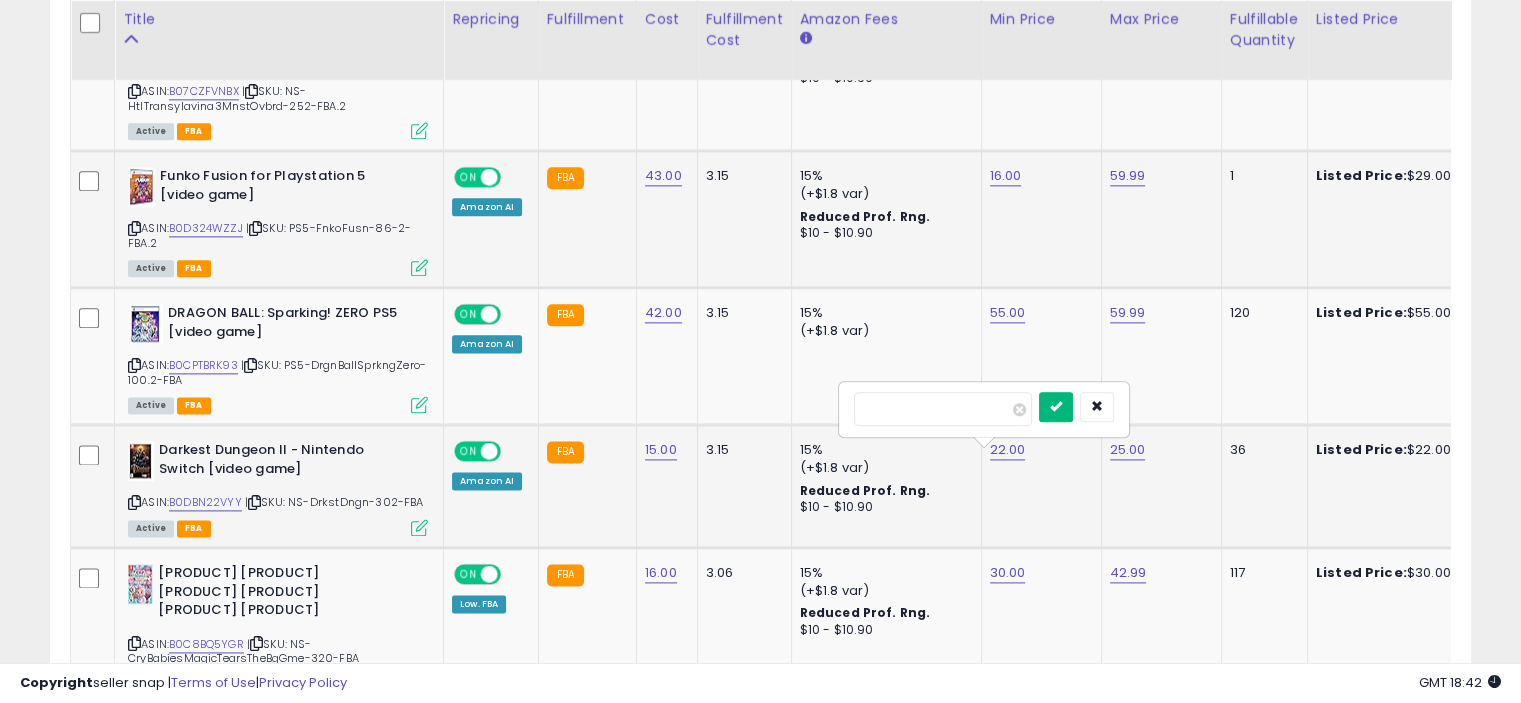 type on "**" 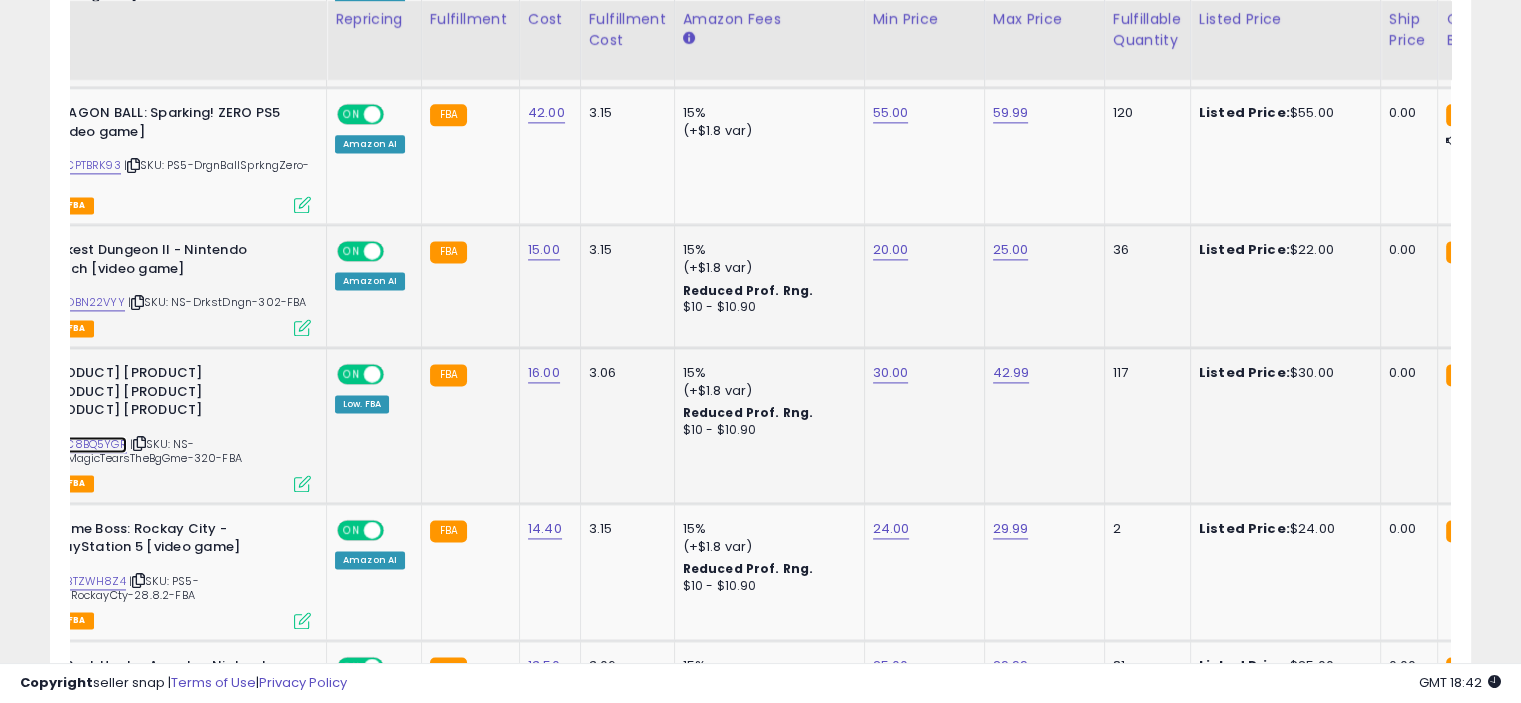 click on "B0C8BQ5YGR" at bounding box center [89, 444] 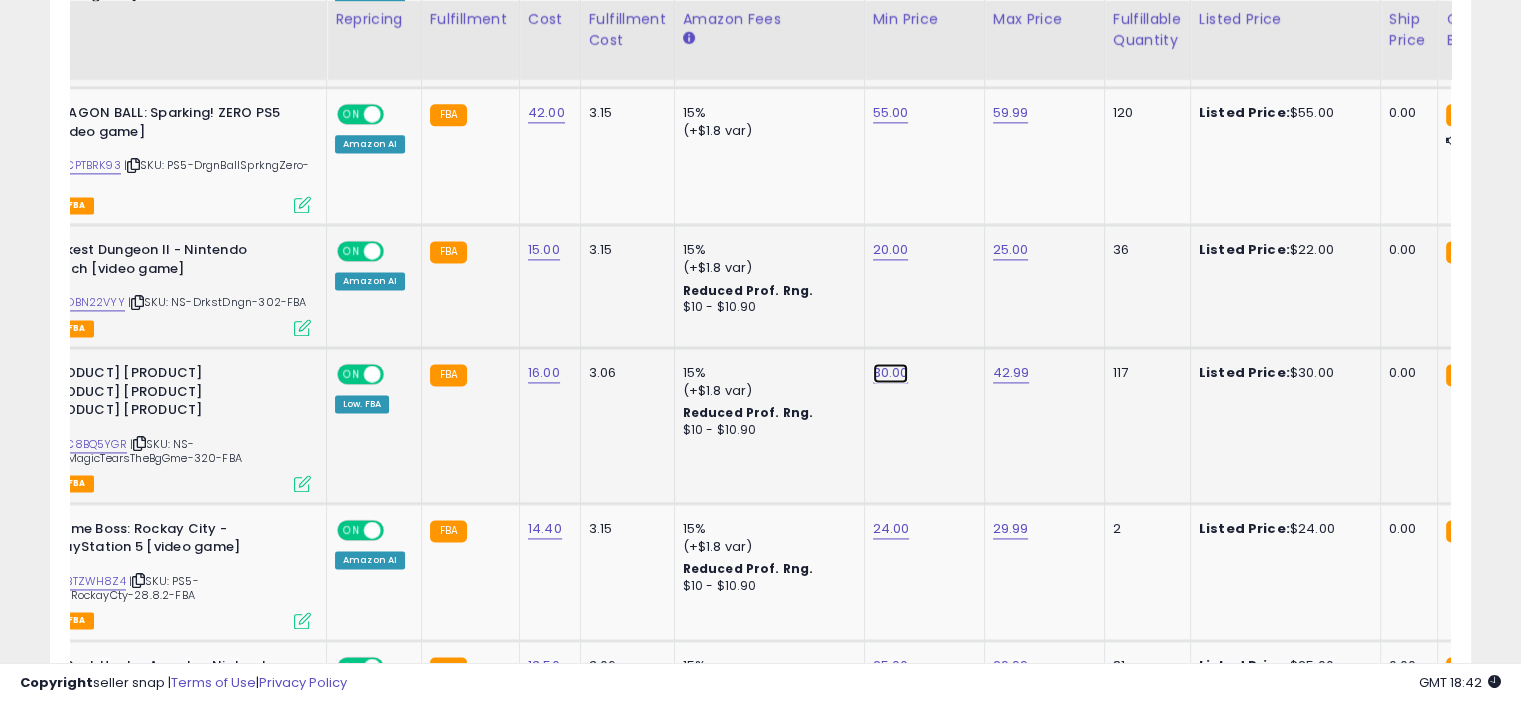 click on "30.00" at bounding box center [888, -1642] 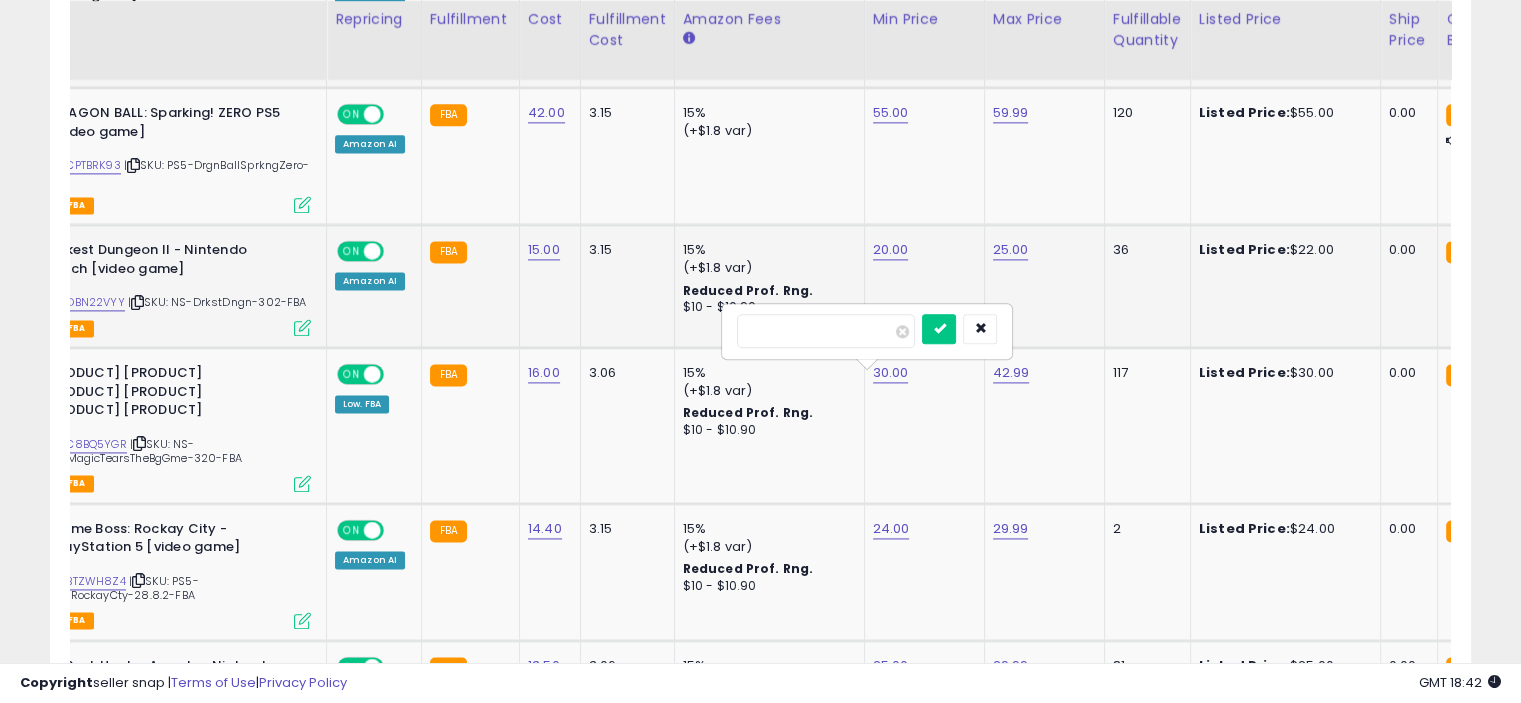 drag, startPoint x: 804, startPoint y: 330, endPoint x: 712, endPoint y: 331, distance: 92.00543 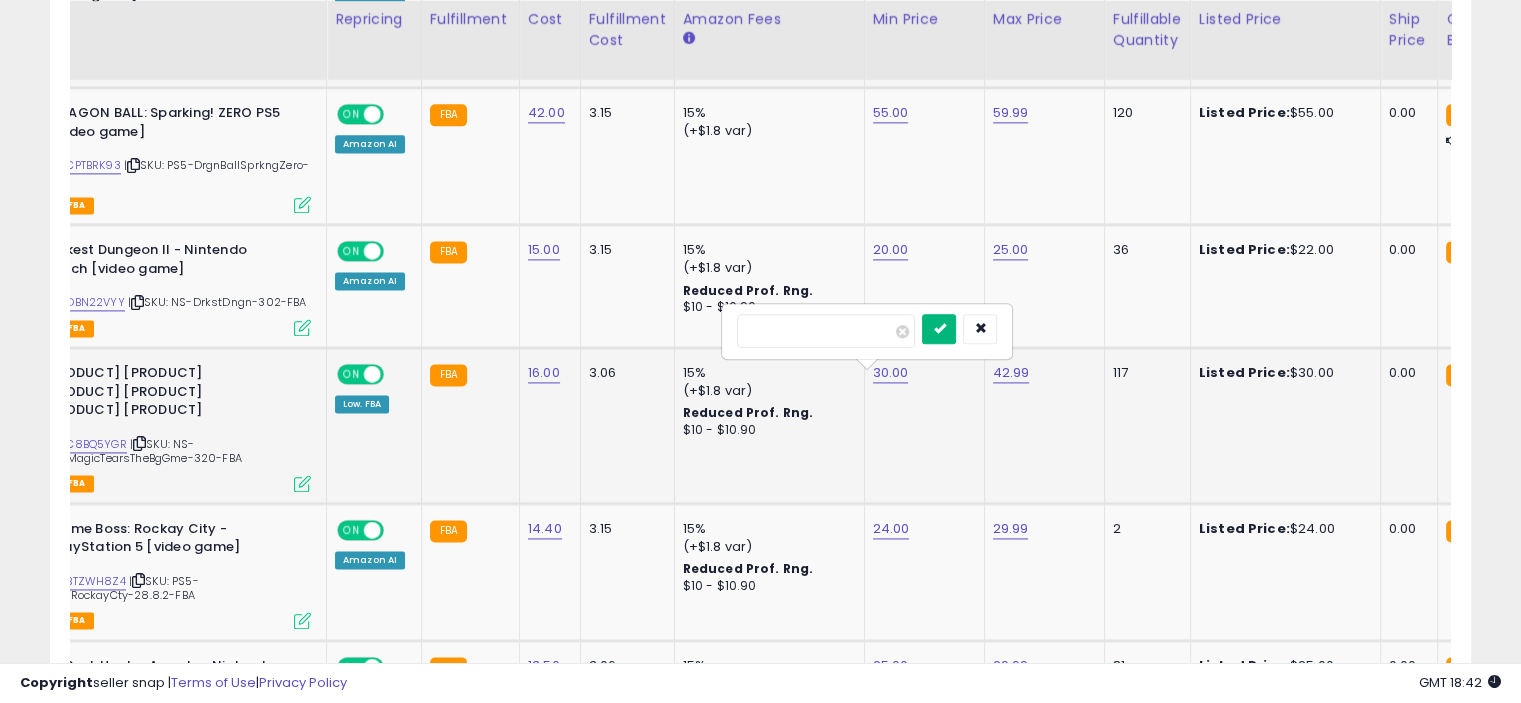 type on "**" 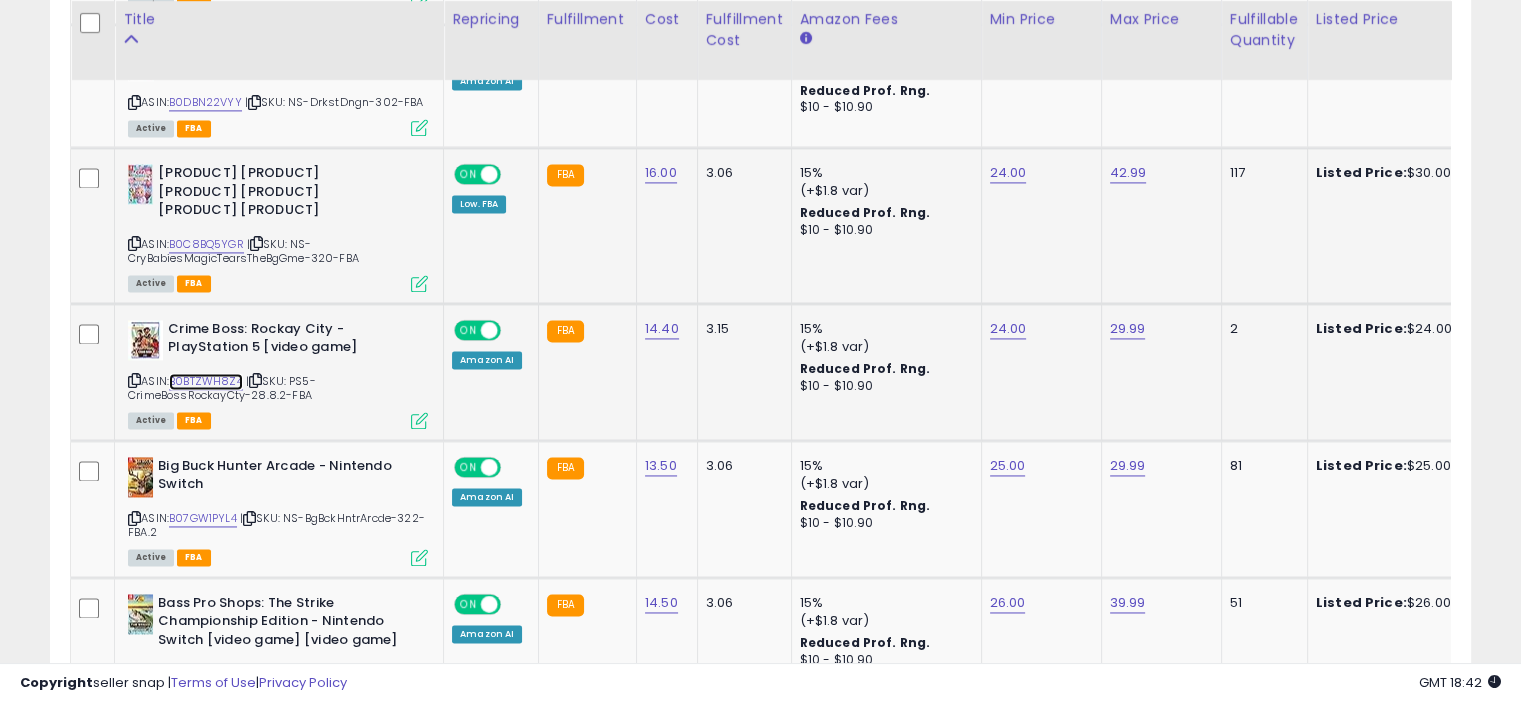 click on "B0BTZWH8Z4" at bounding box center [206, 381] 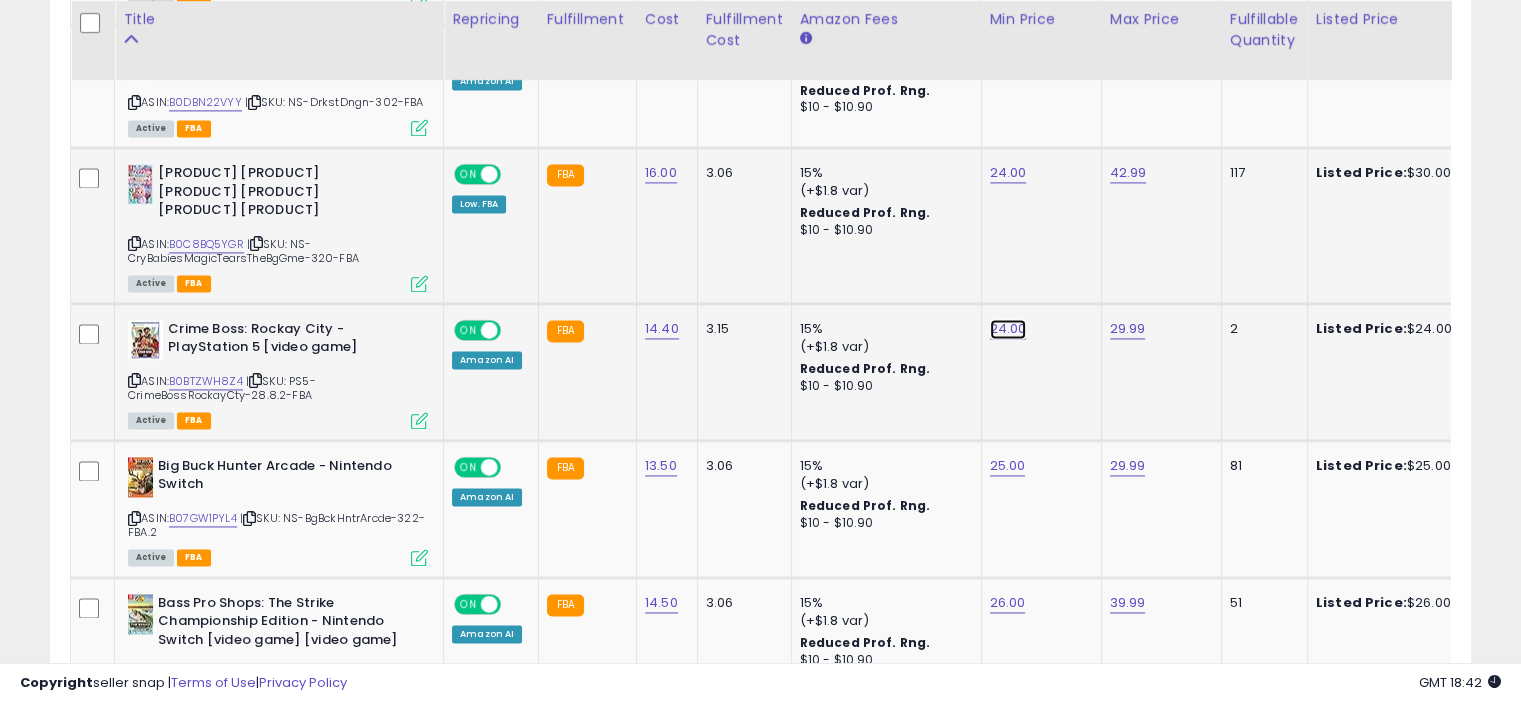 click on "24.00" at bounding box center (1005, -1842) 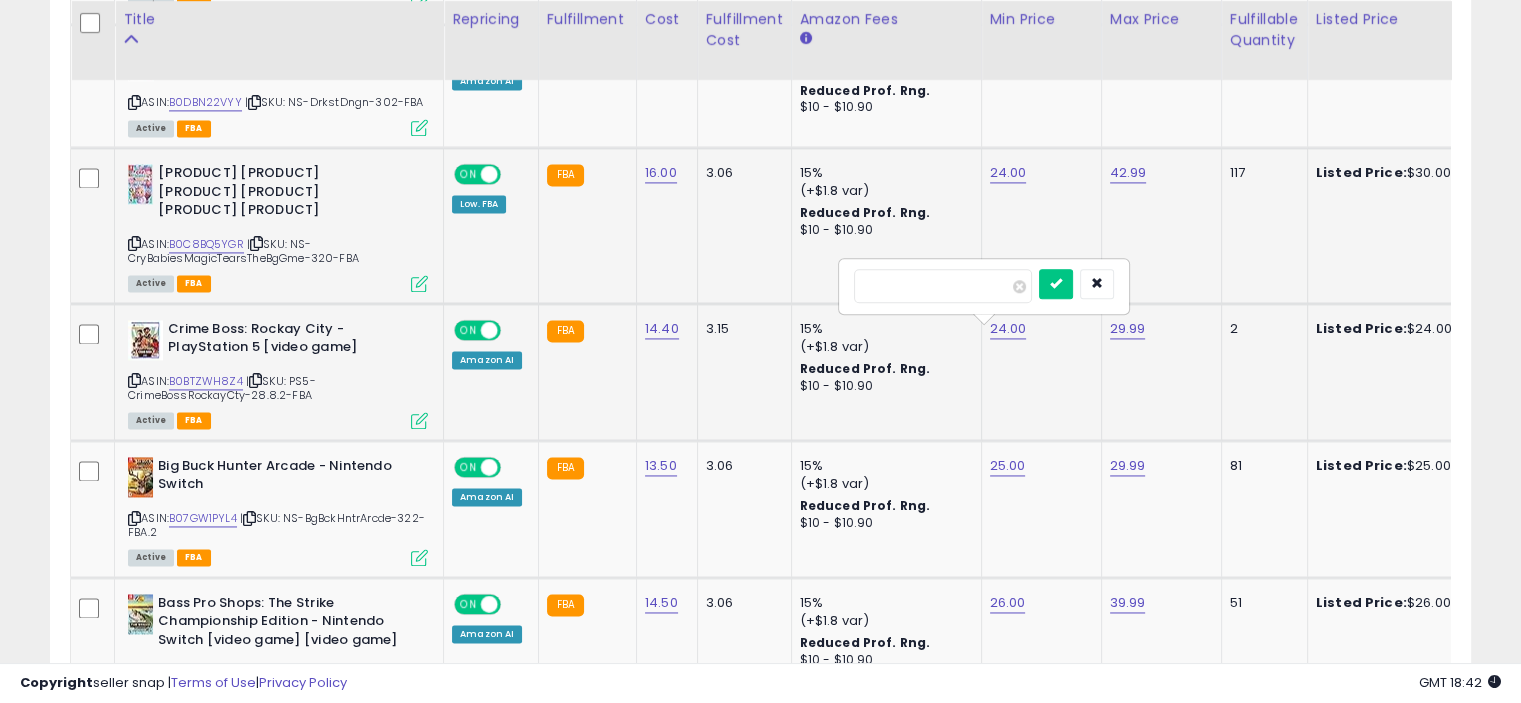 drag, startPoint x: 901, startPoint y: 284, endPoint x: 843, endPoint y: 284, distance: 58 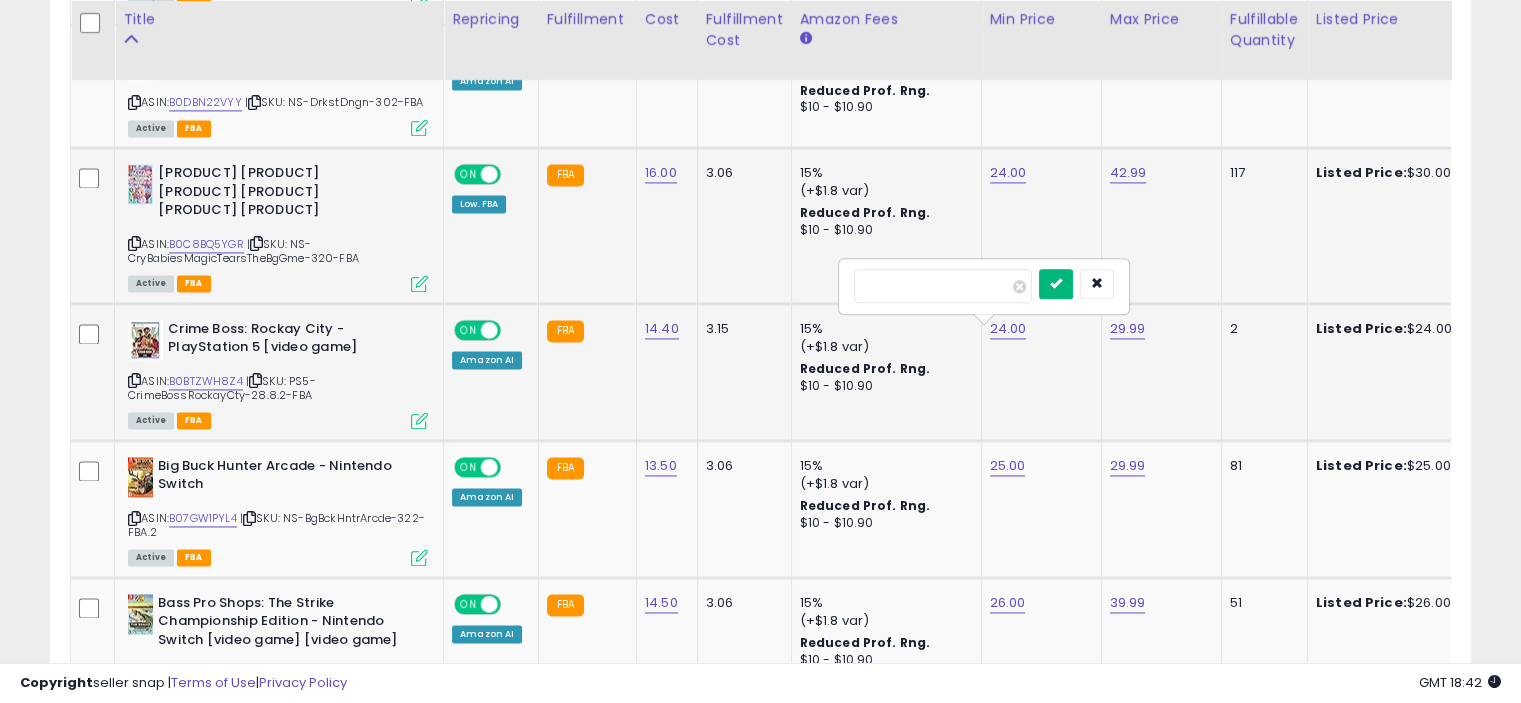 type on "**" 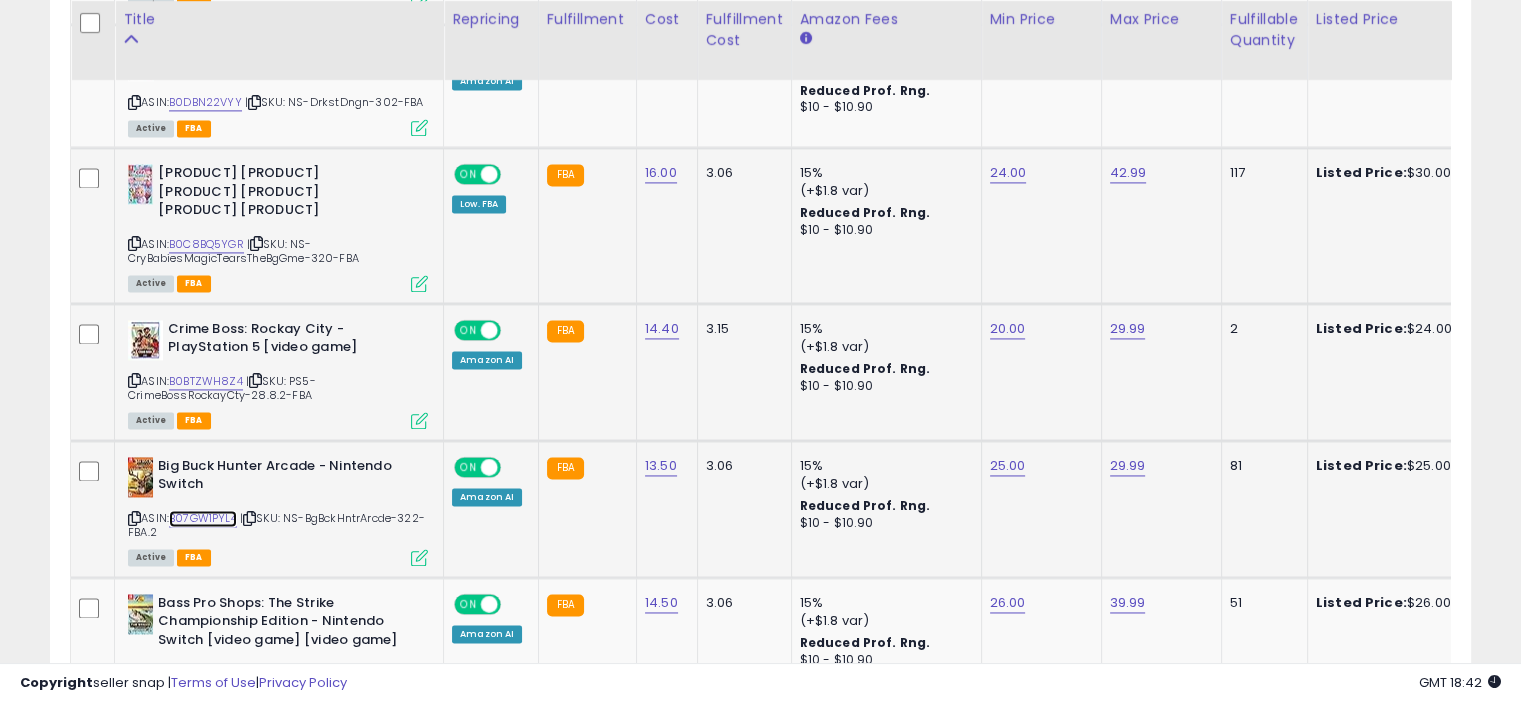 click on "B07GW1PYL4" at bounding box center [203, 518] 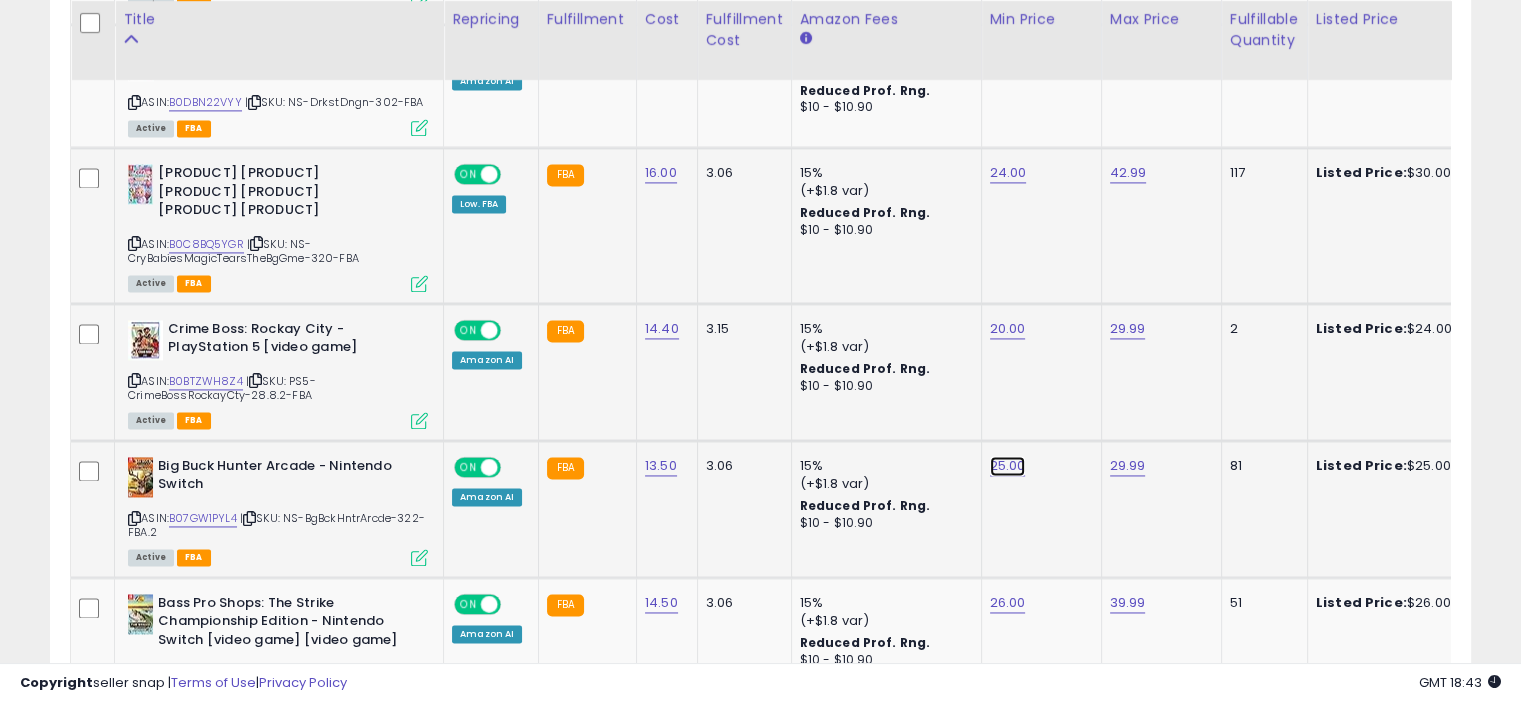 click on "25.00" at bounding box center [1005, -1842] 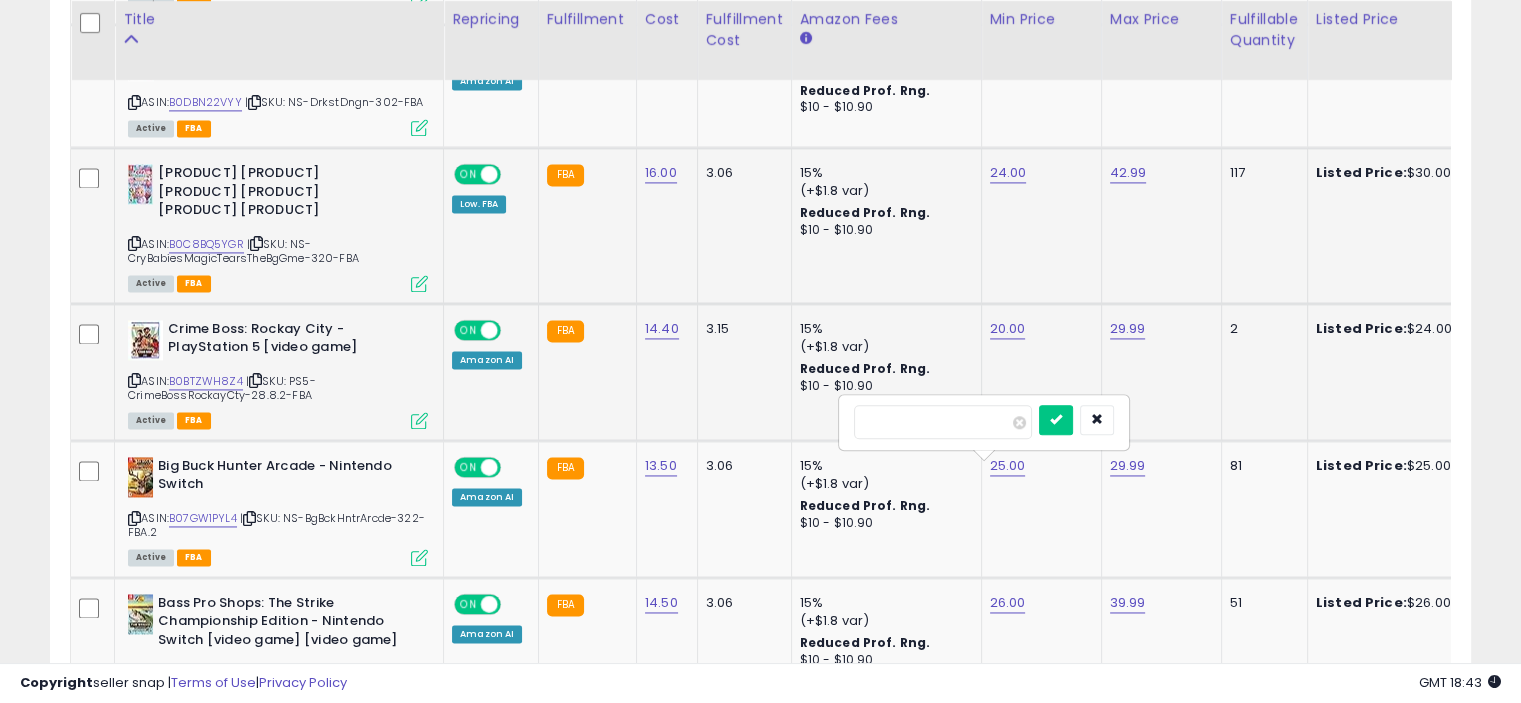 drag, startPoint x: 918, startPoint y: 424, endPoint x: 820, endPoint y: 423, distance: 98.005104 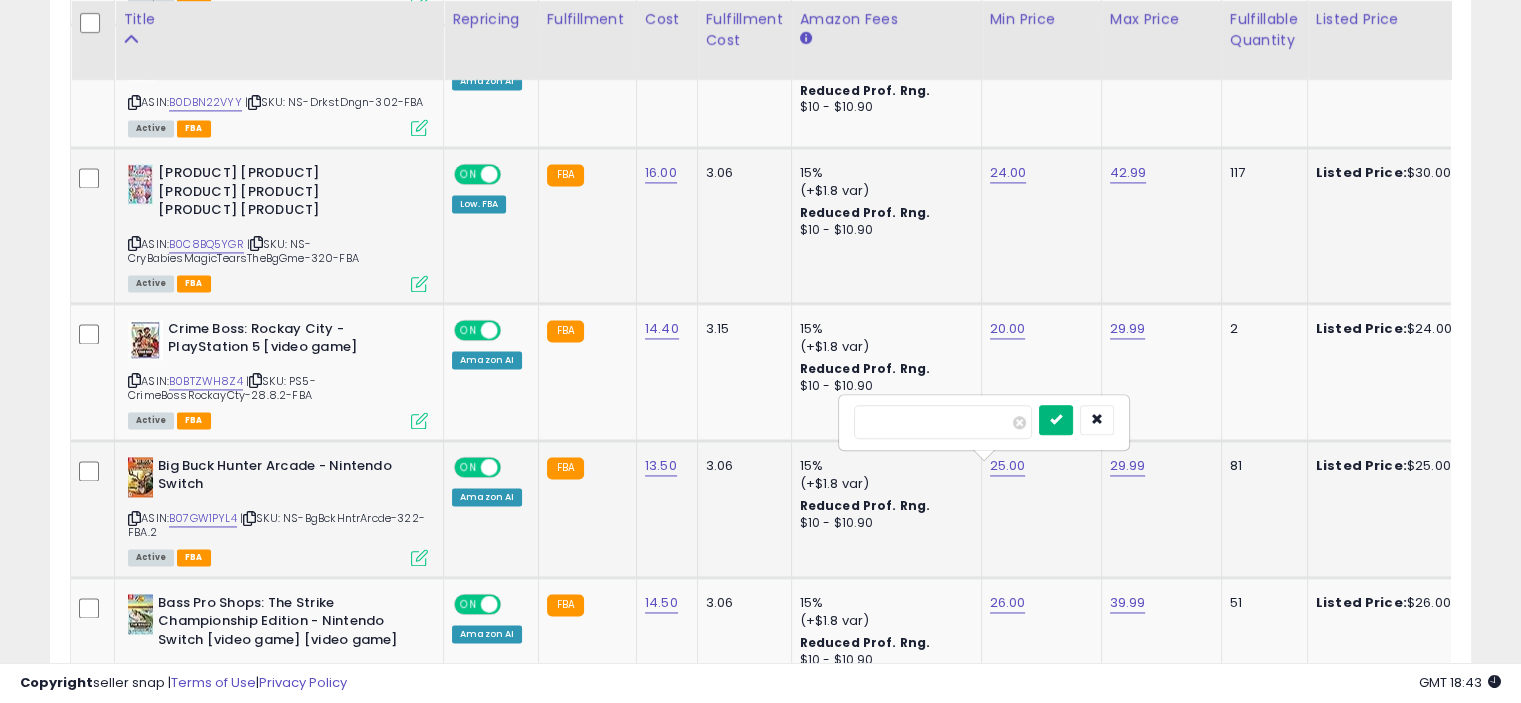 click at bounding box center (1056, 419) 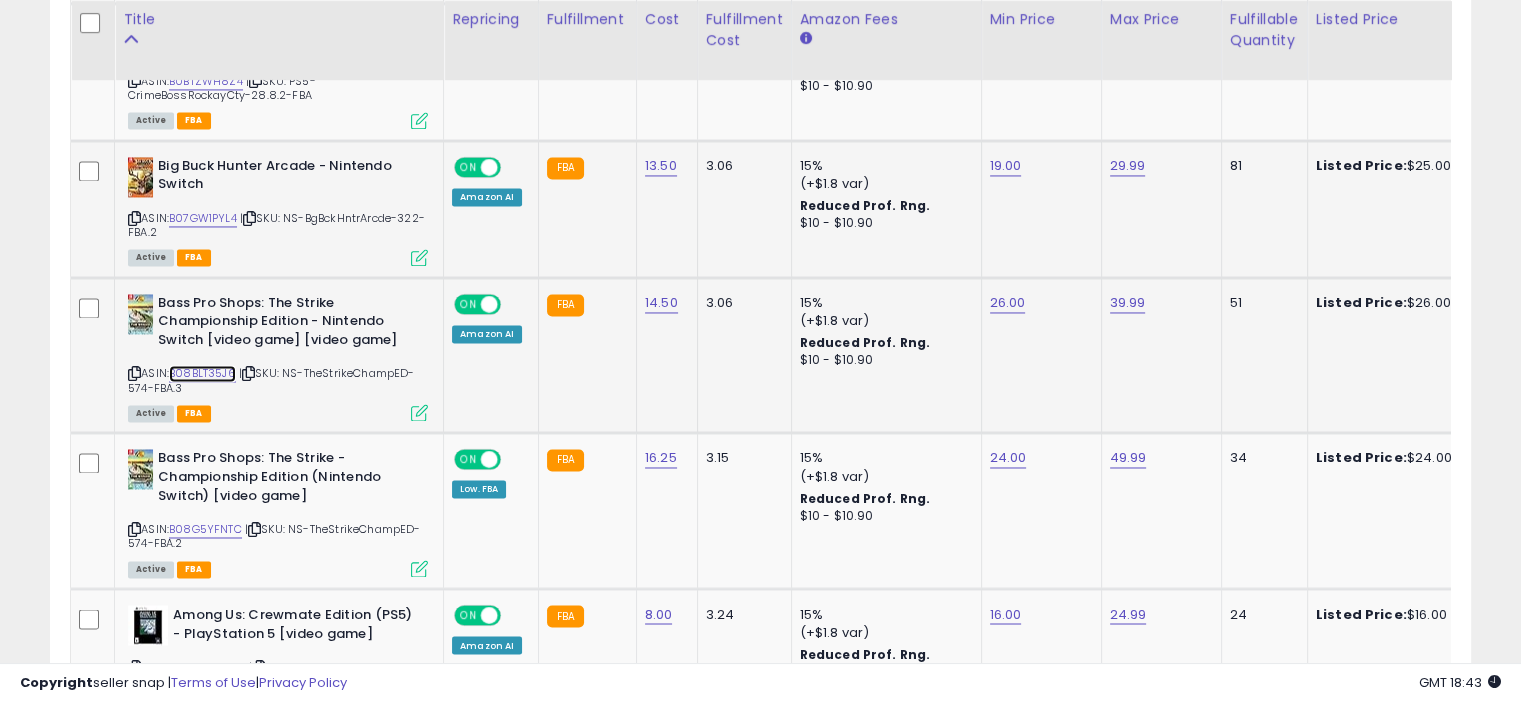 click on "B08BLT35J6" at bounding box center (202, 373) 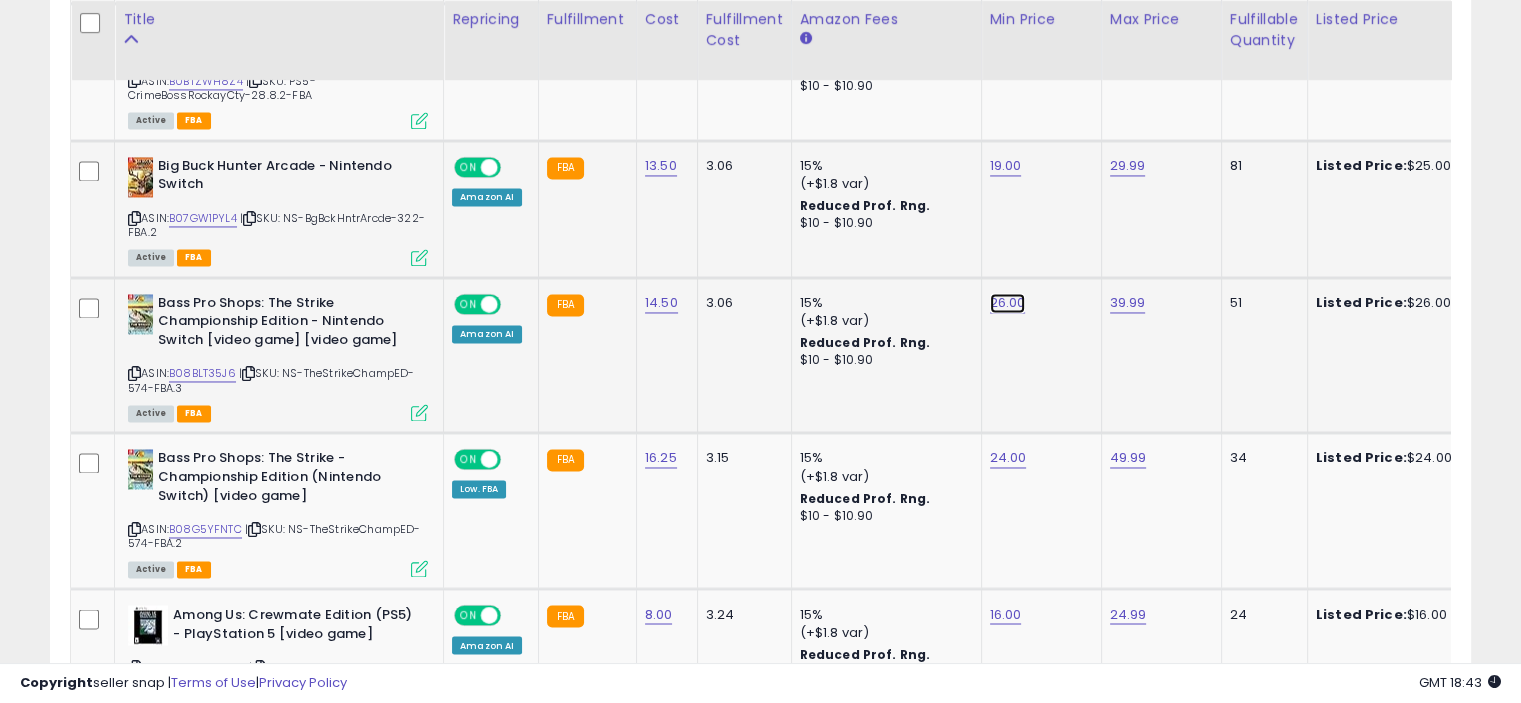click on "26.00" at bounding box center (1005, -2142) 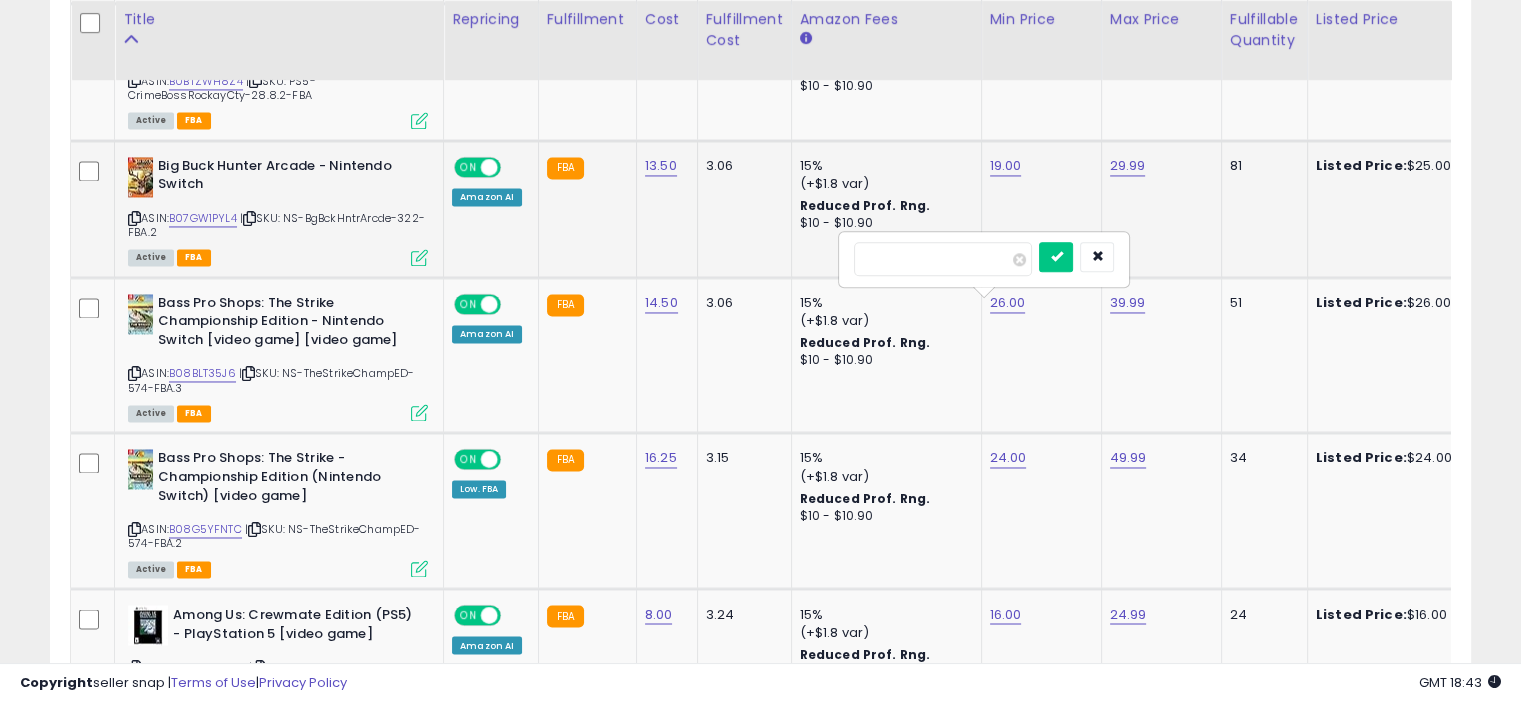 drag, startPoint x: 912, startPoint y: 255, endPoint x: 804, endPoint y: 250, distance: 108.11568 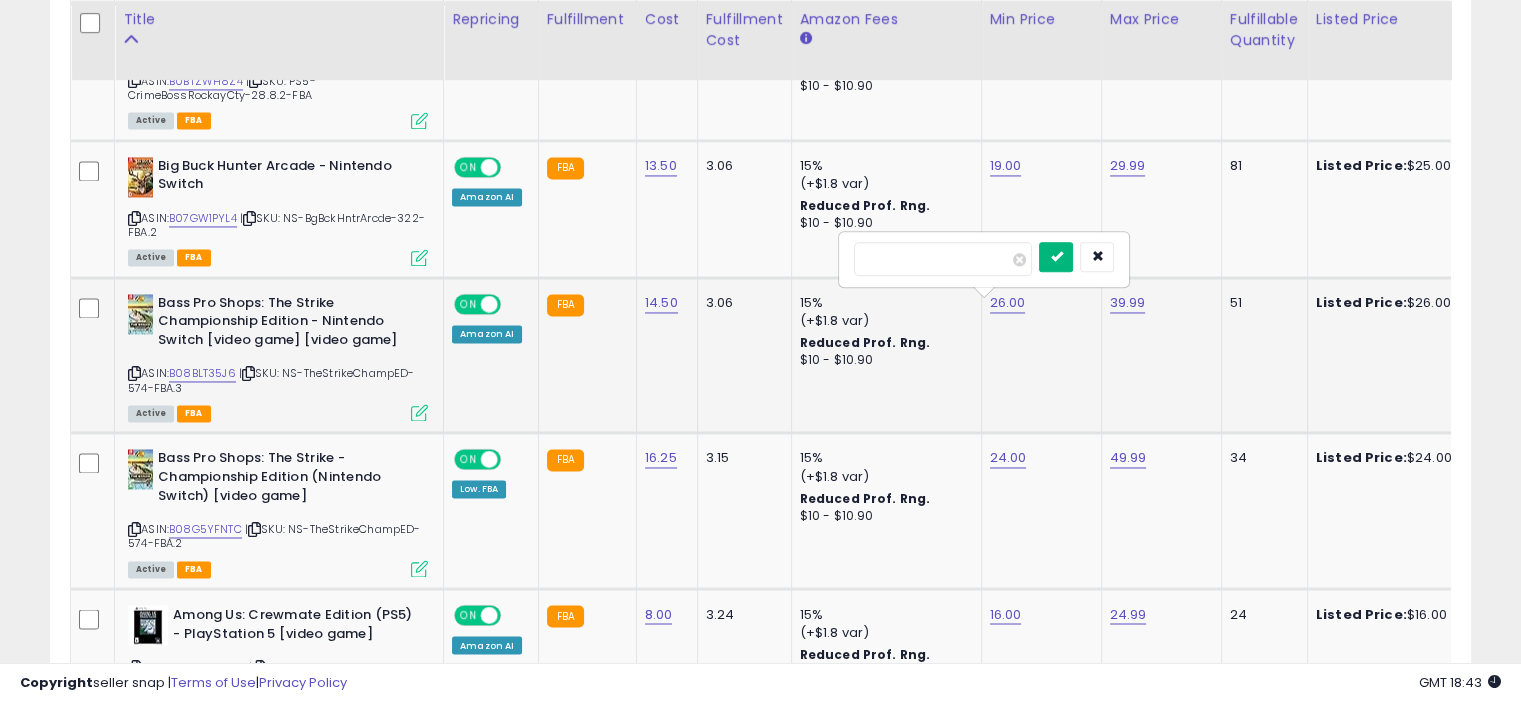 type on "**" 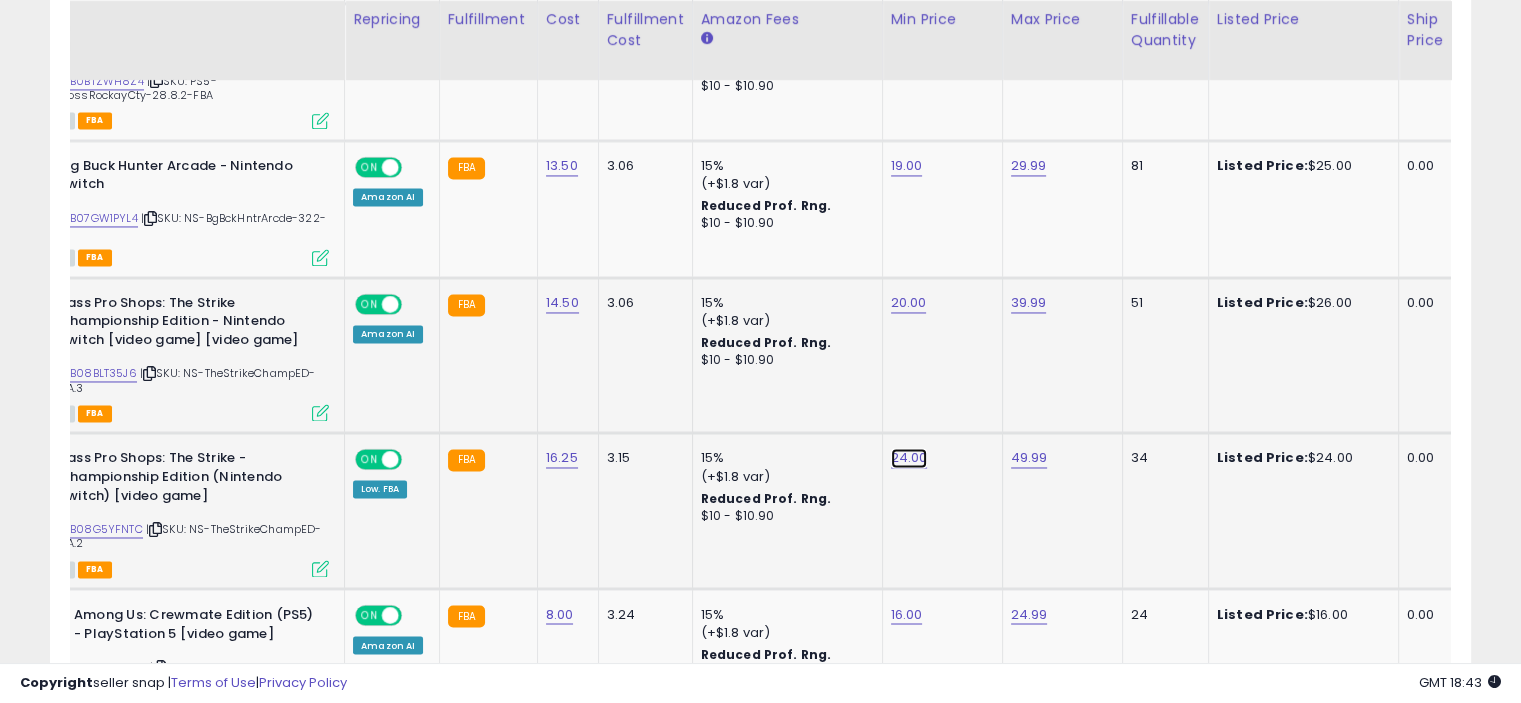 click on "24.00" at bounding box center [906, -2142] 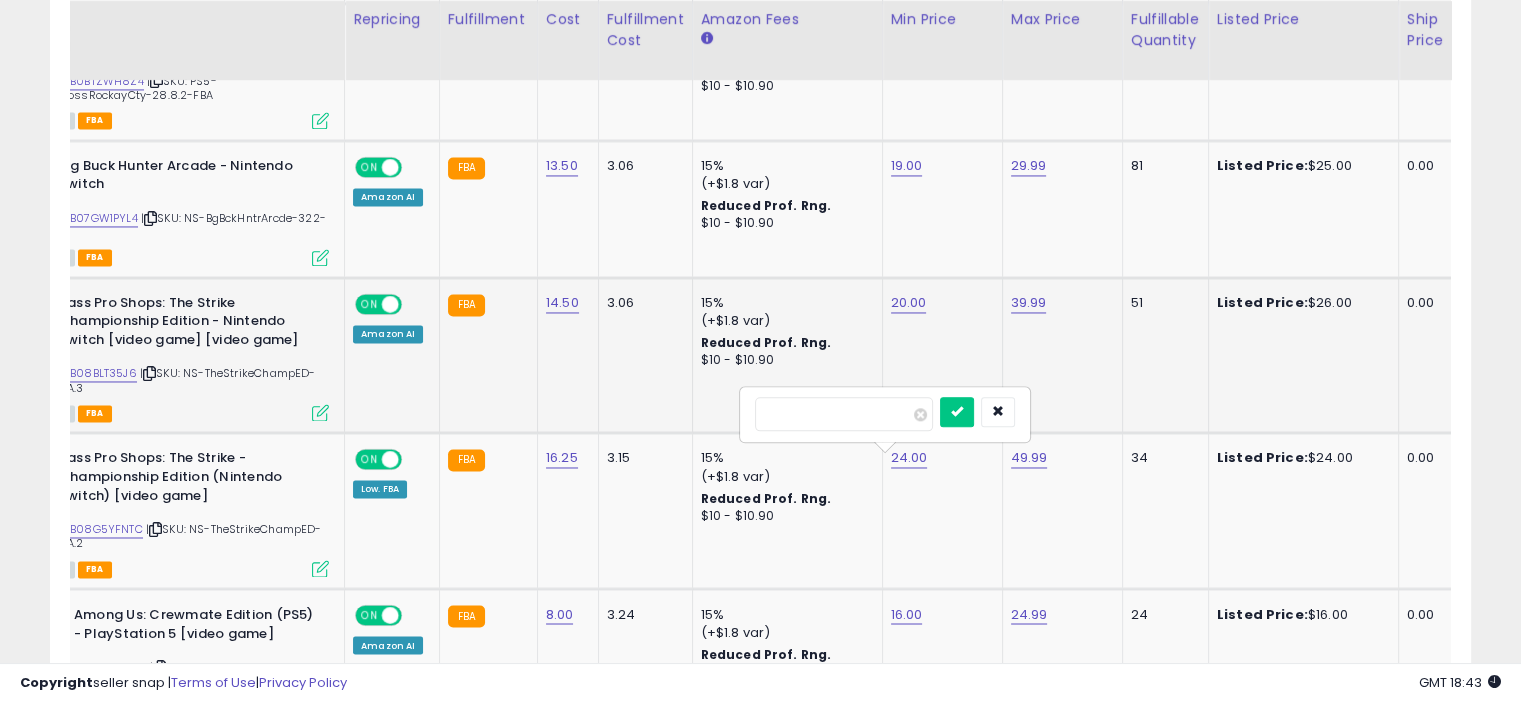drag, startPoint x: 773, startPoint y: 411, endPoint x: 676, endPoint y: 409, distance: 97.020615 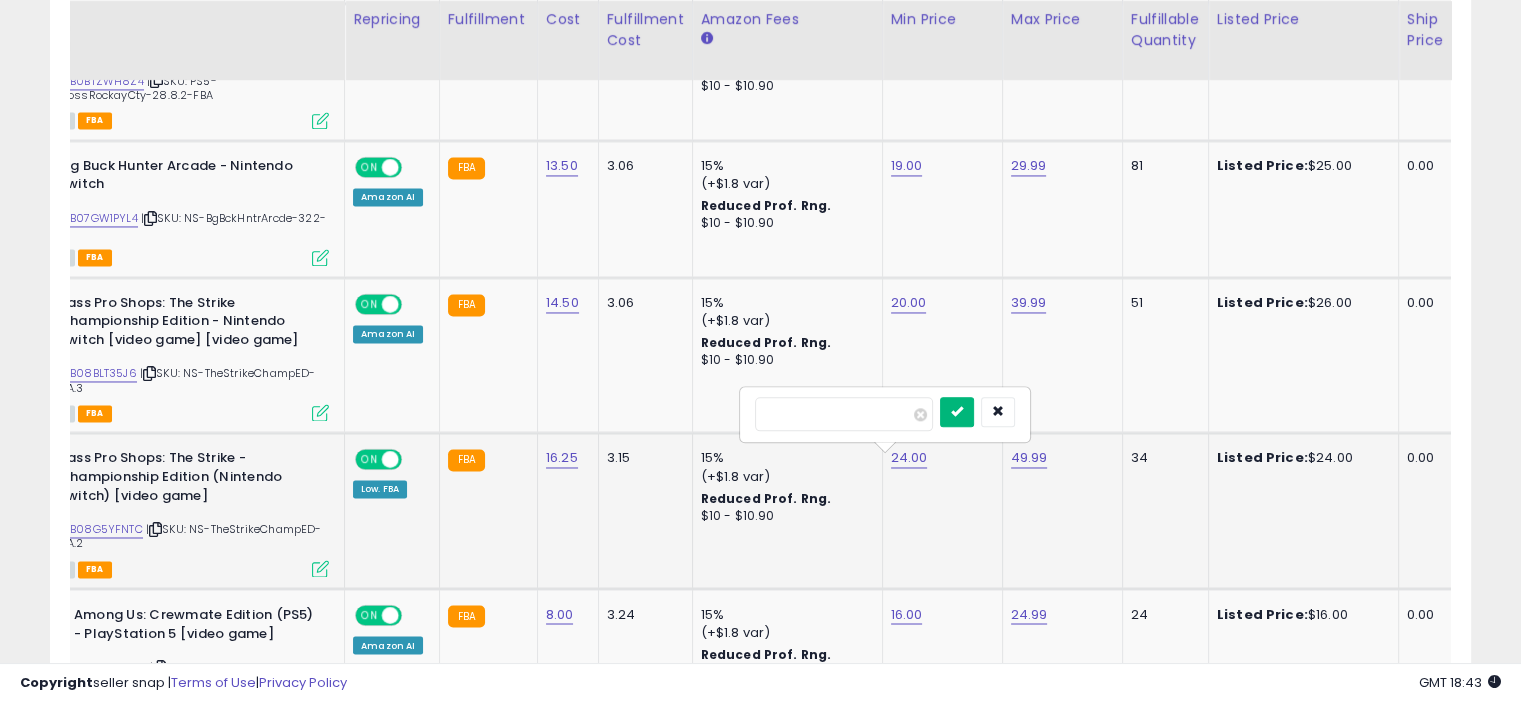 type on "**" 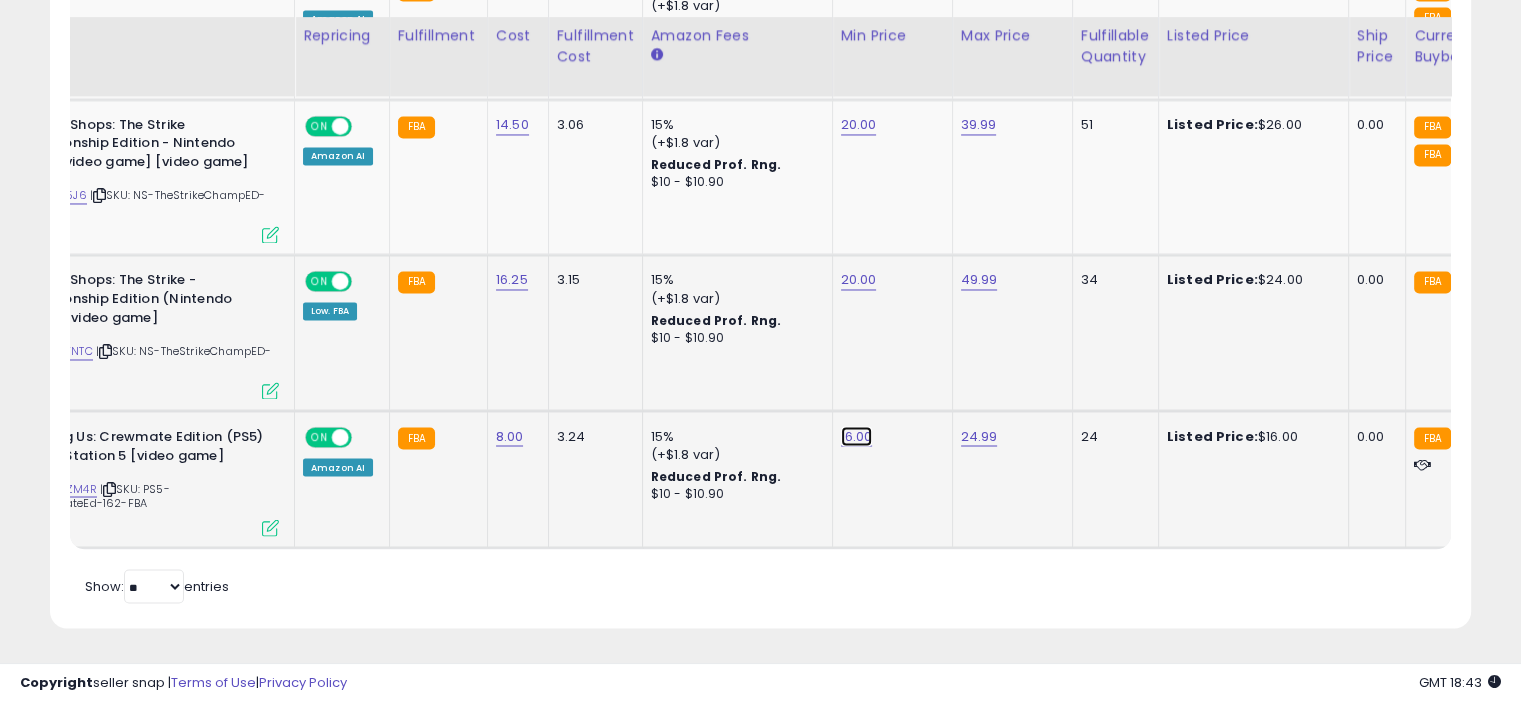 click on "16.00" at bounding box center [856, -2320] 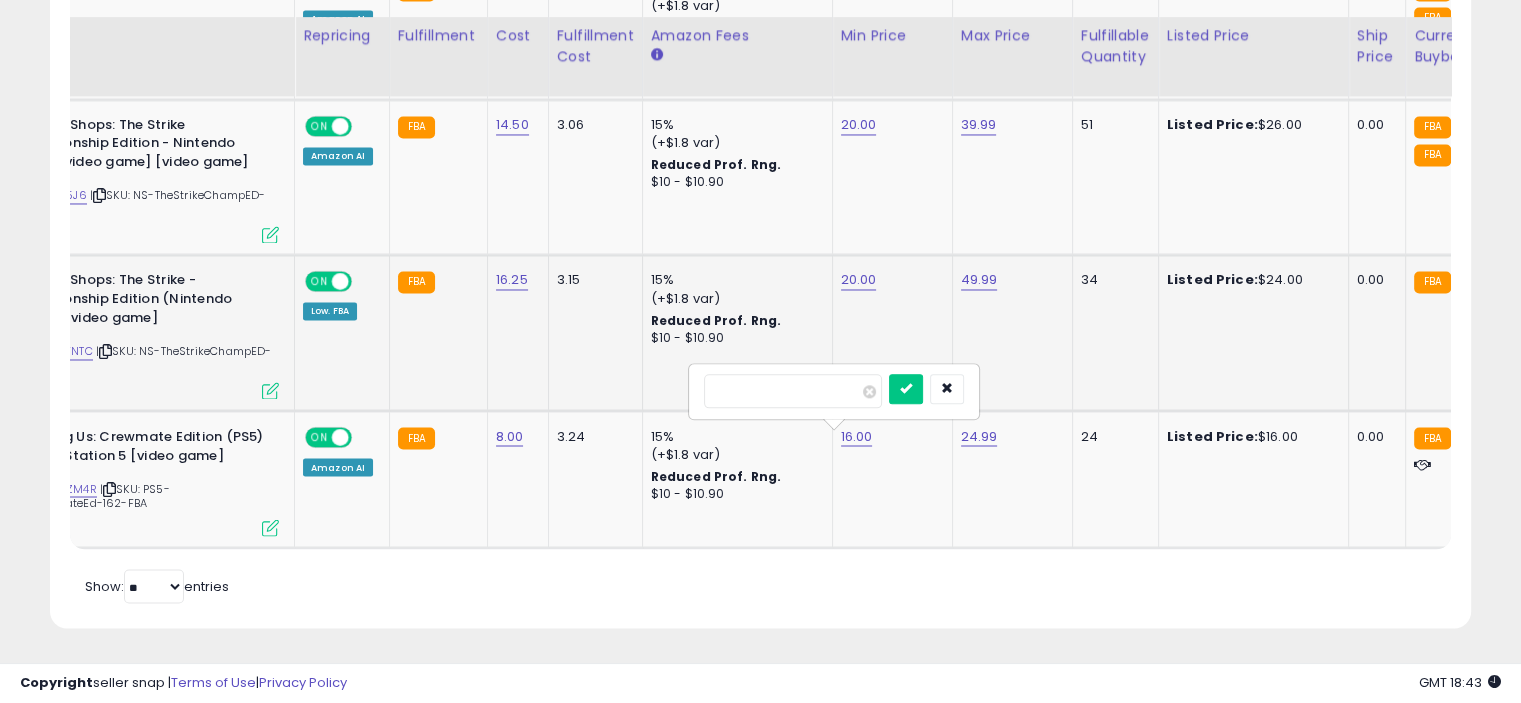 drag, startPoint x: 758, startPoint y: 378, endPoint x: 648, endPoint y: 381, distance: 110.0409 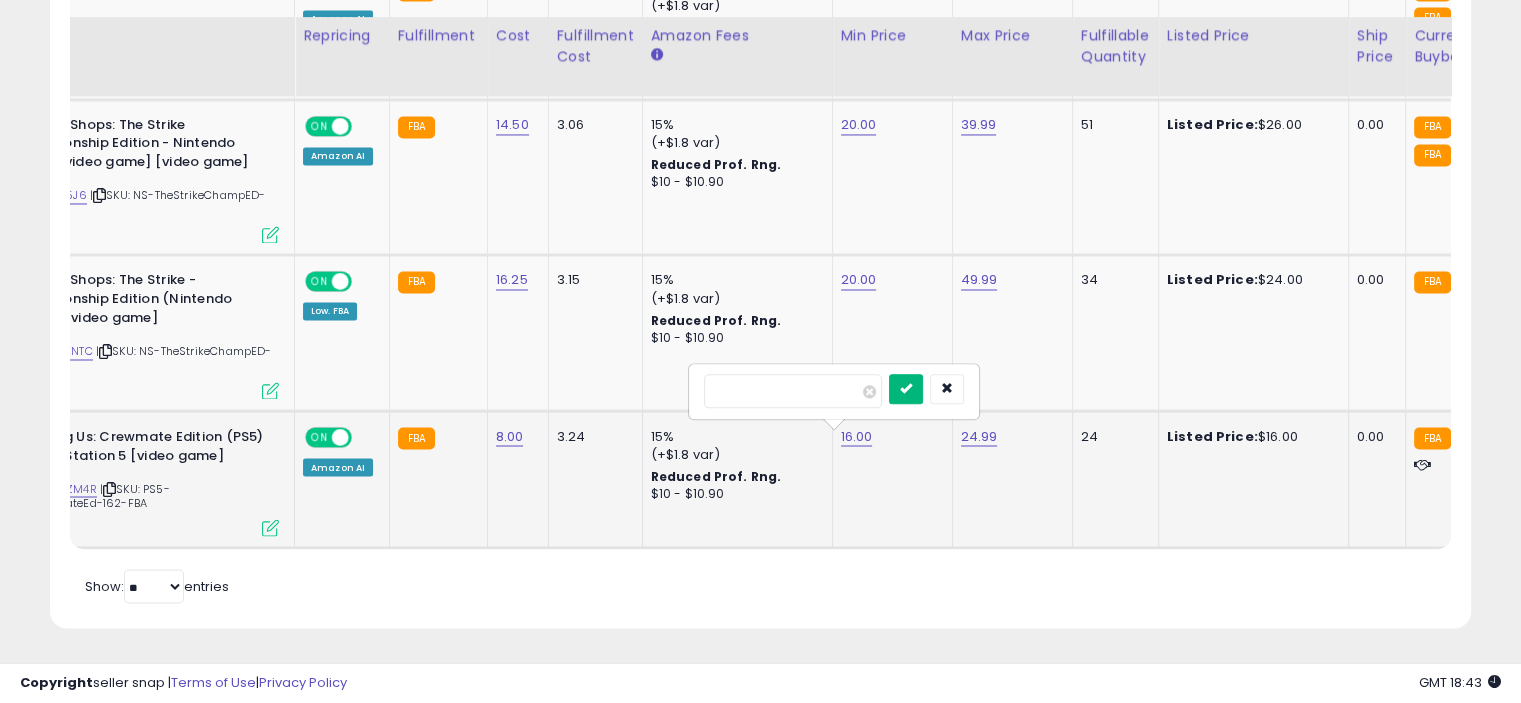 type on "**" 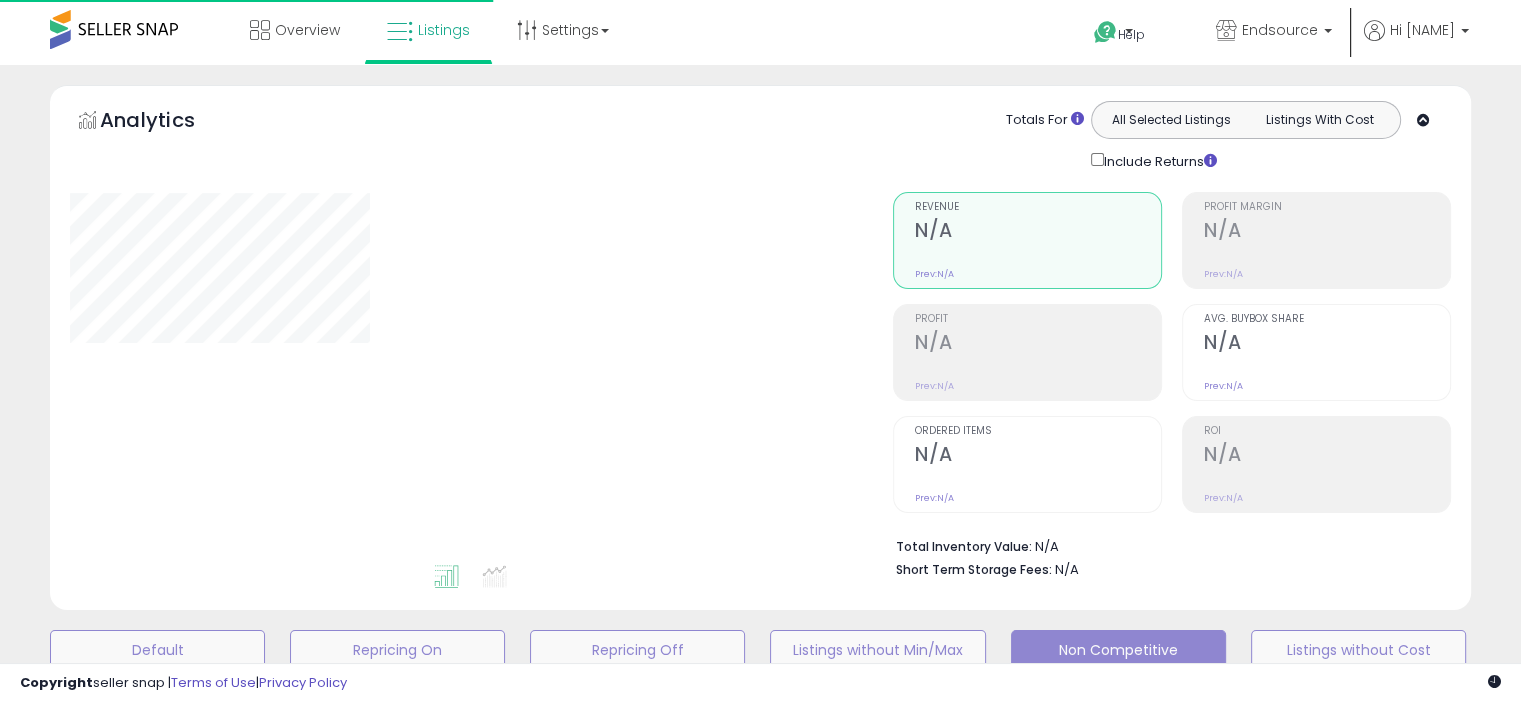 scroll, scrollTop: 536, scrollLeft: 0, axis: vertical 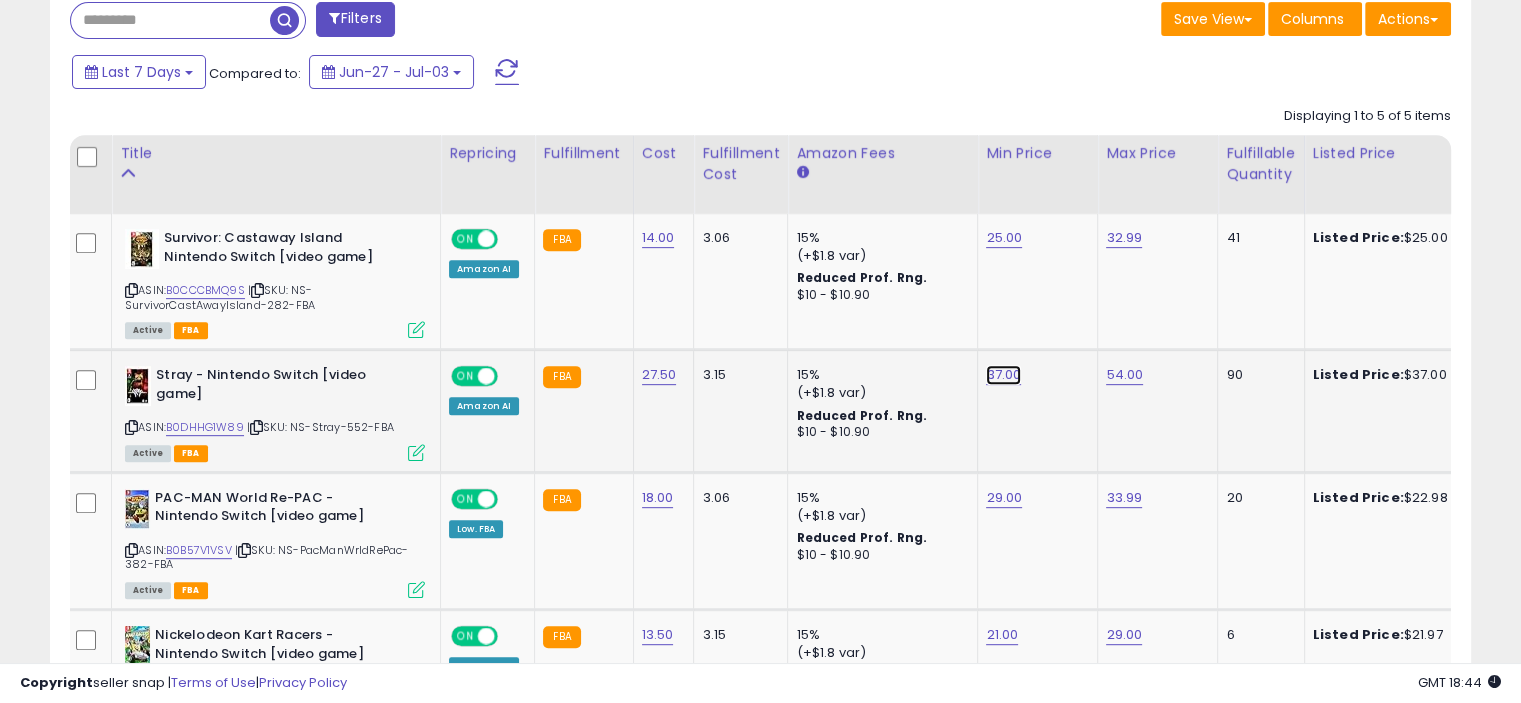 click on "37.00" at bounding box center (1004, 238) 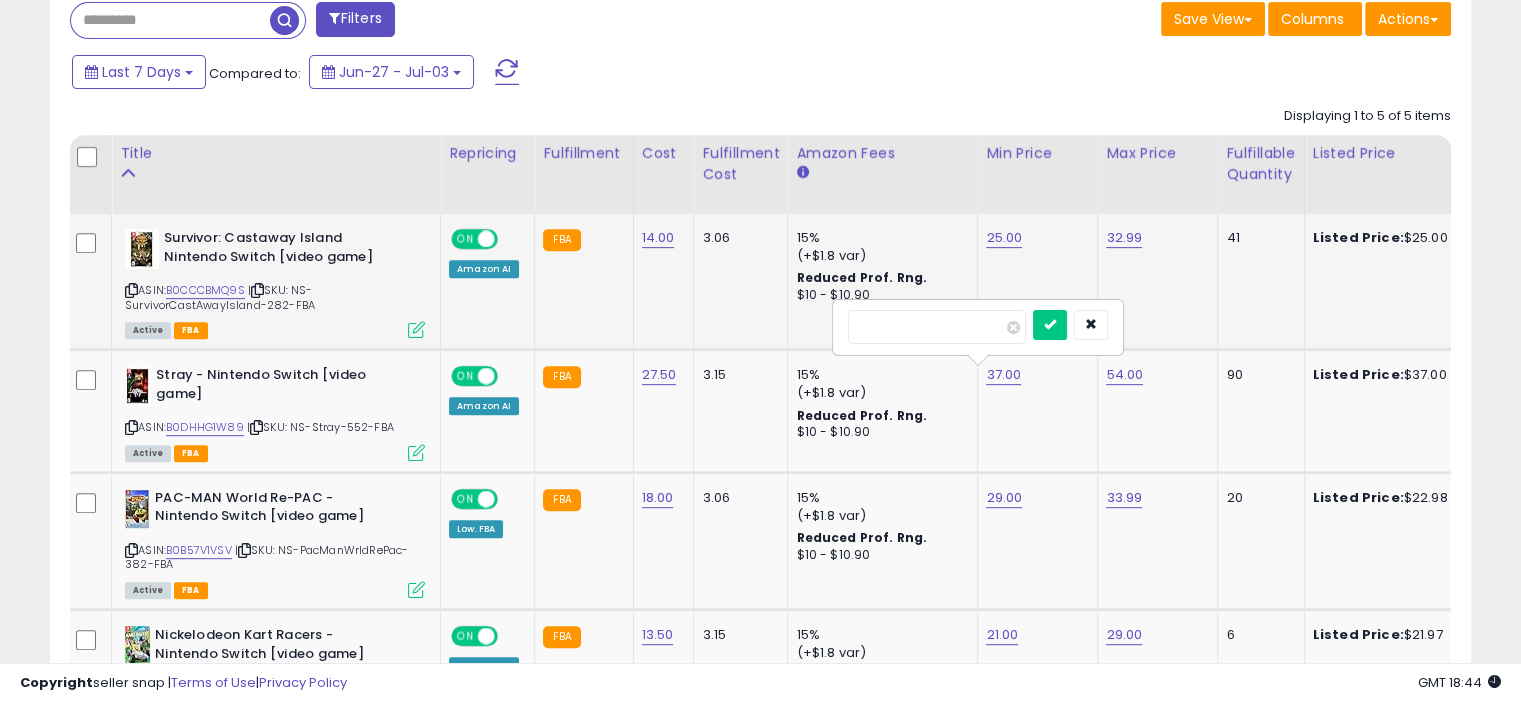 drag, startPoint x: 917, startPoint y: 325, endPoint x: 817, endPoint y: 325, distance: 100 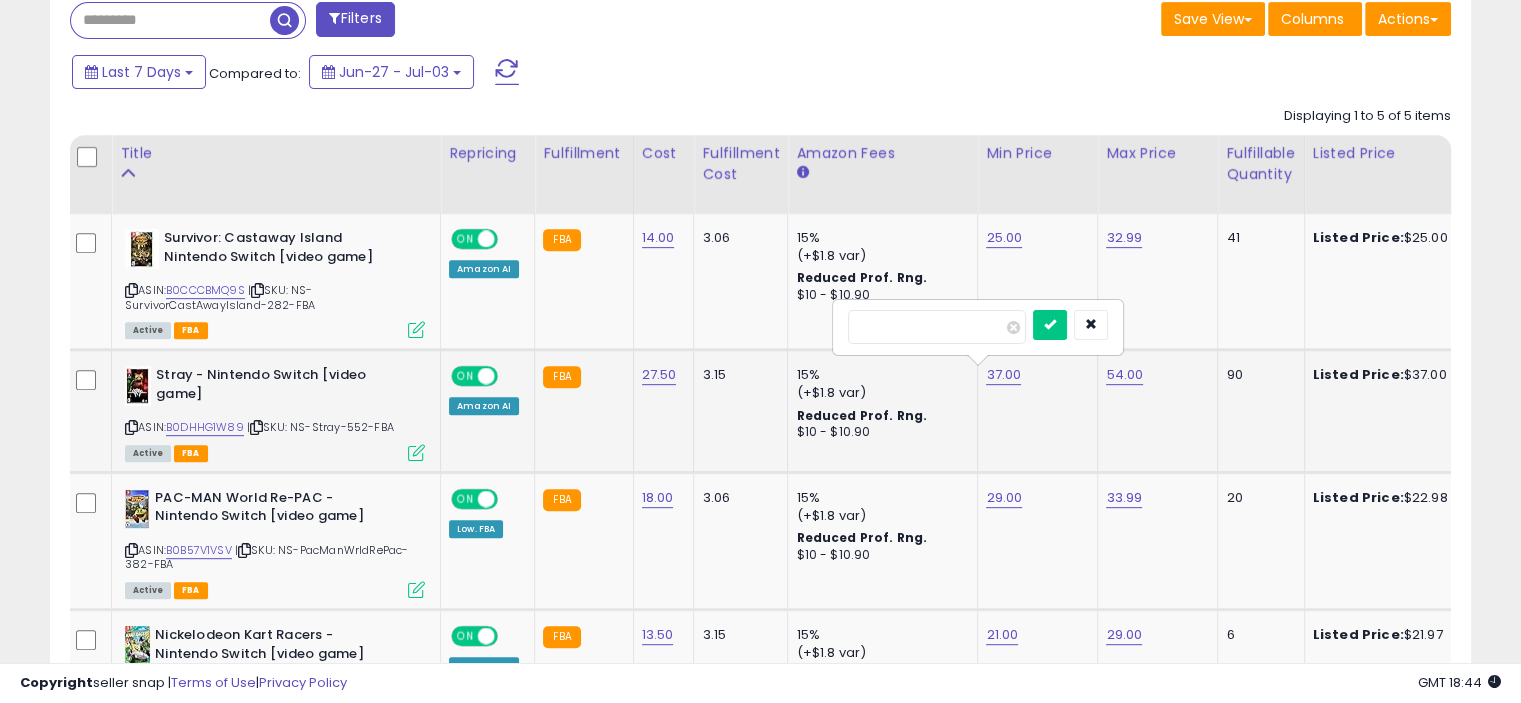 click on "**" at bounding box center (937, 327) 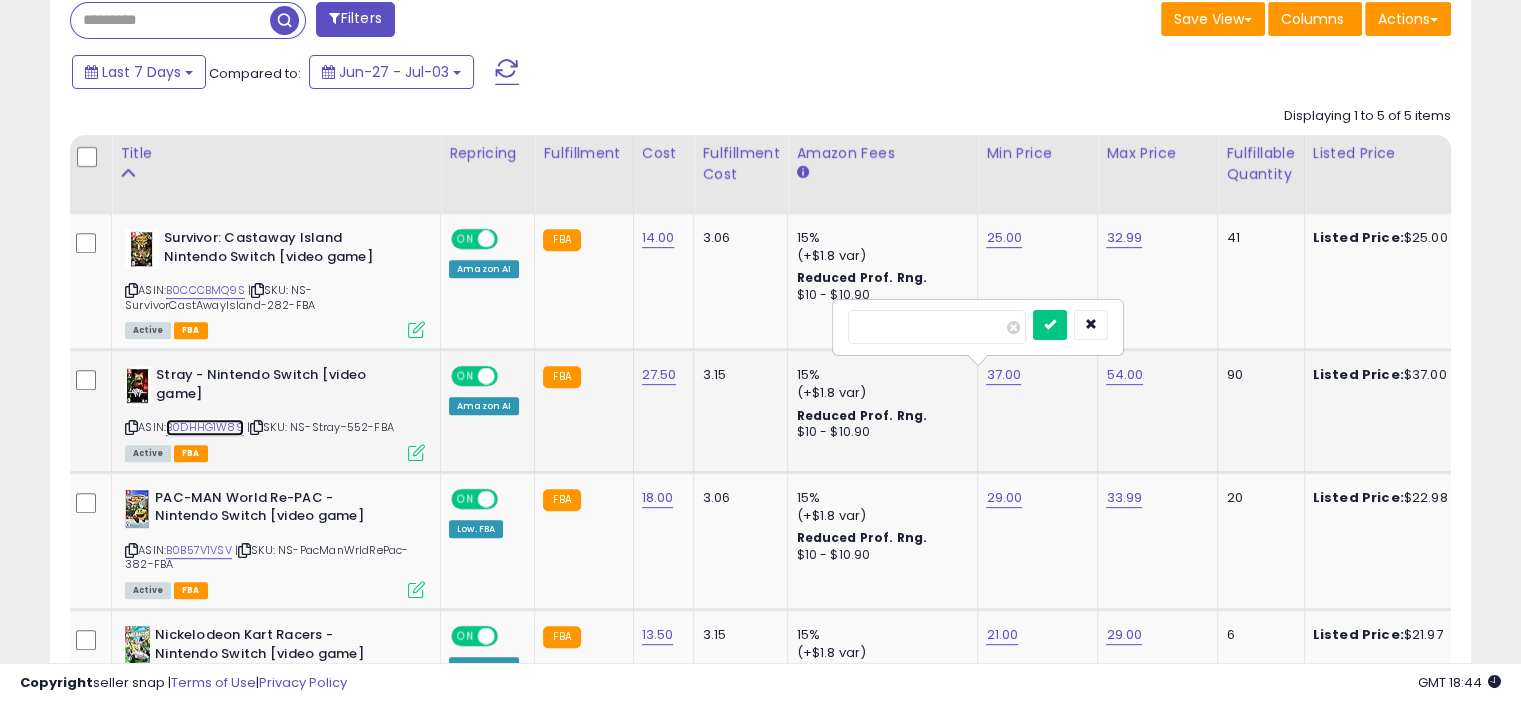 click on "B0DHHG1W89" at bounding box center (205, 427) 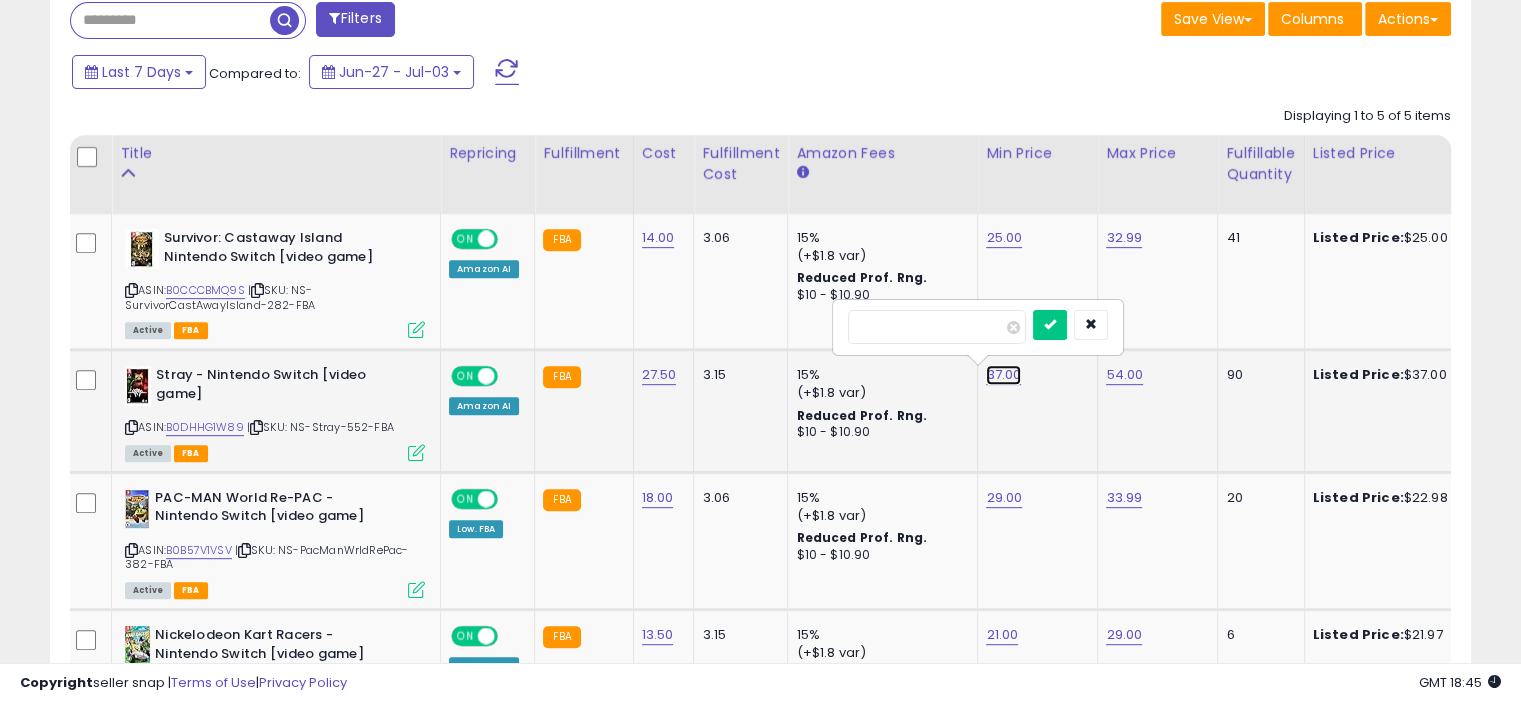 click on "37.00" at bounding box center [1003, 375] 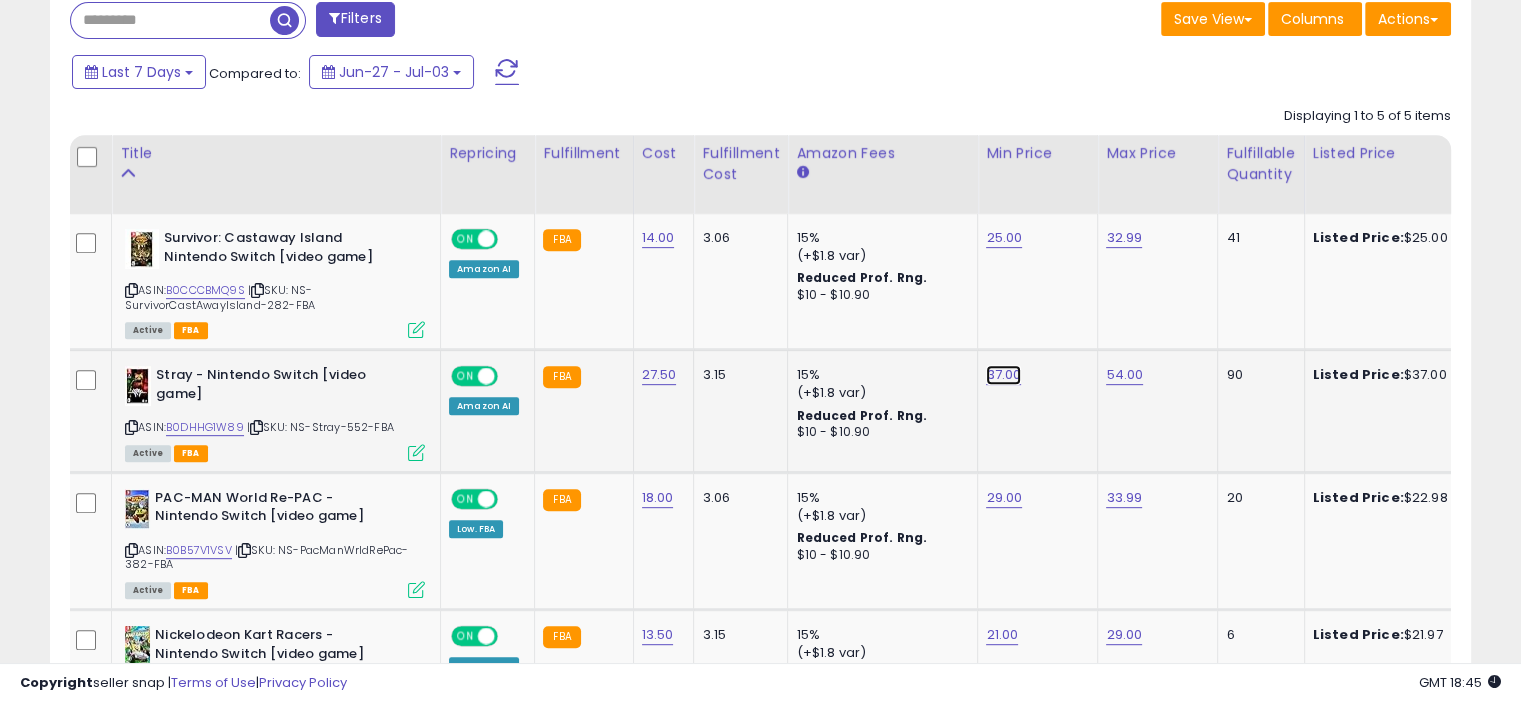 click on "37.00" at bounding box center (1004, 238) 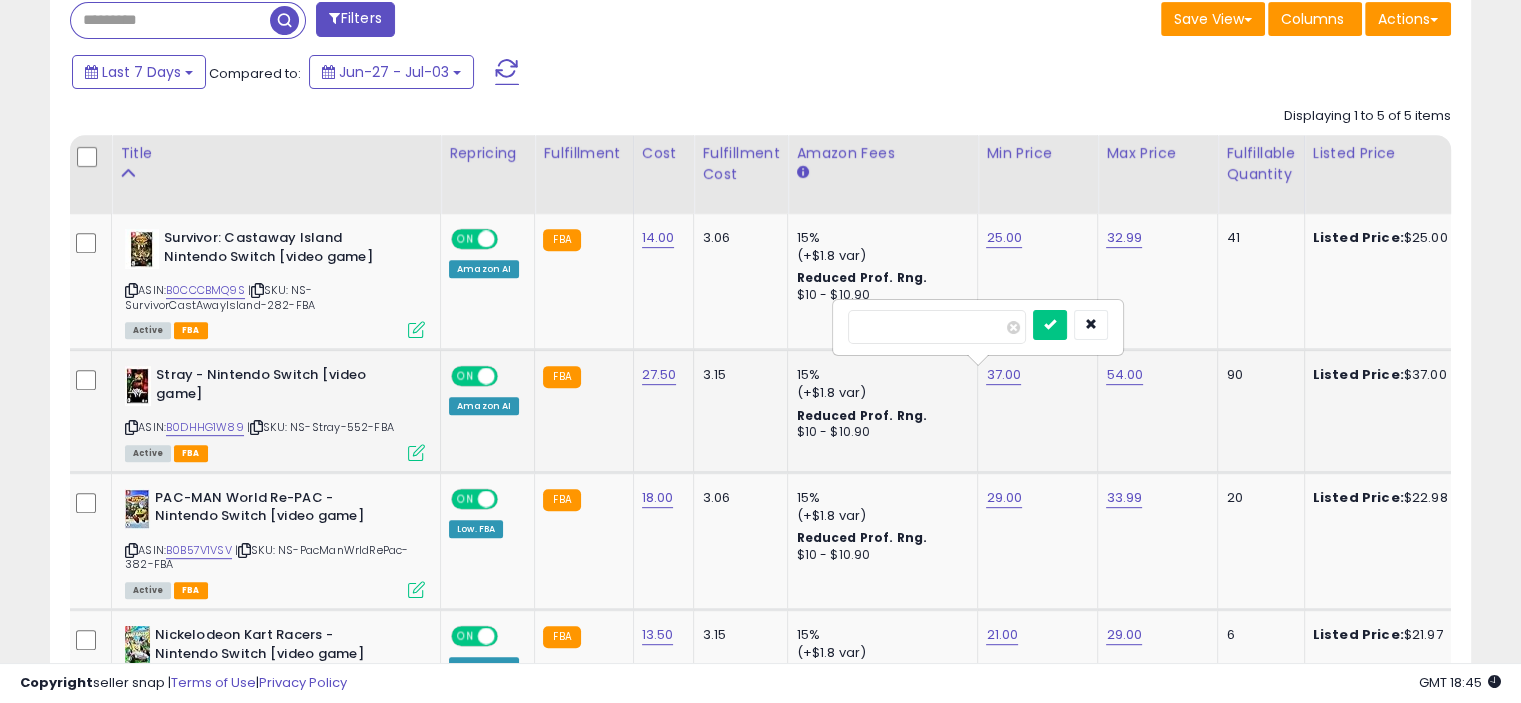 click on "*****" at bounding box center (937, 327) 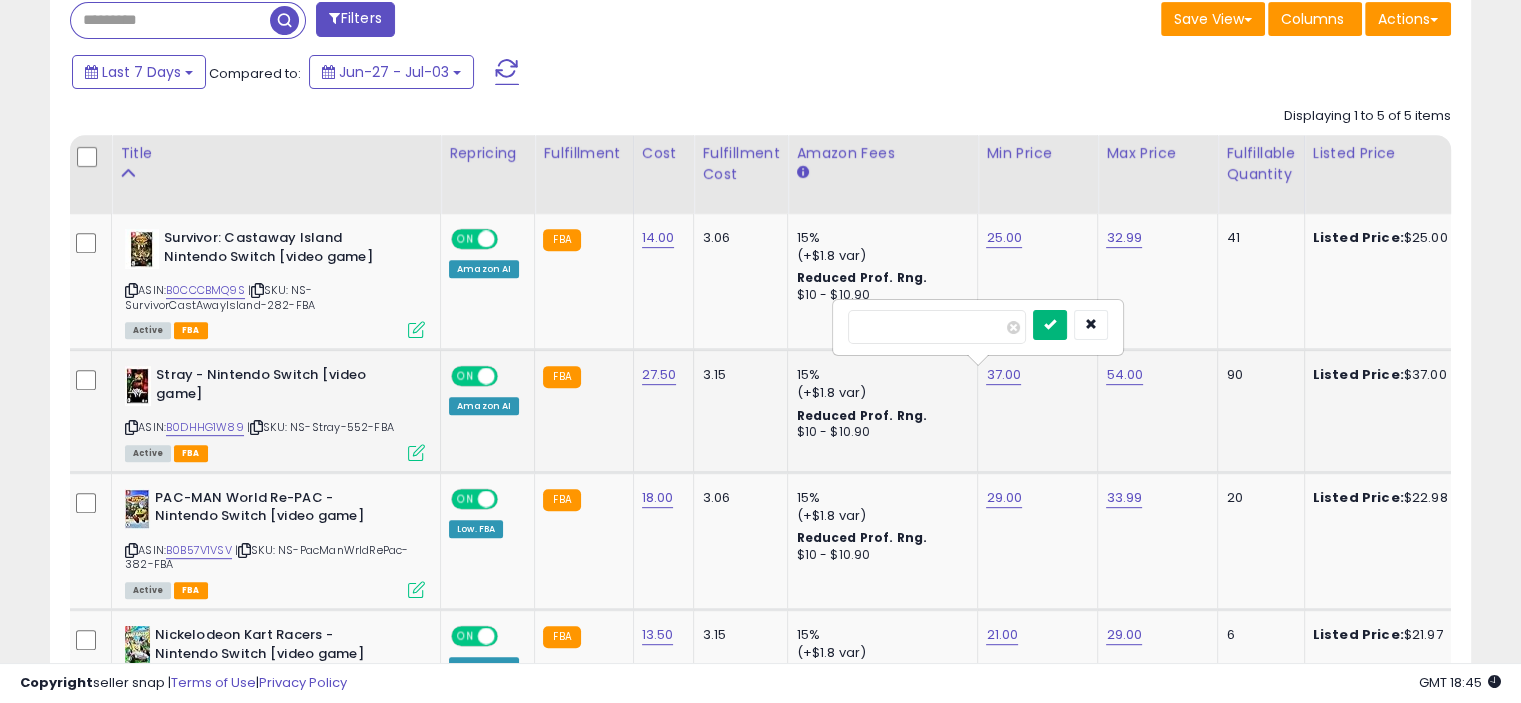 type on "*****" 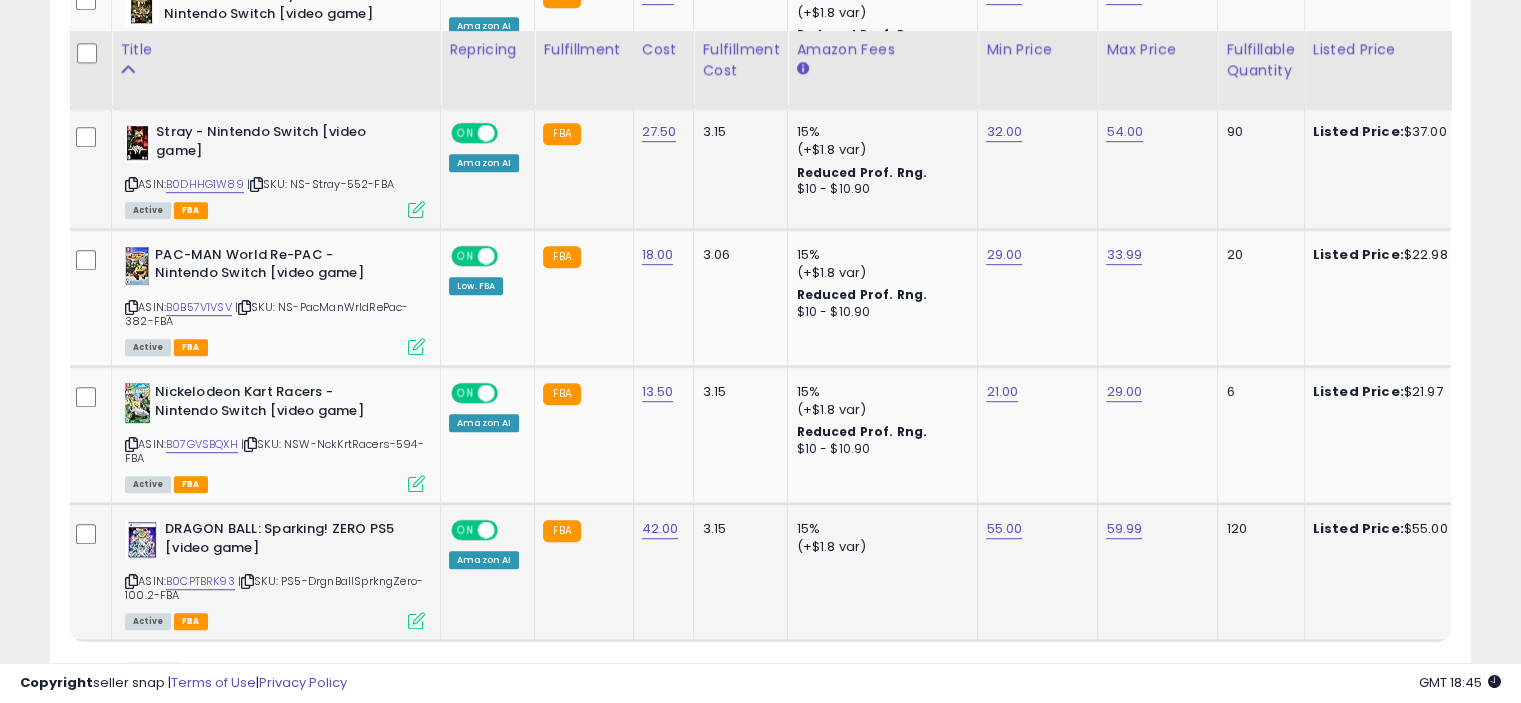 scroll, scrollTop: 1036, scrollLeft: 0, axis: vertical 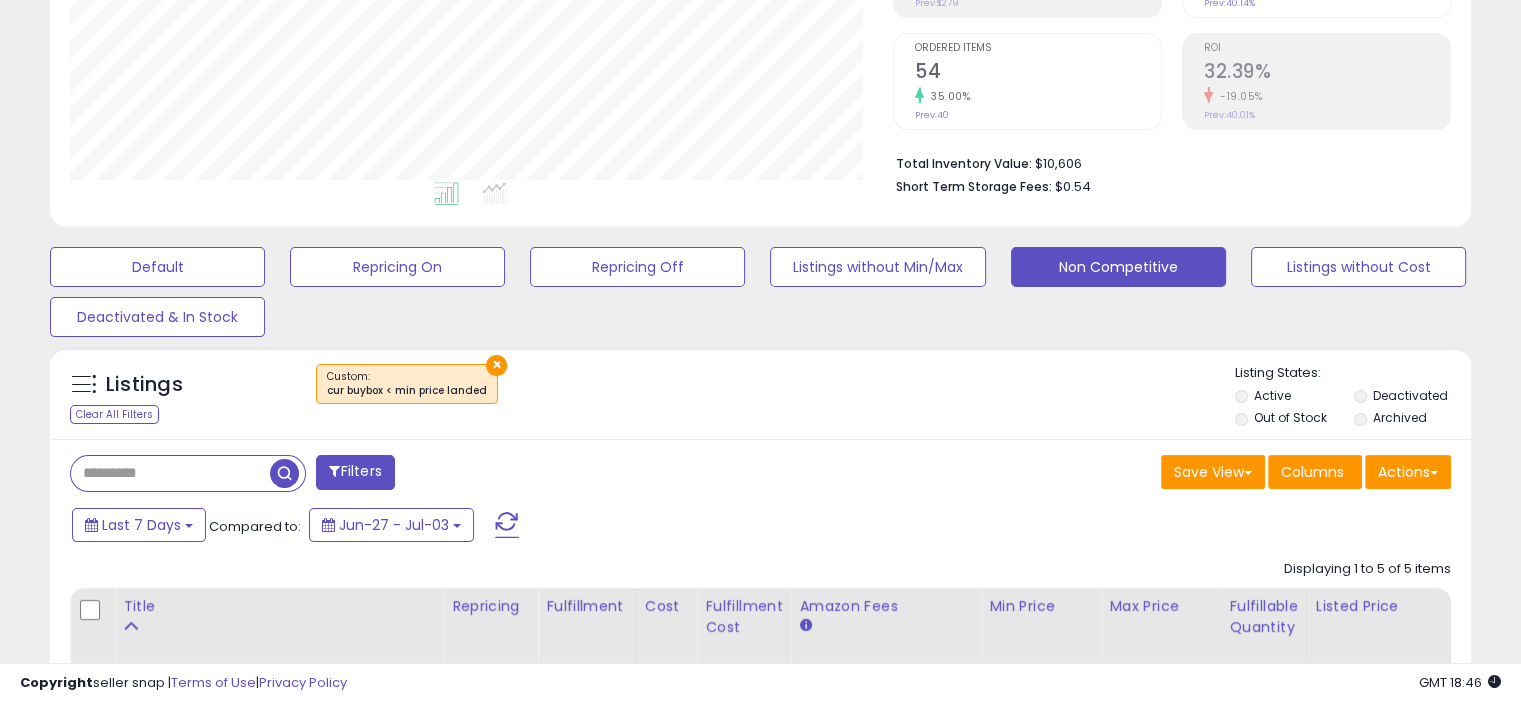 click at bounding box center (170, 473) 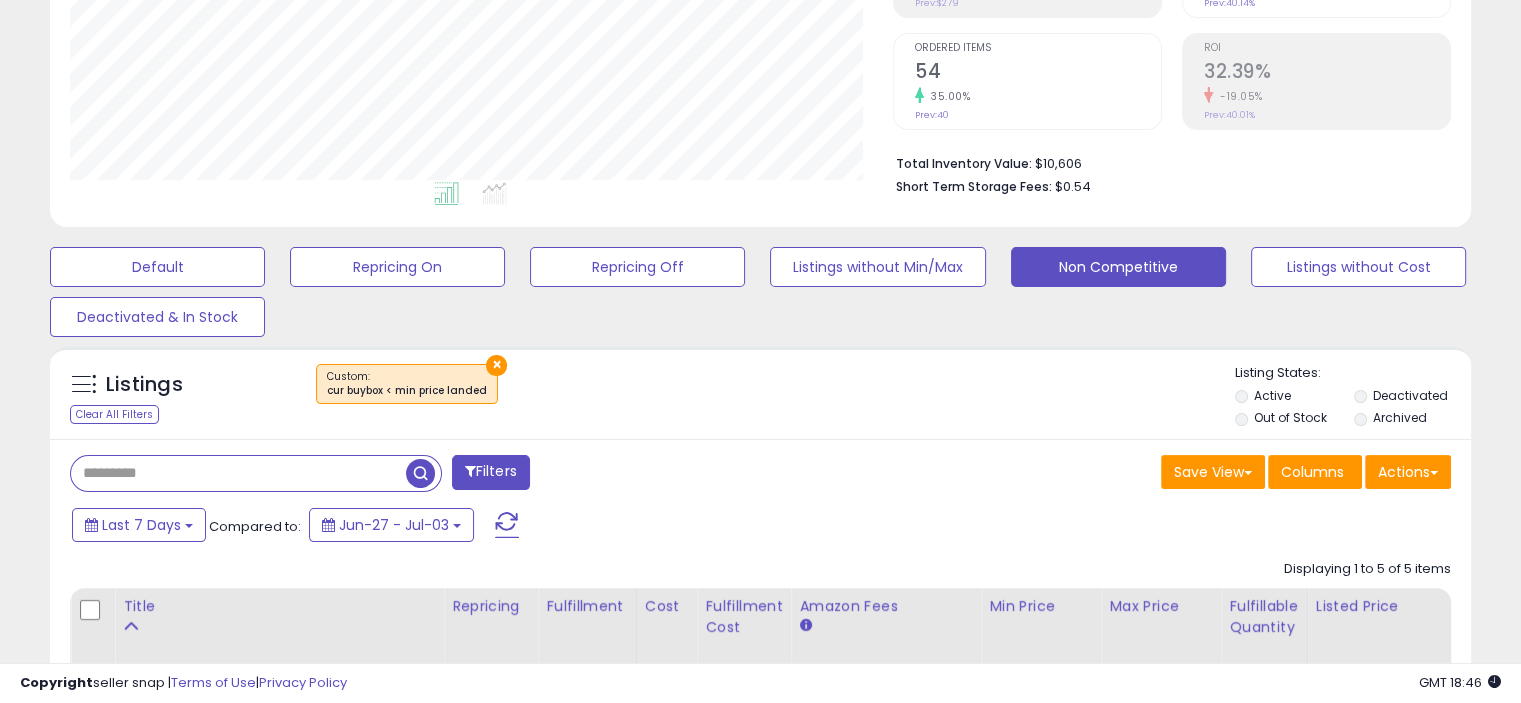 paste on "**********" 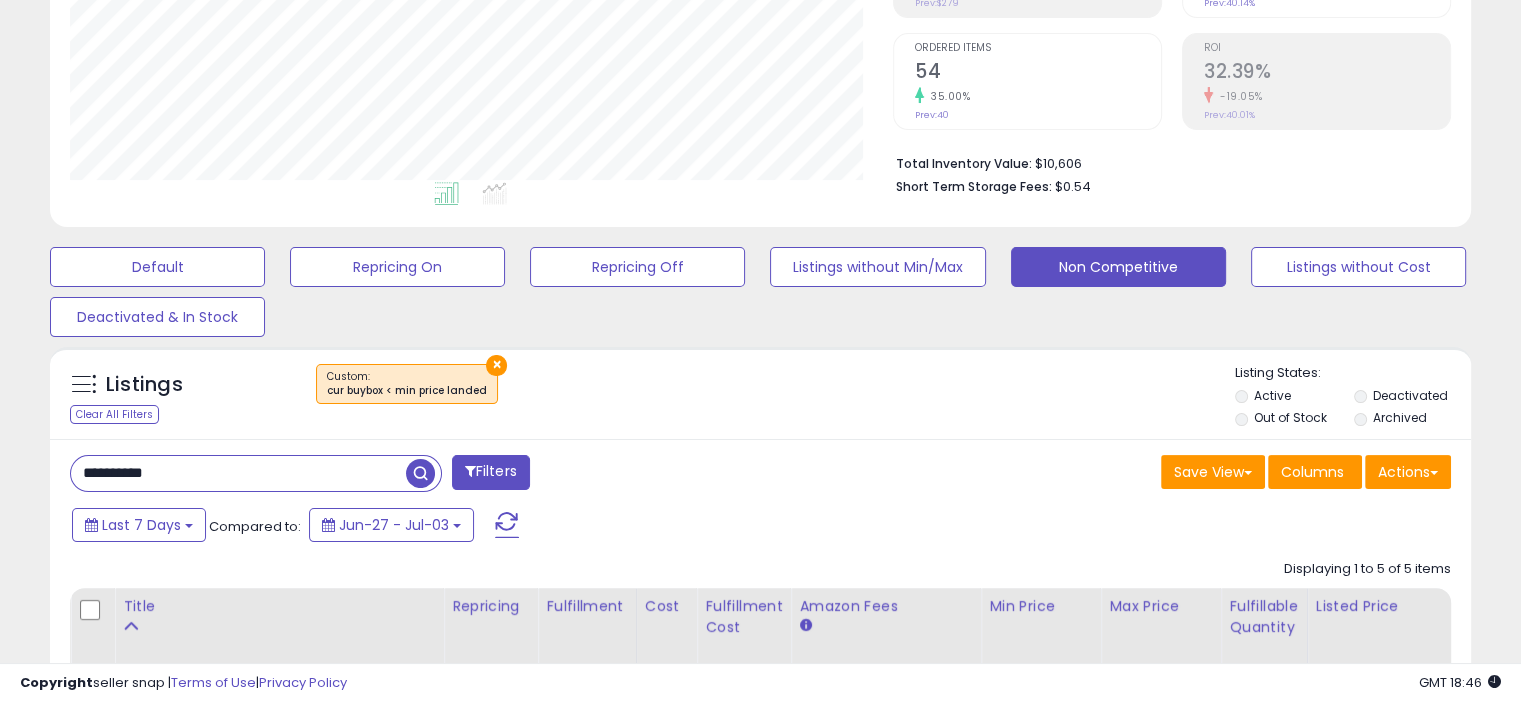 type on "**********" 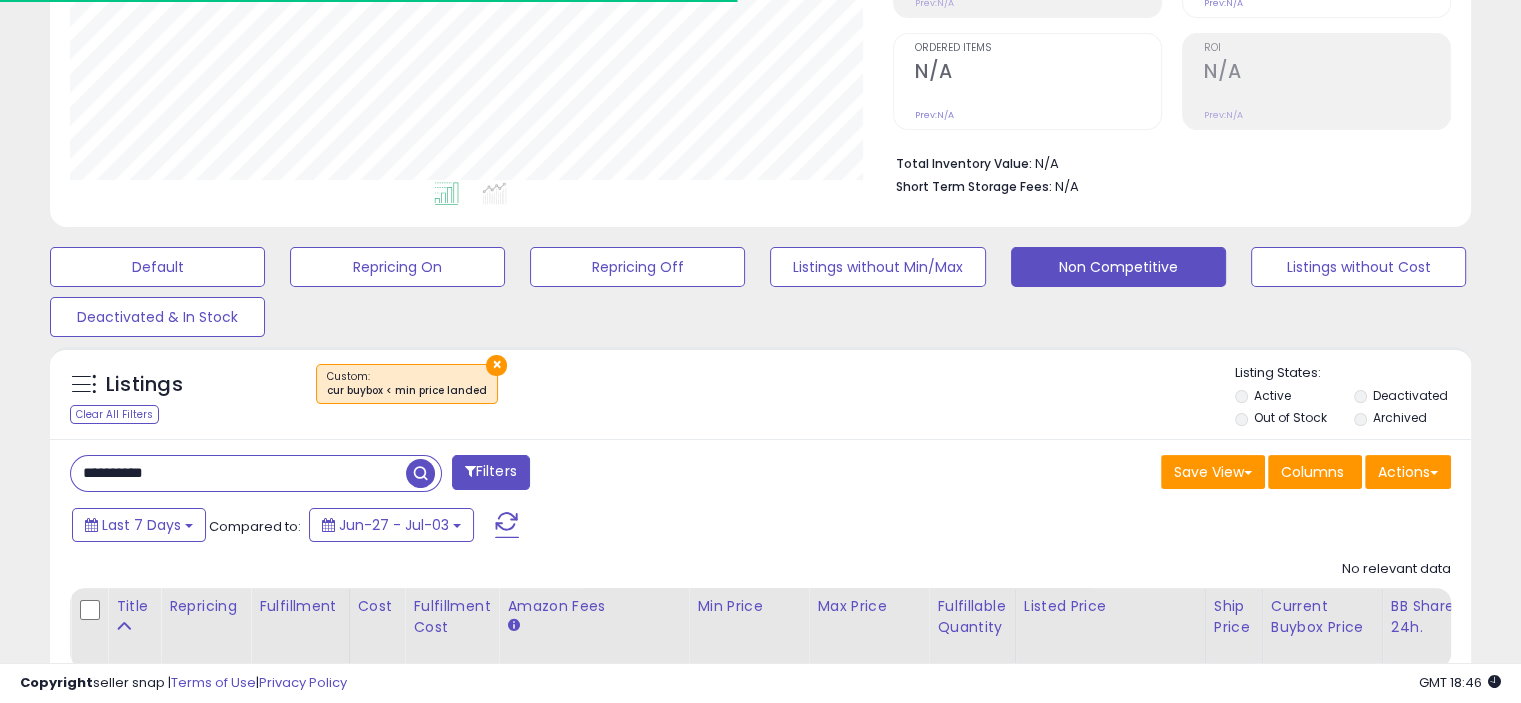 click on "×" at bounding box center [496, 365] 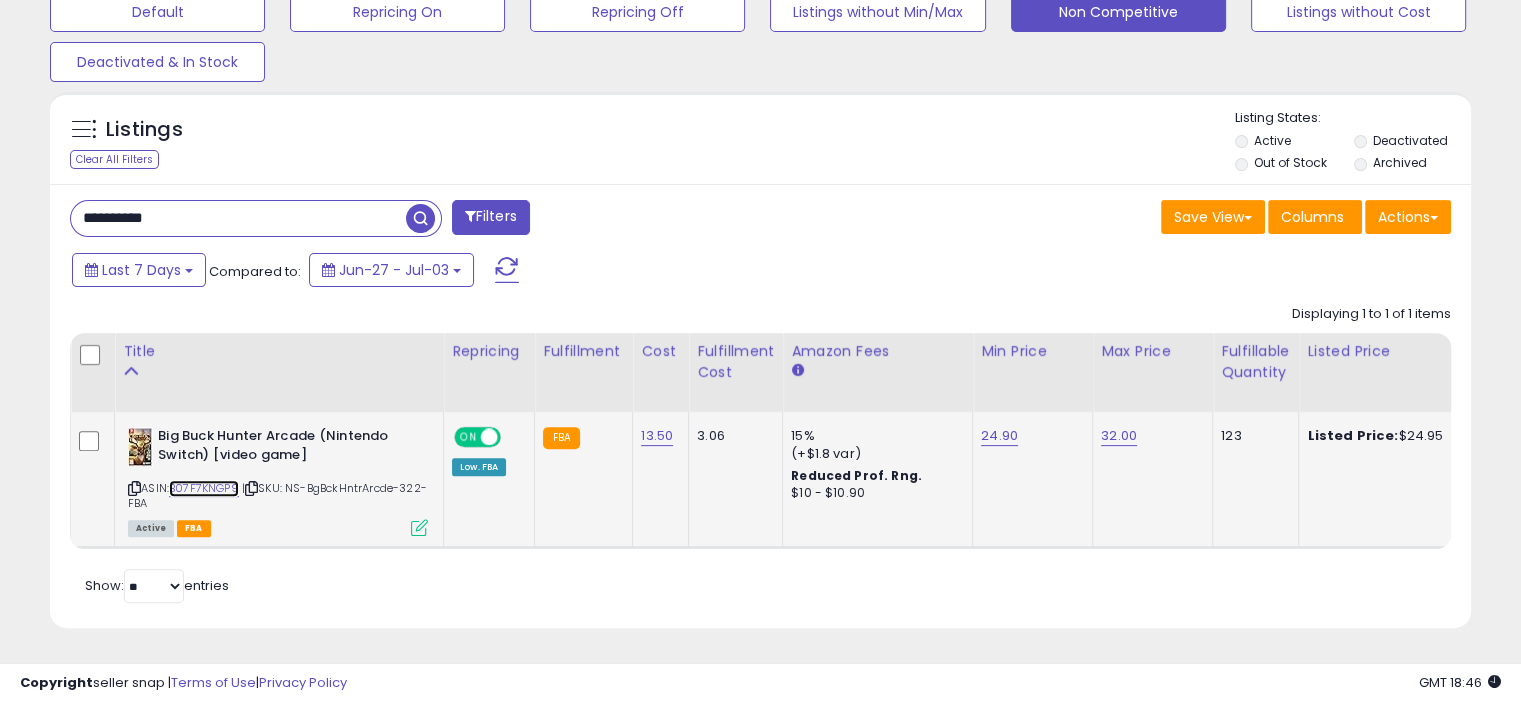 click on "B07F7KNGP9" at bounding box center [204, 488] 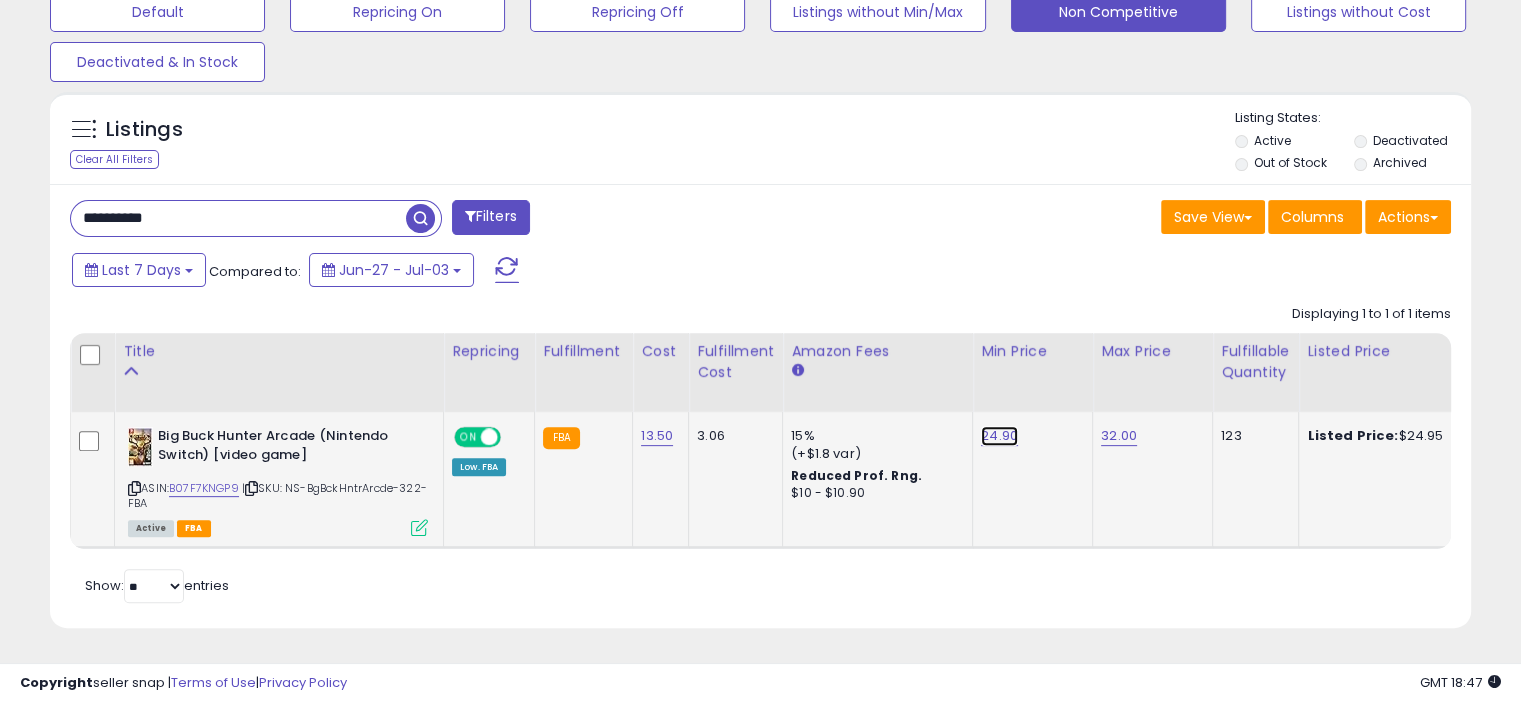 click on "24.90" at bounding box center (999, 436) 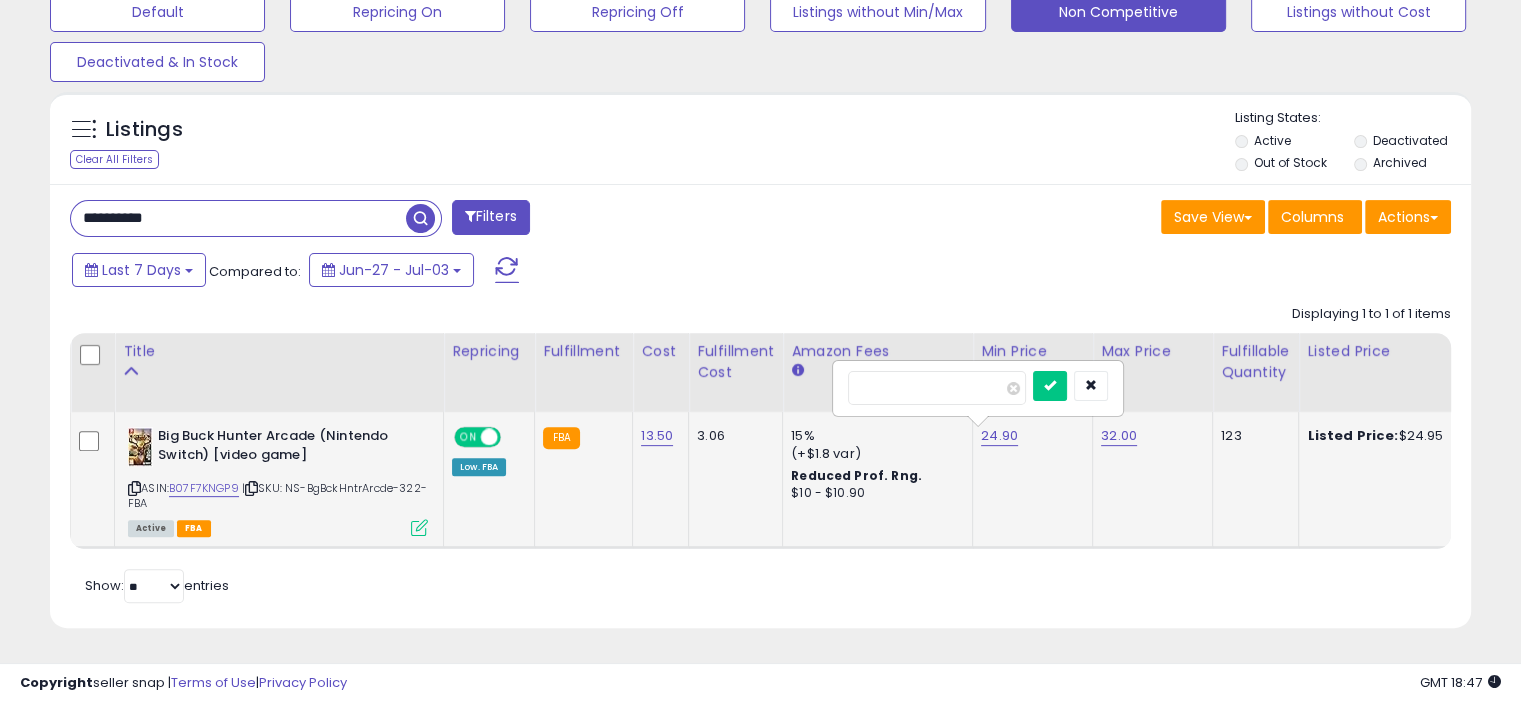 click on "24.90   *****" 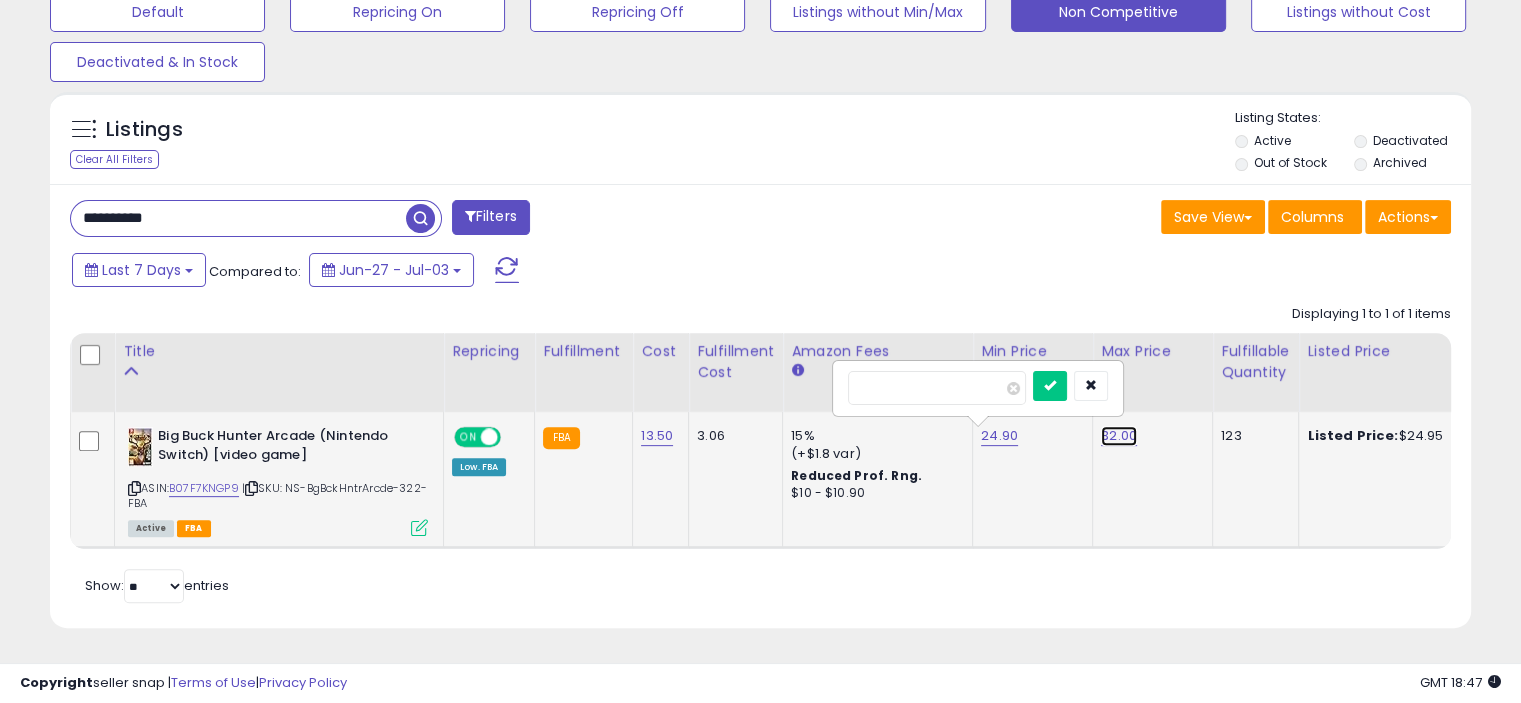 click on "32.00" at bounding box center (1119, 436) 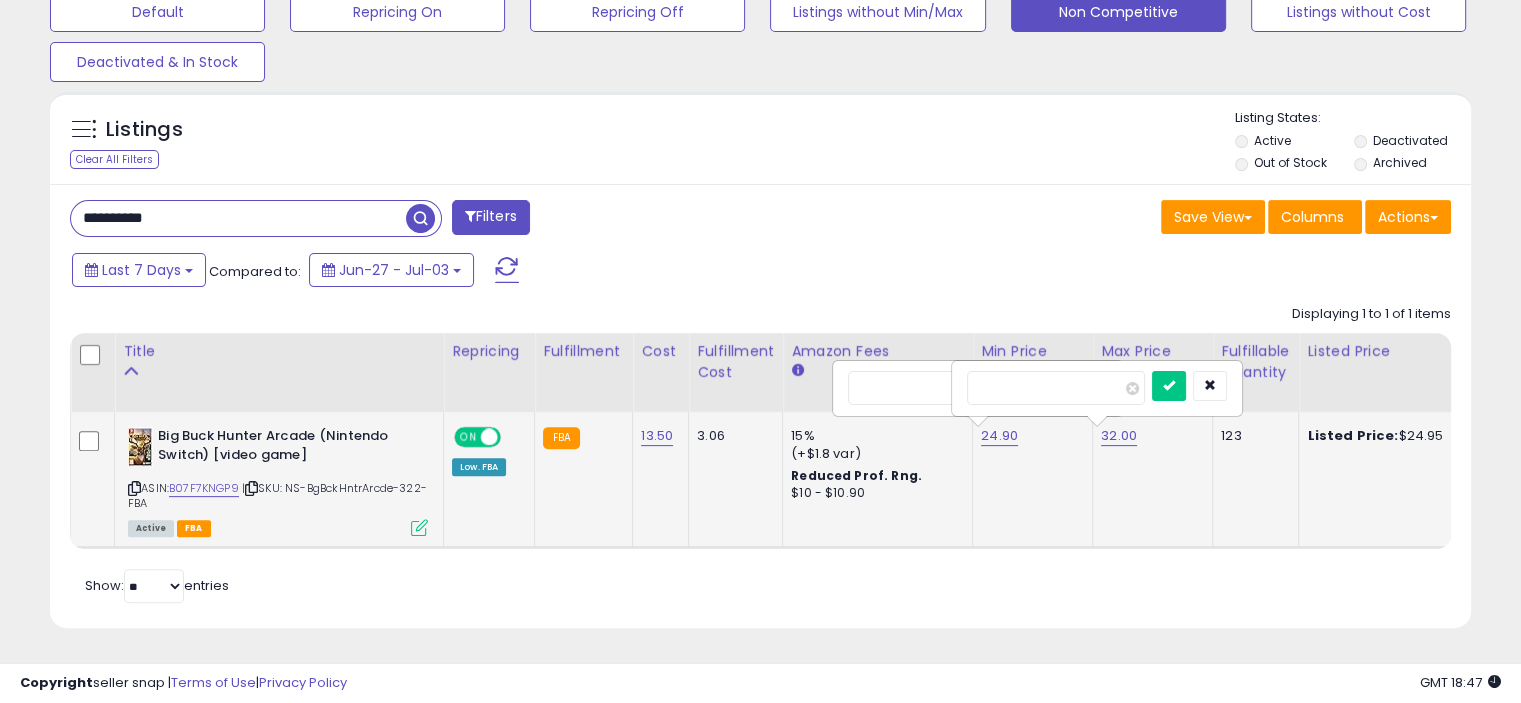 drag, startPoint x: 1014, startPoint y: 375, endPoint x: 966, endPoint y: 368, distance: 48.507732 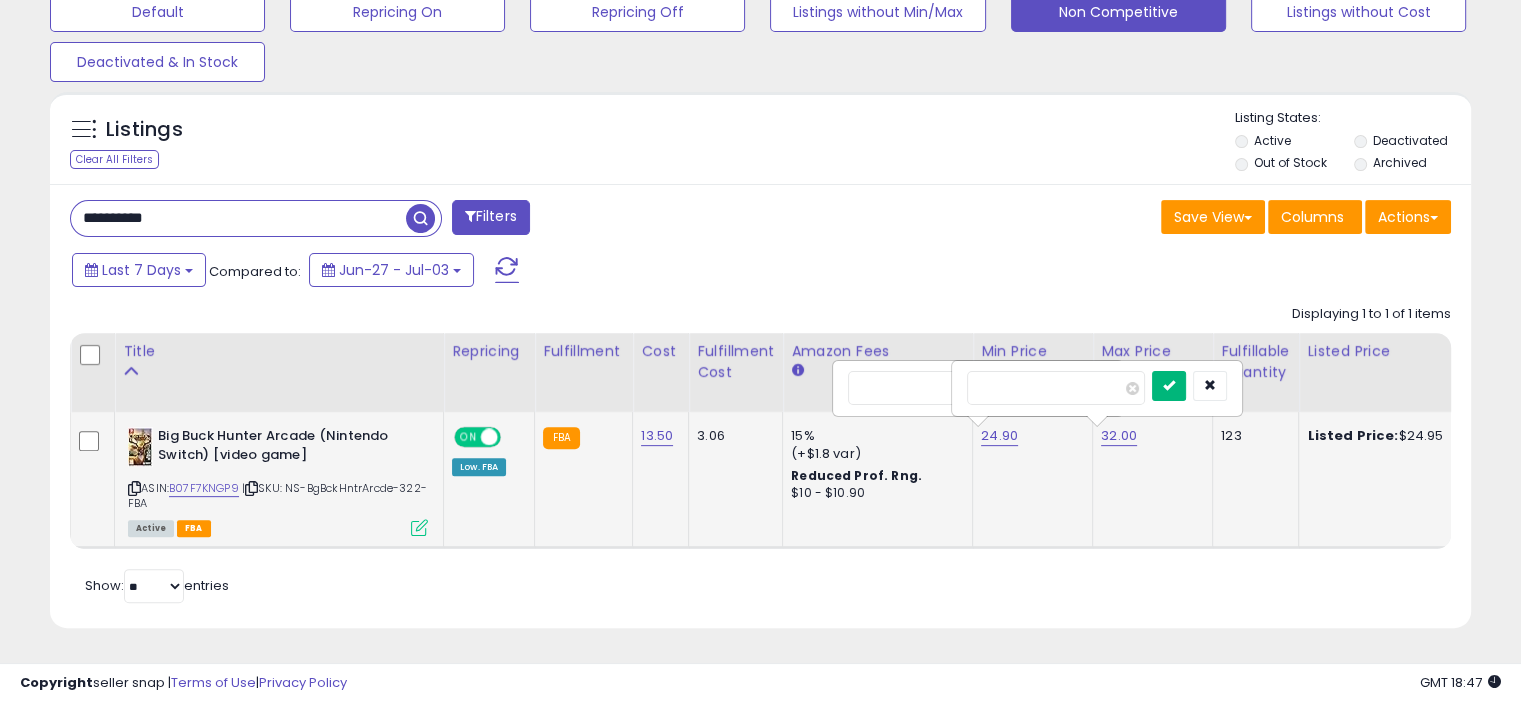 type on "*****" 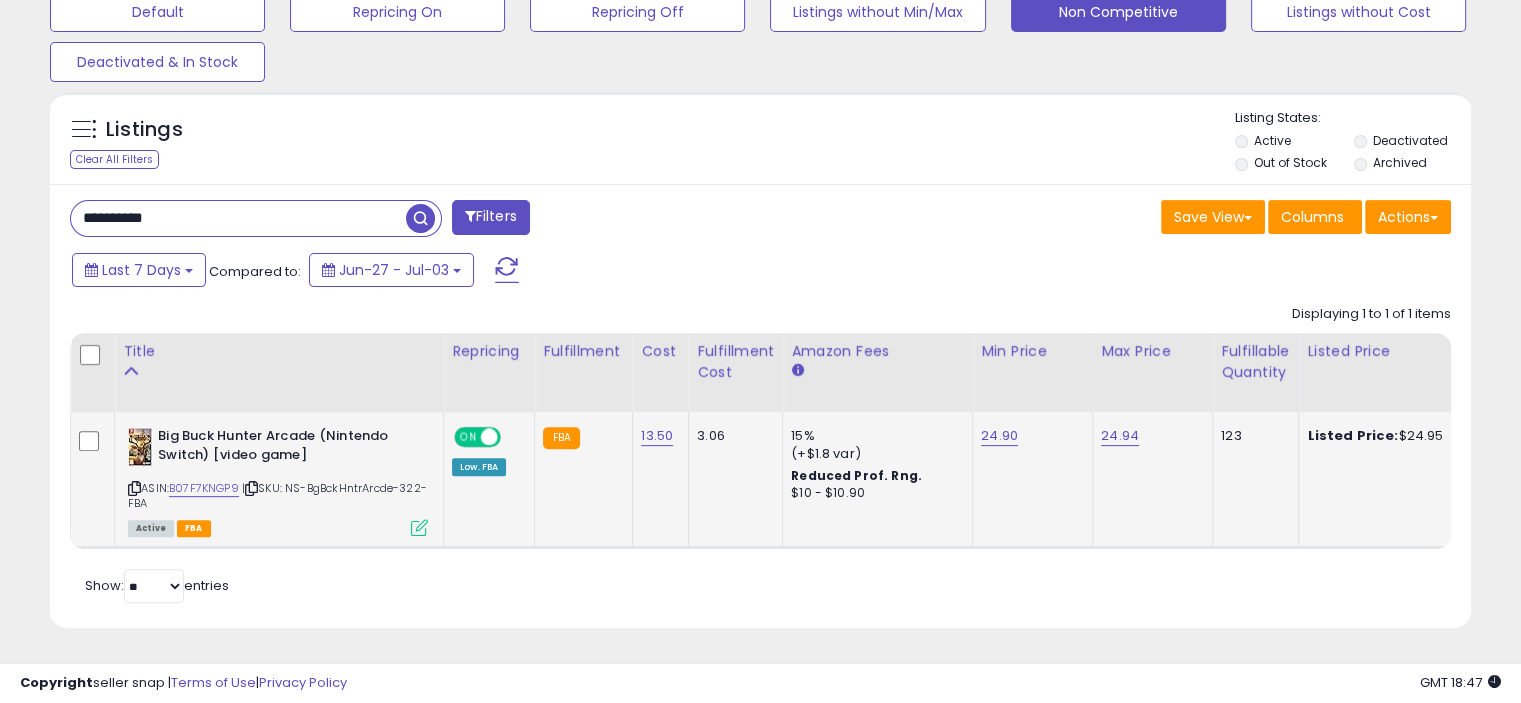 click on "ON" at bounding box center (468, 437) 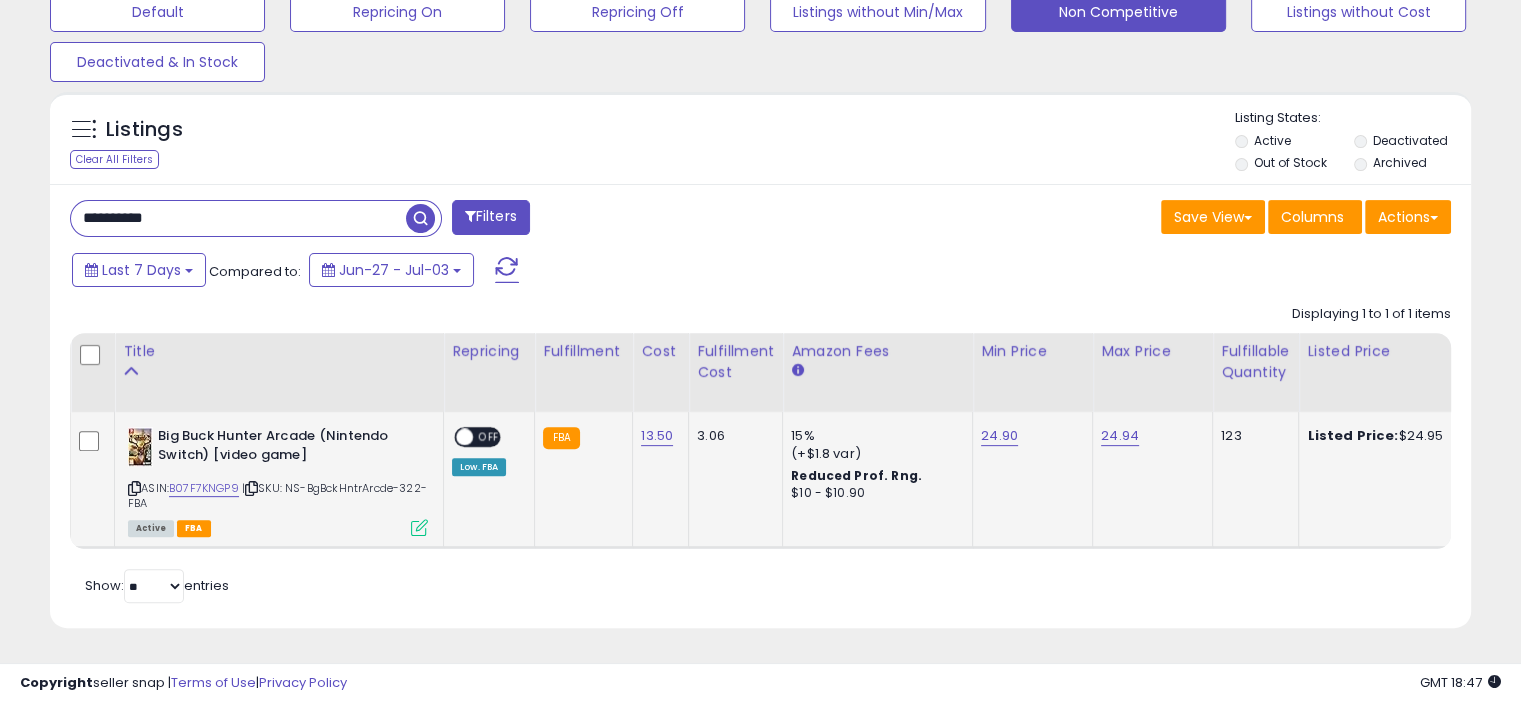 click at bounding box center [419, 527] 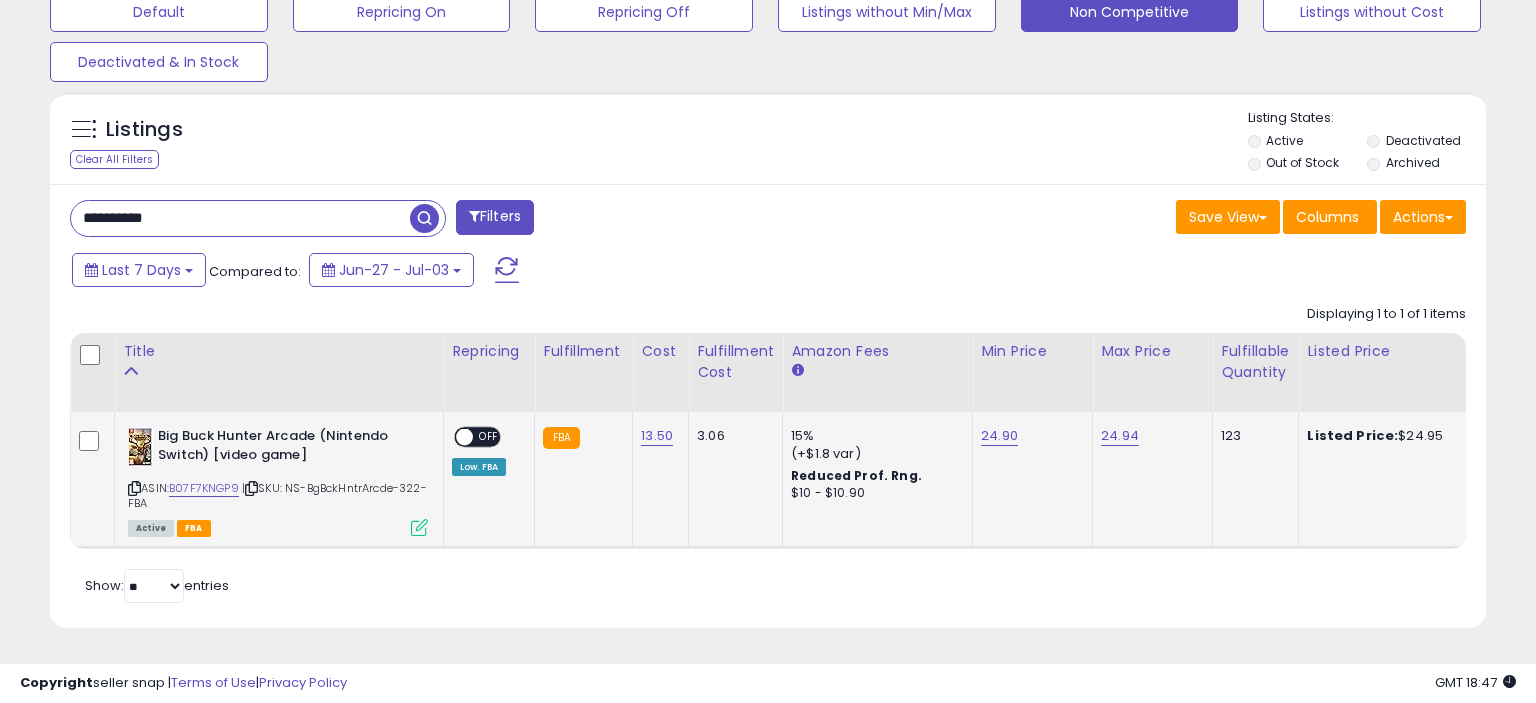 scroll, scrollTop: 999589, scrollLeft: 999168, axis: both 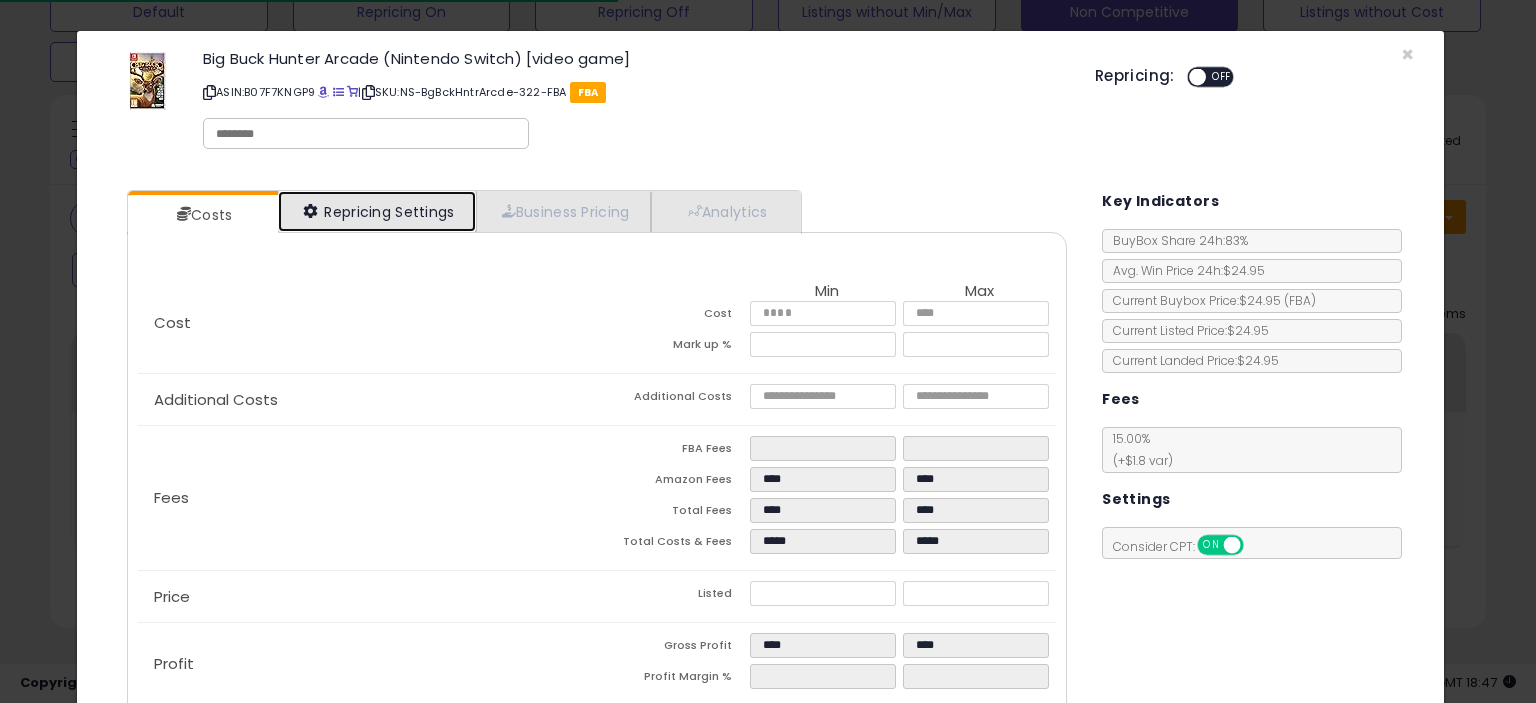 click on "Repricing Settings" at bounding box center (377, 211) 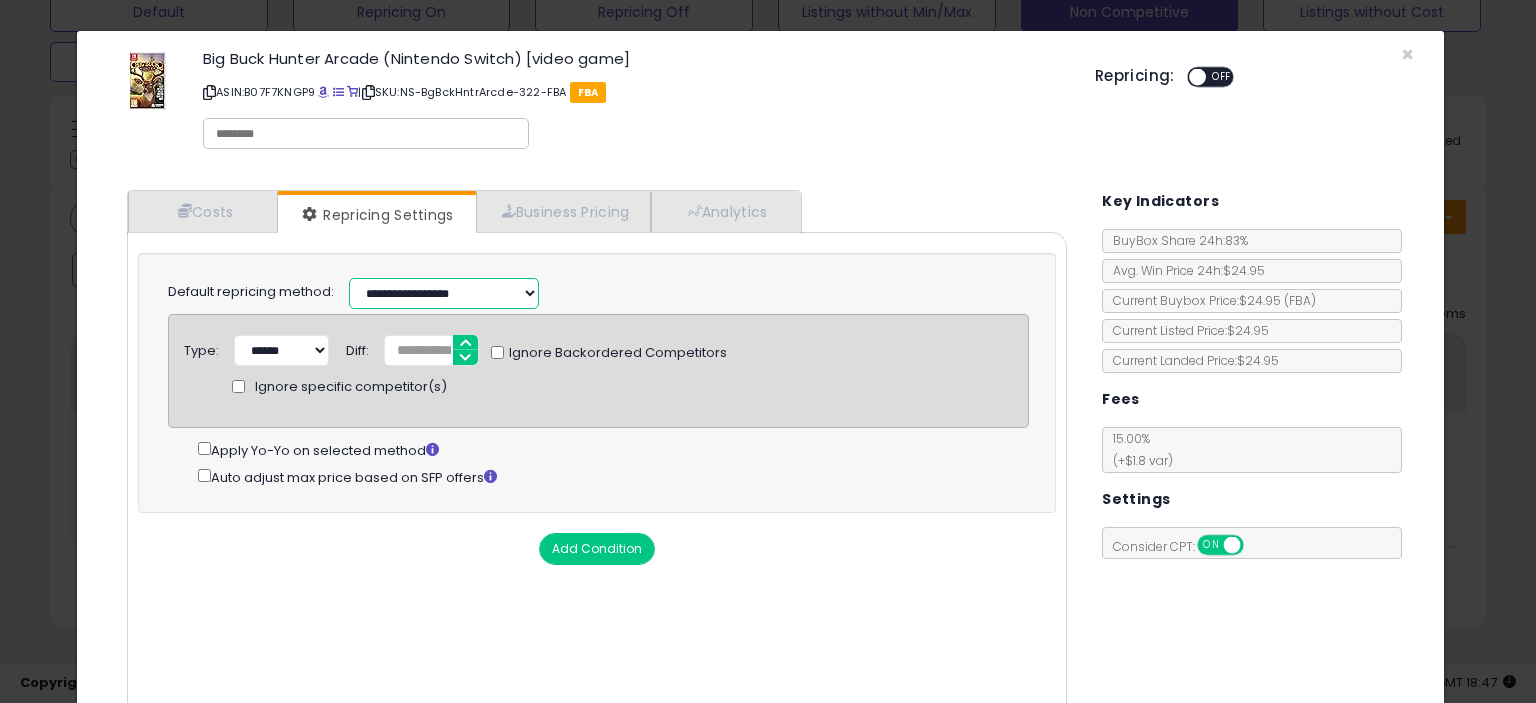 click on "**********" at bounding box center [444, 293] 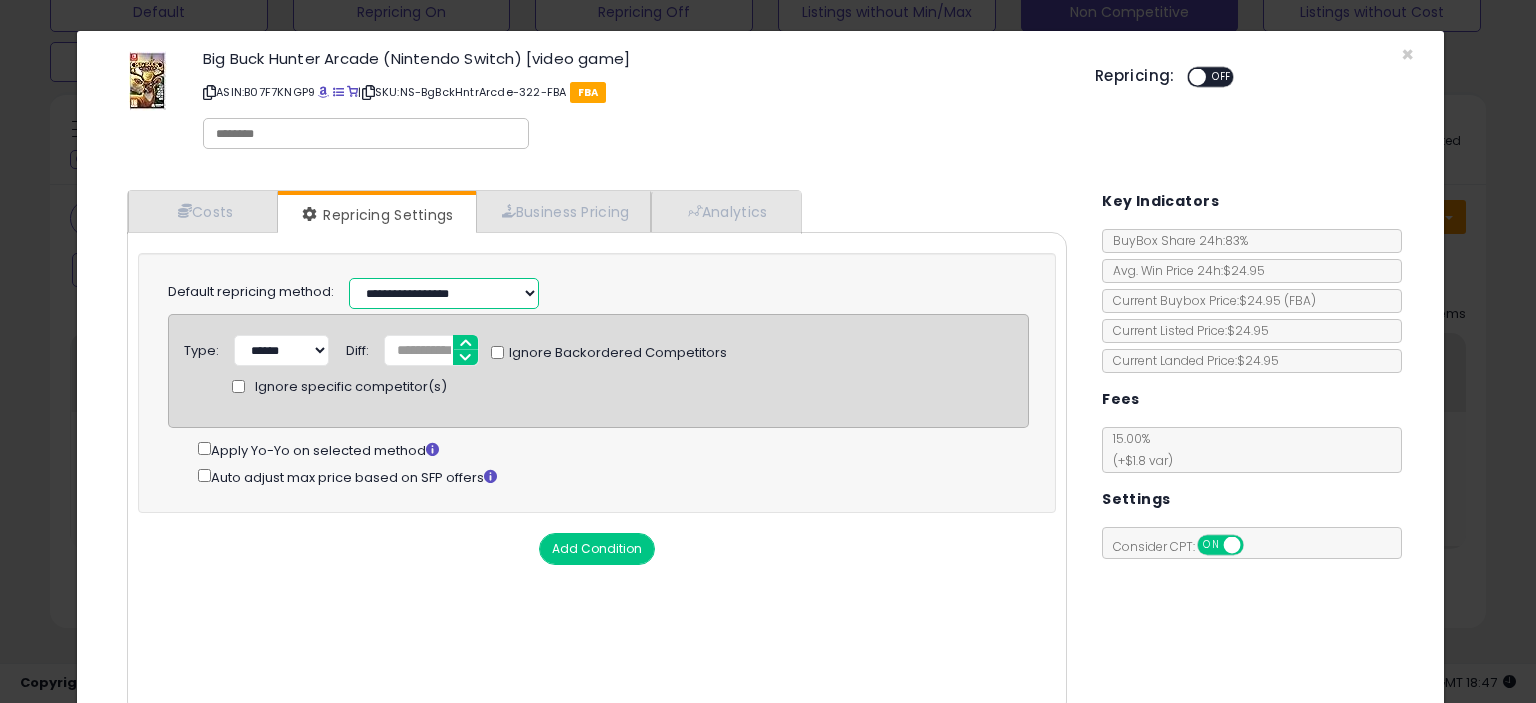 select on "*********" 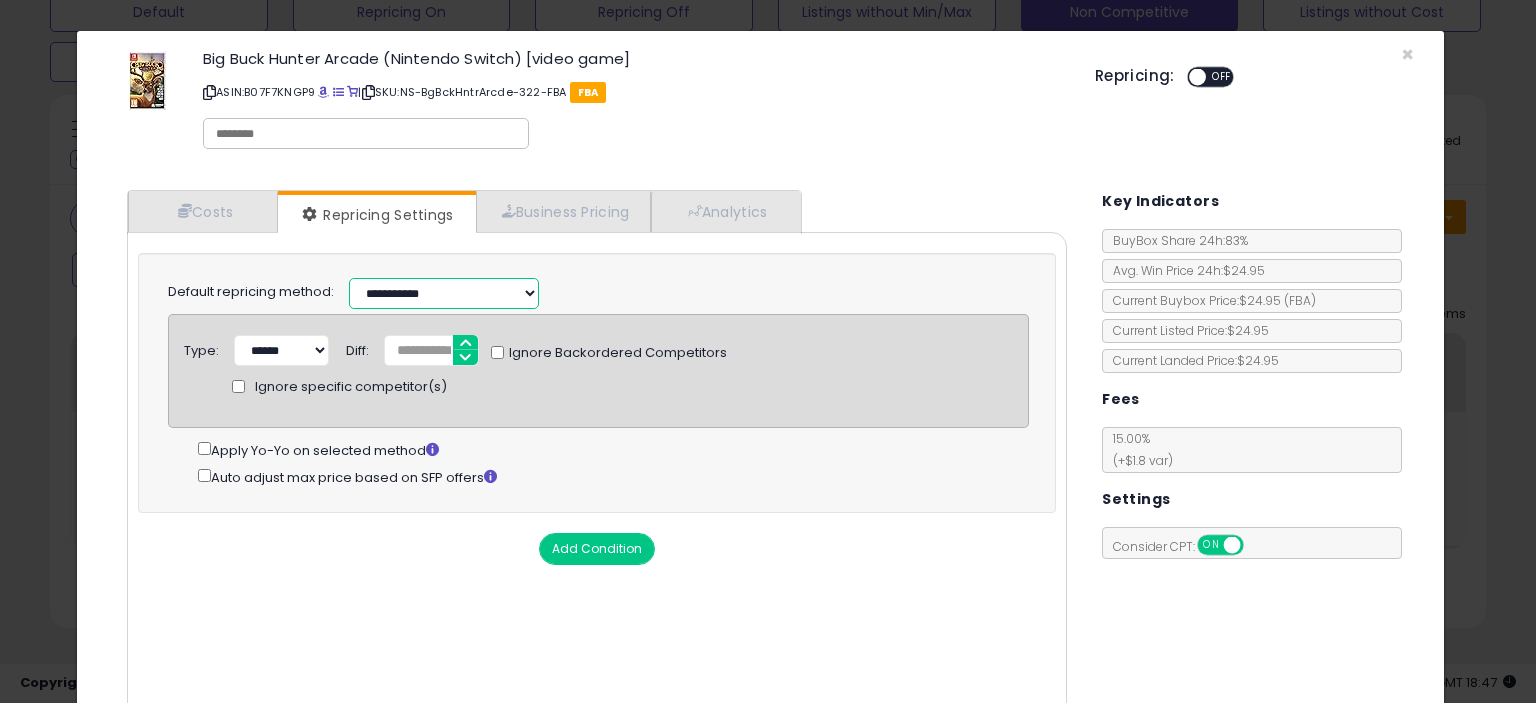 click on "**********" at bounding box center (444, 293) 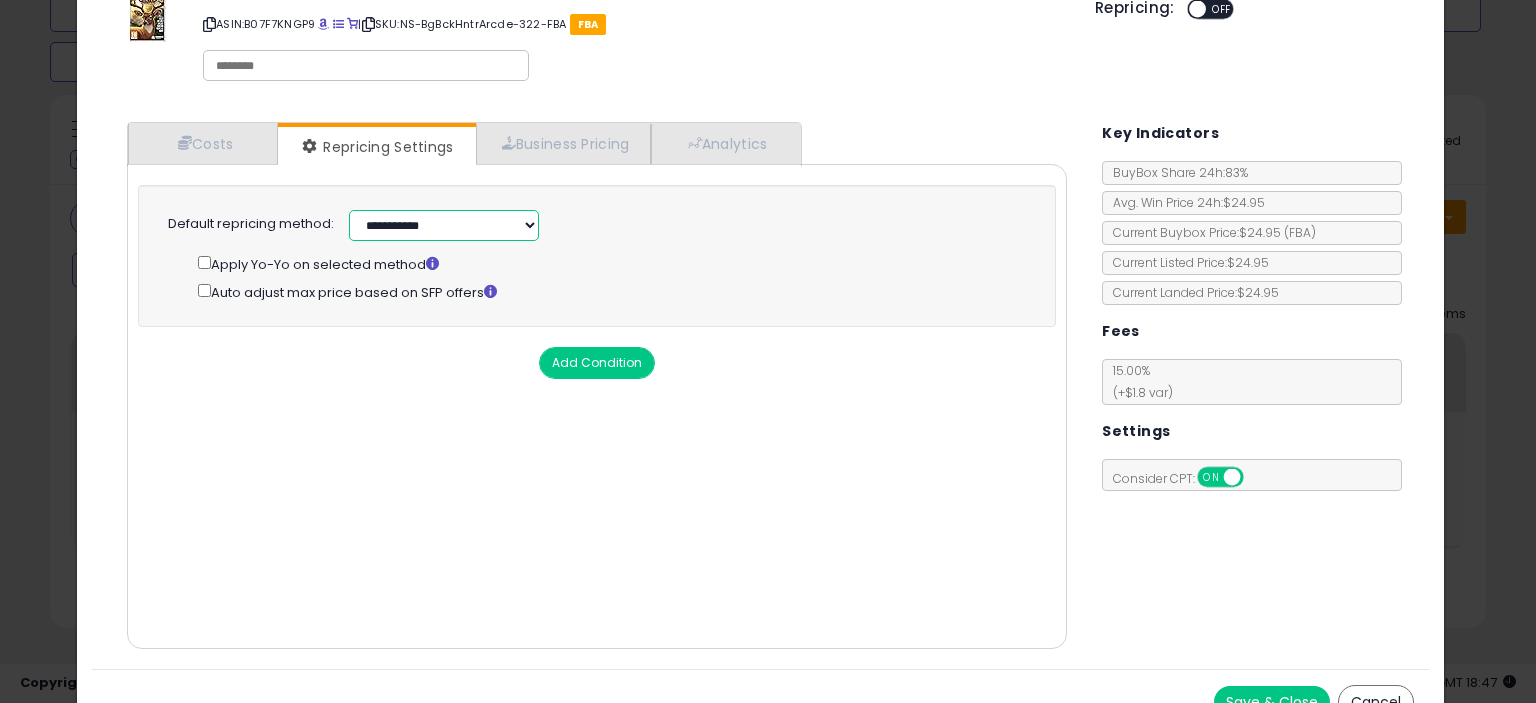 scroll, scrollTop: 97, scrollLeft: 0, axis: vertical 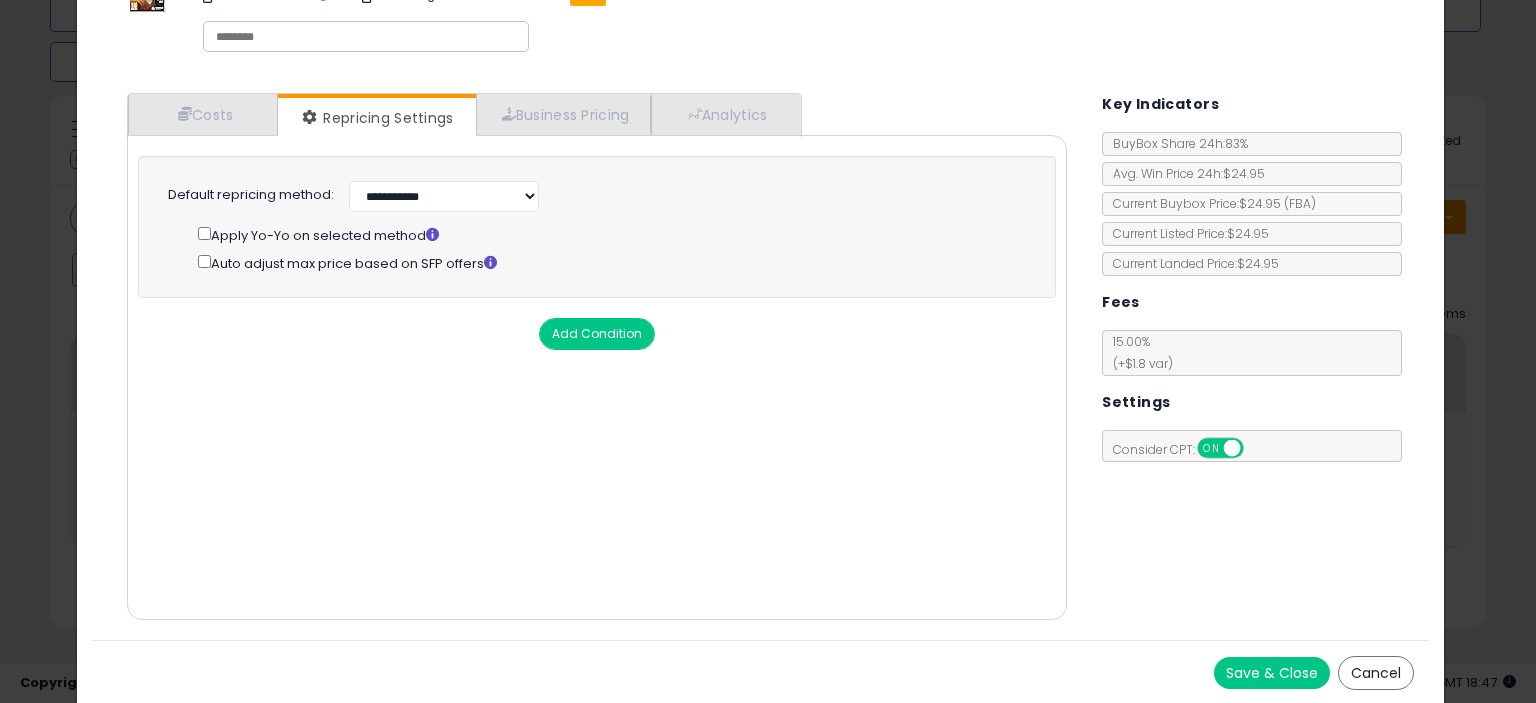 click on "Save & Close" at bounding box center [1272, 673] 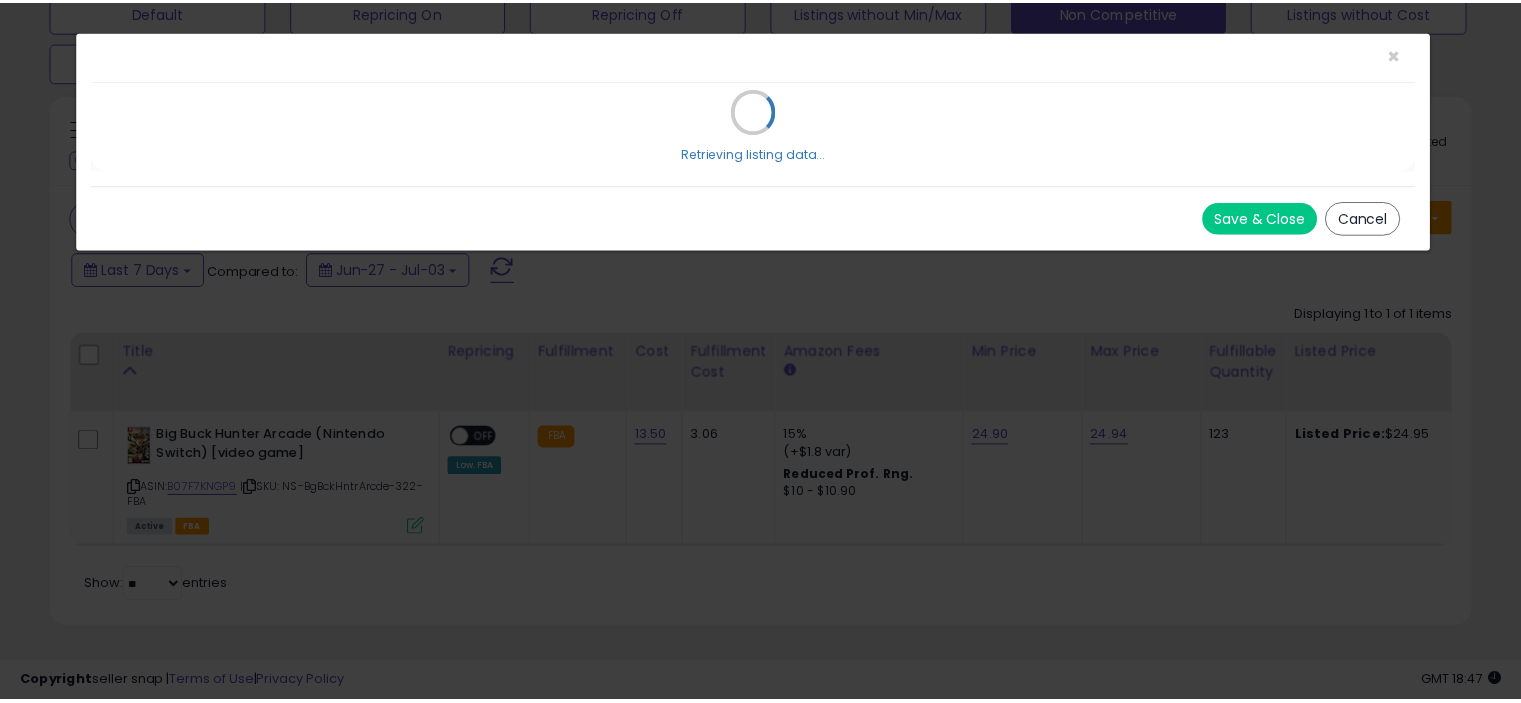 scroll, scrollTop: 0, scrollLeft: 0, axis: both 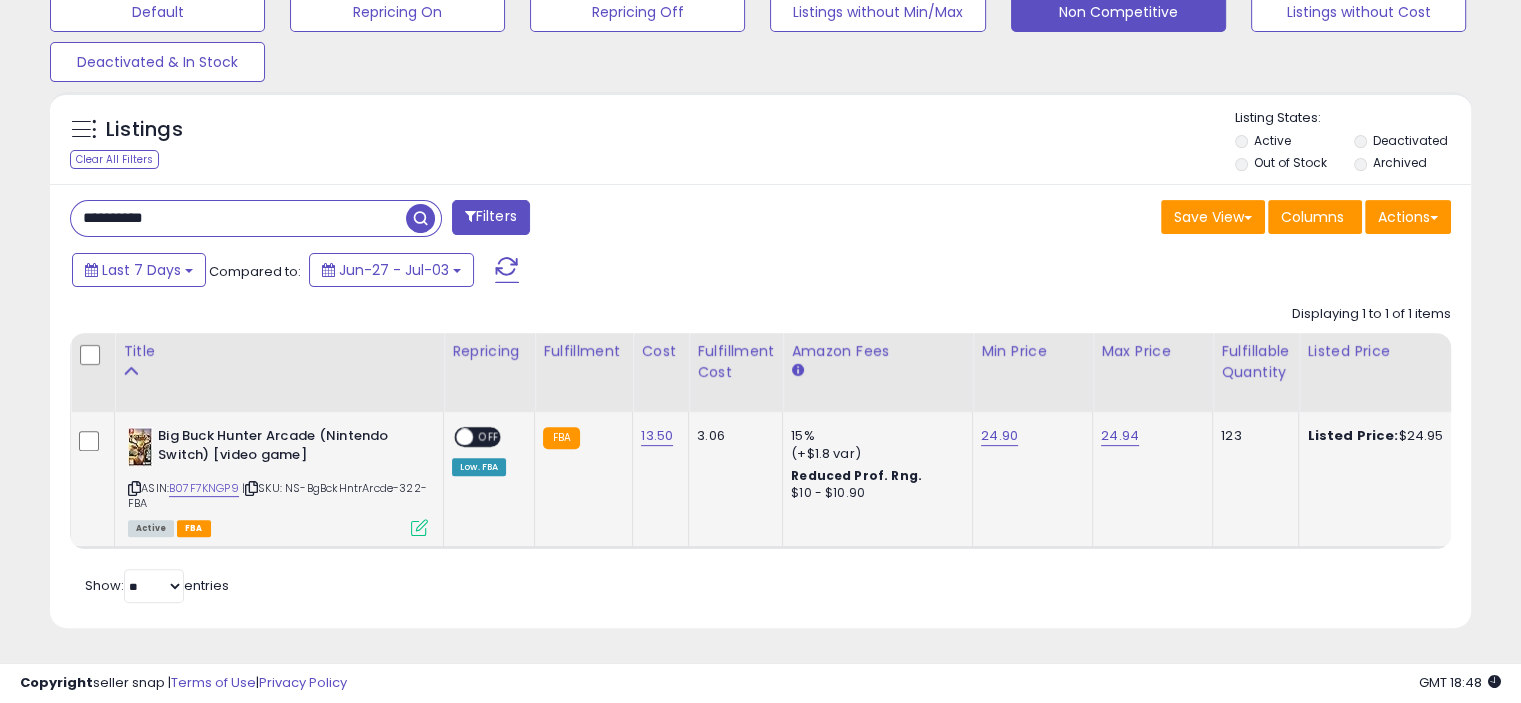 click on "OFF" at bounding box center [489, 437] 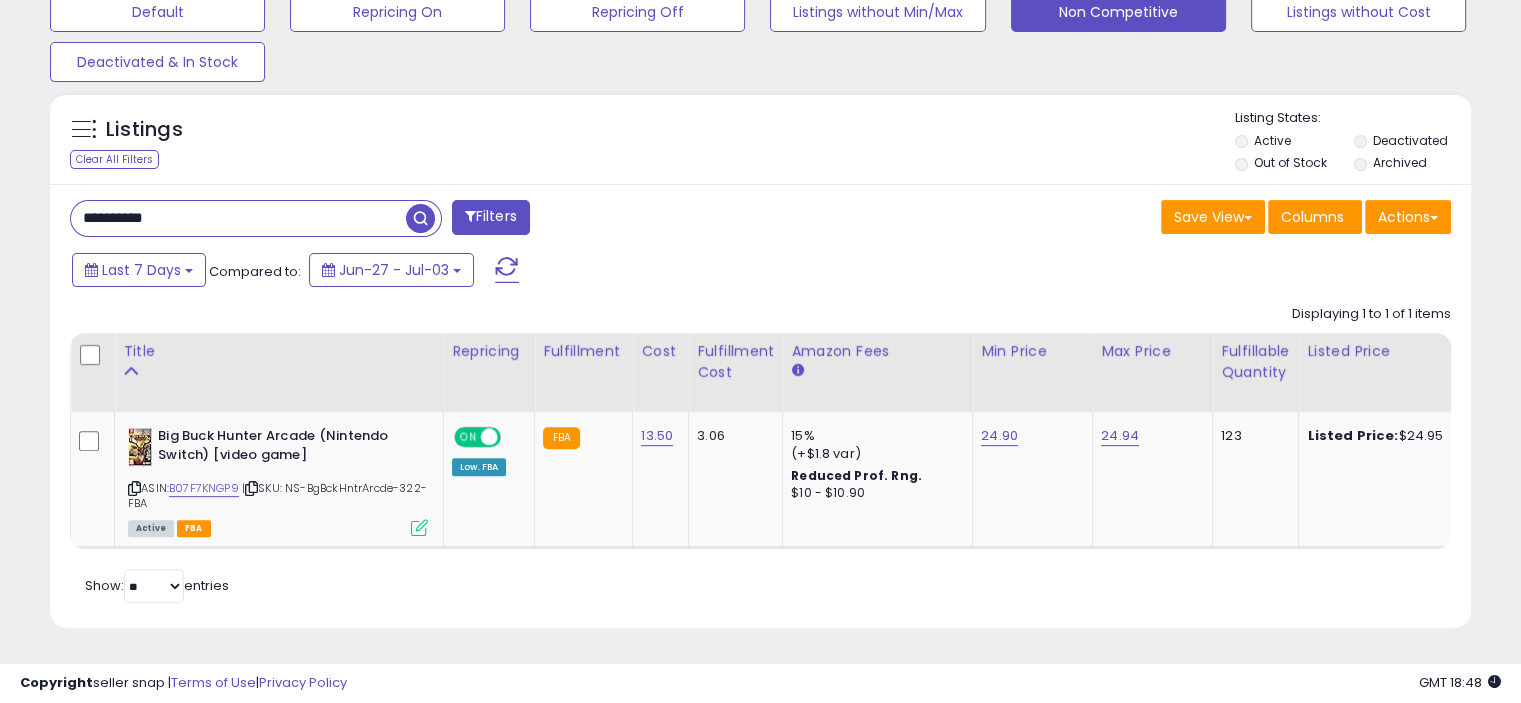 click on "Listings
Clear All Filters
Listing States:" at bounding box center (760, 143) 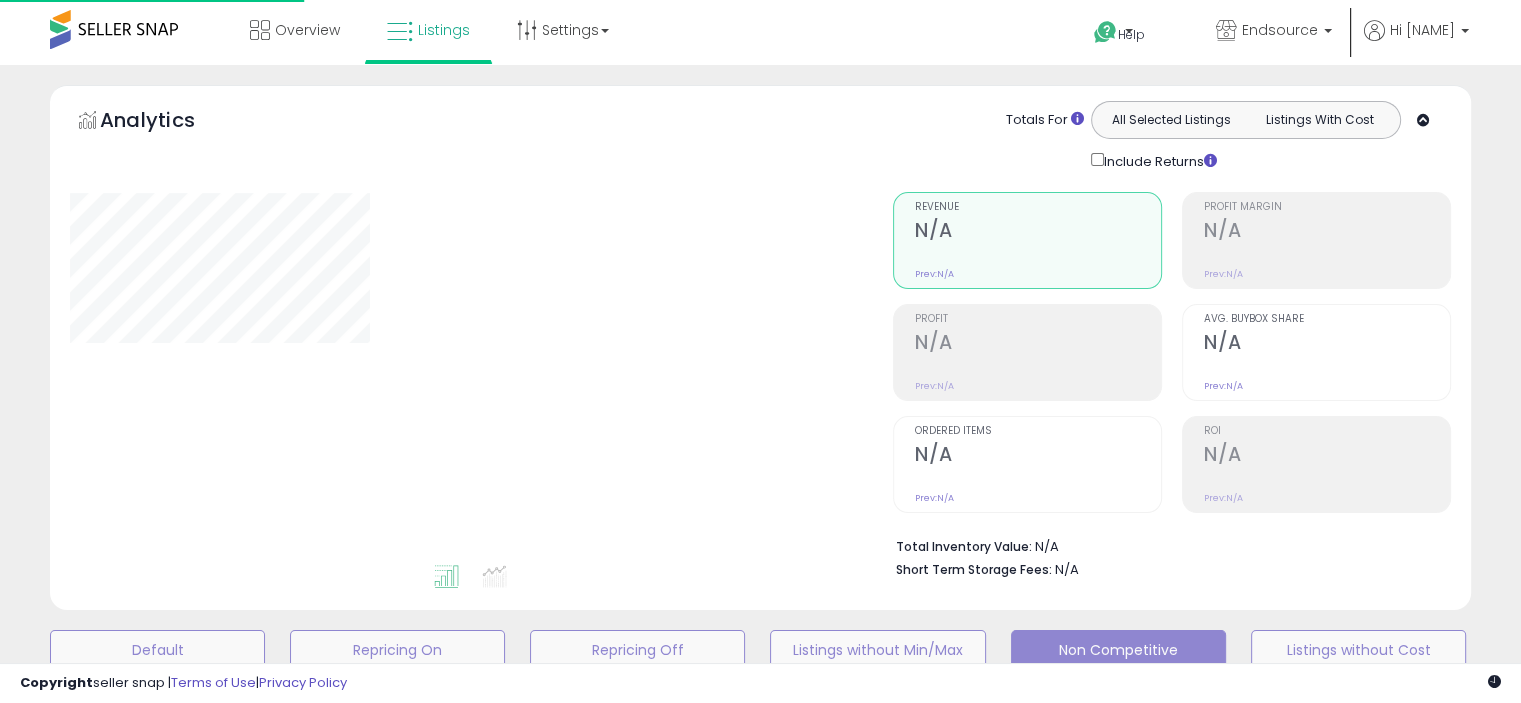 scroll, scrollTop: 536, scrollLeft: 0, axis: vertical 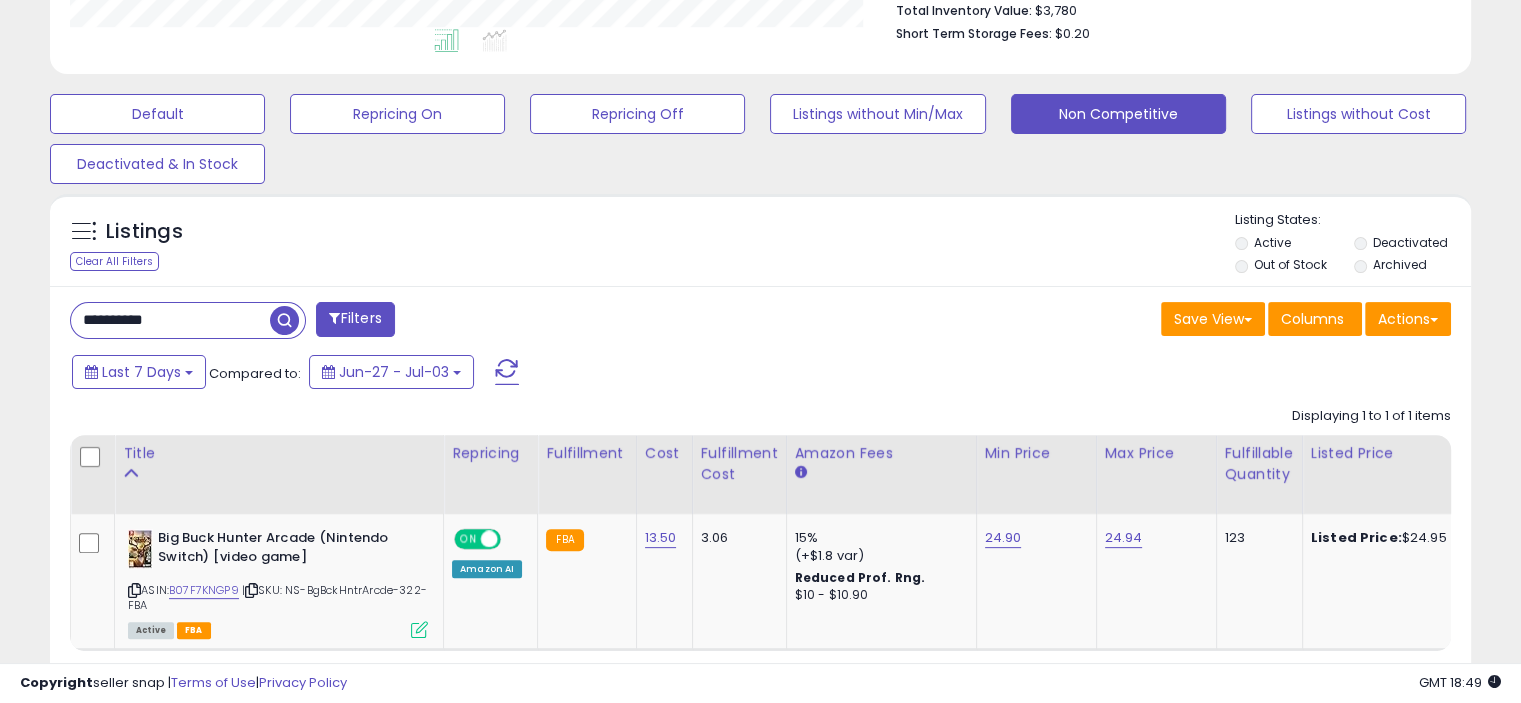 click on "**********" at bounding box center [170, 320] 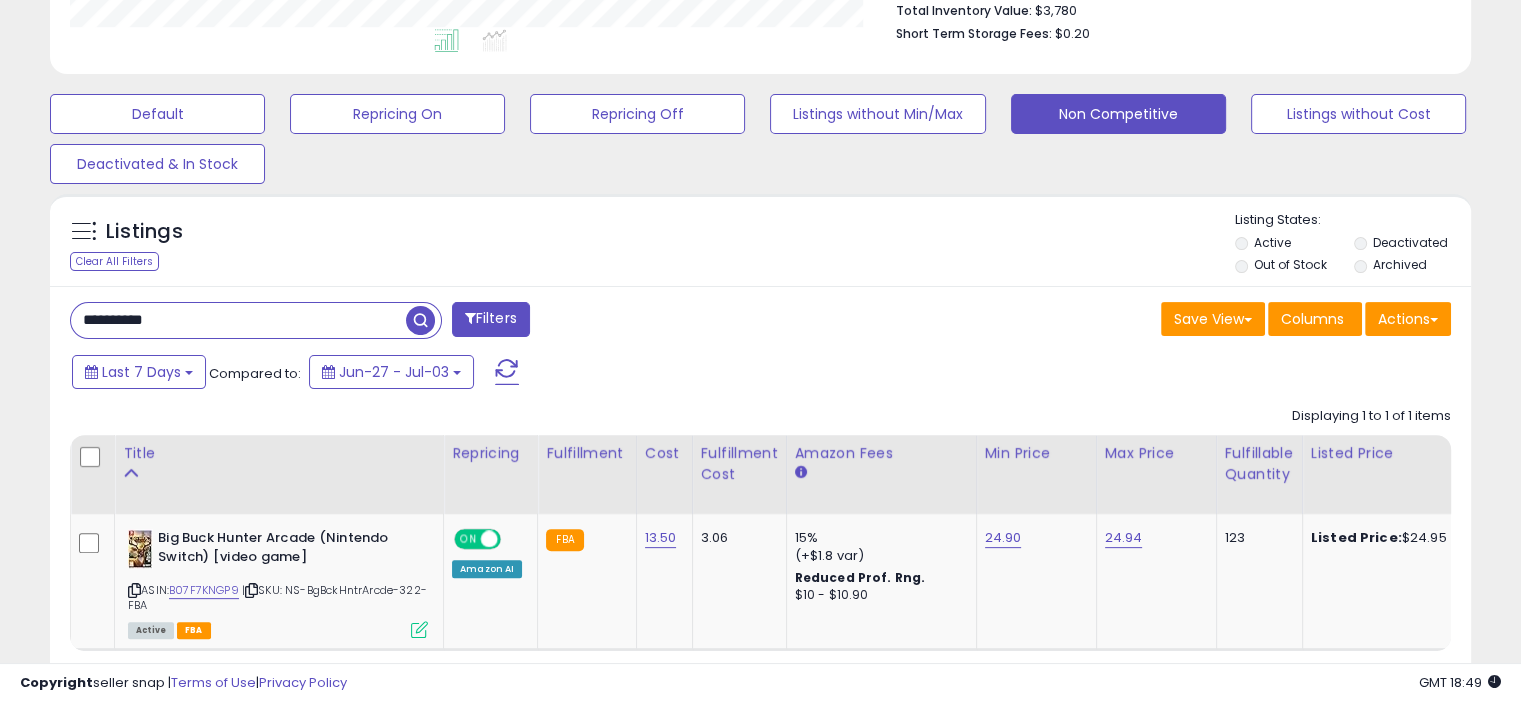 click on "**********" at bounding box center (238, 320) 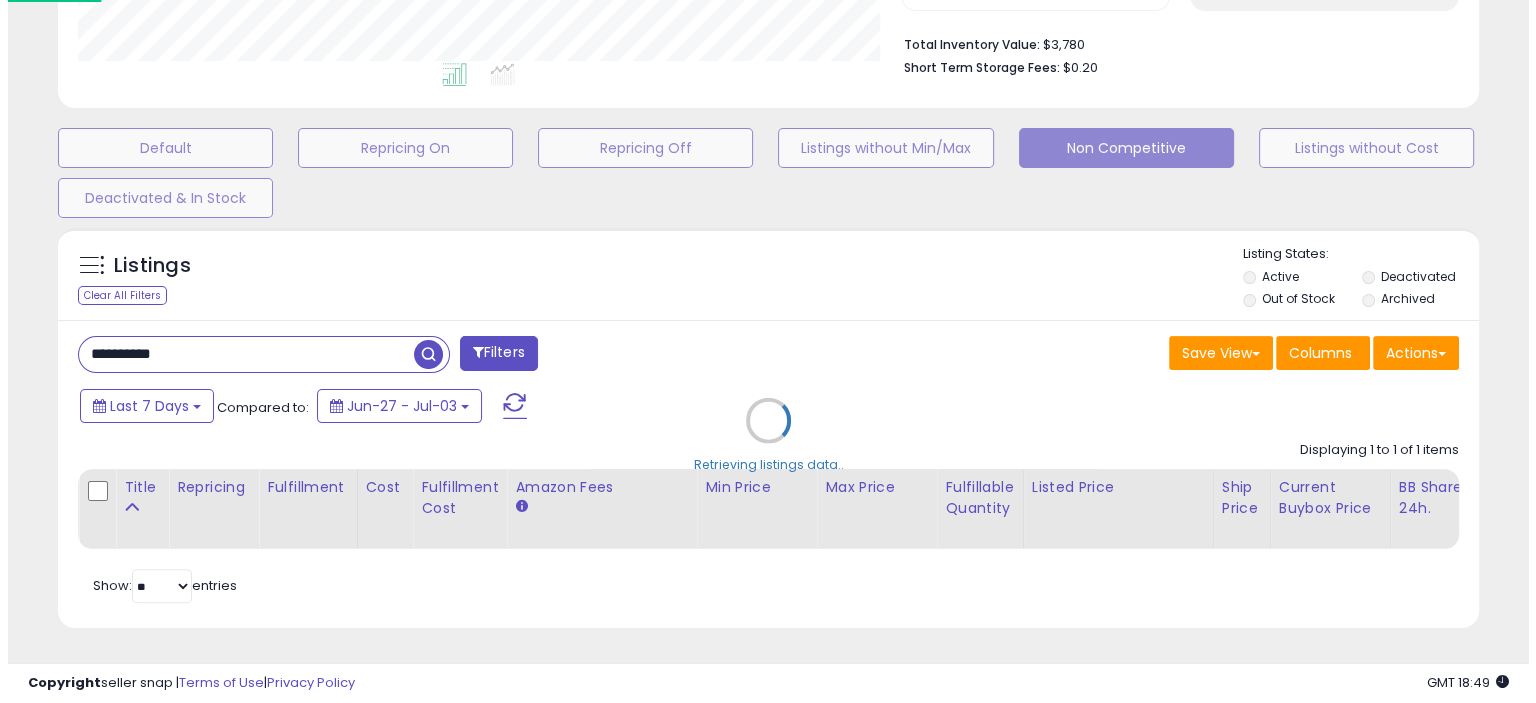 scroll, scrollTop: 516, scrollLeft: 0, axis: vertical 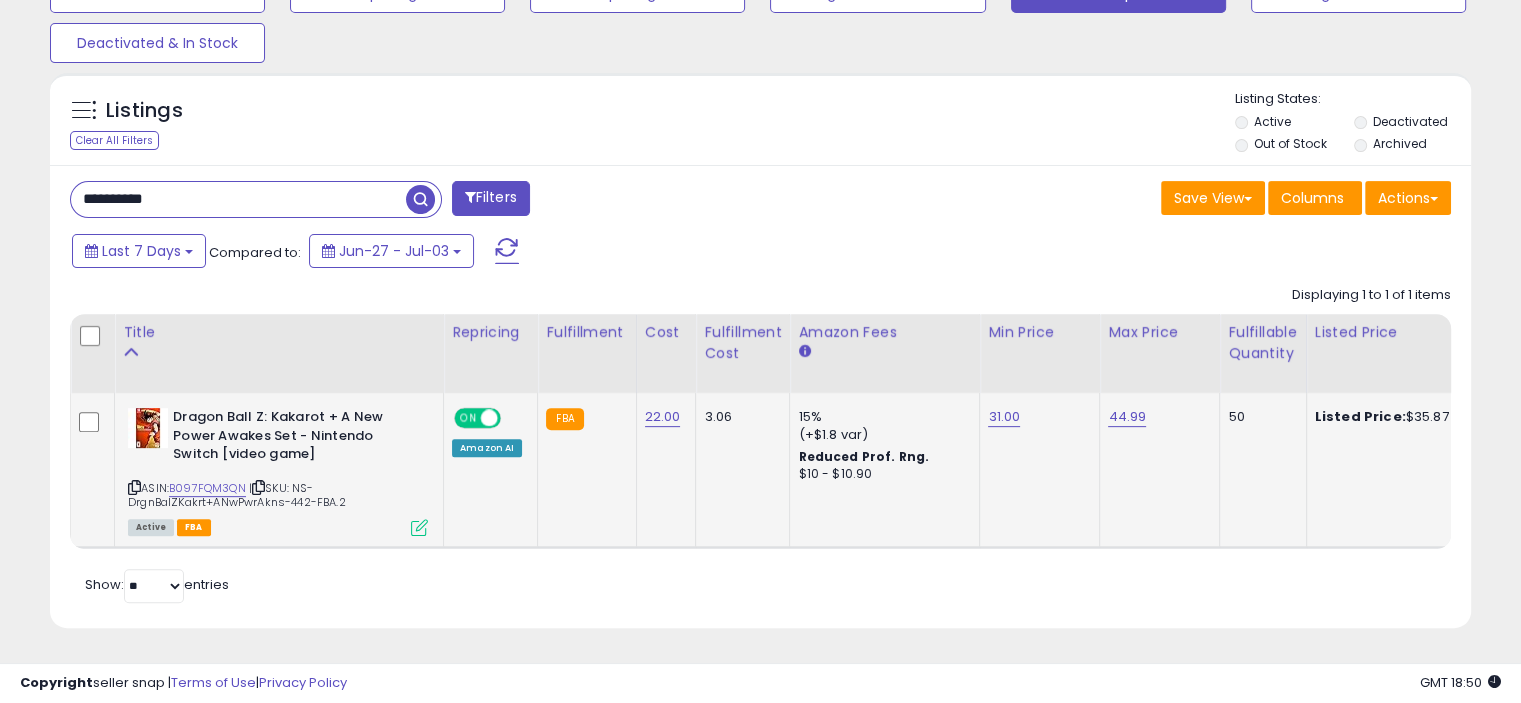 click at bounding box center (419, 527) 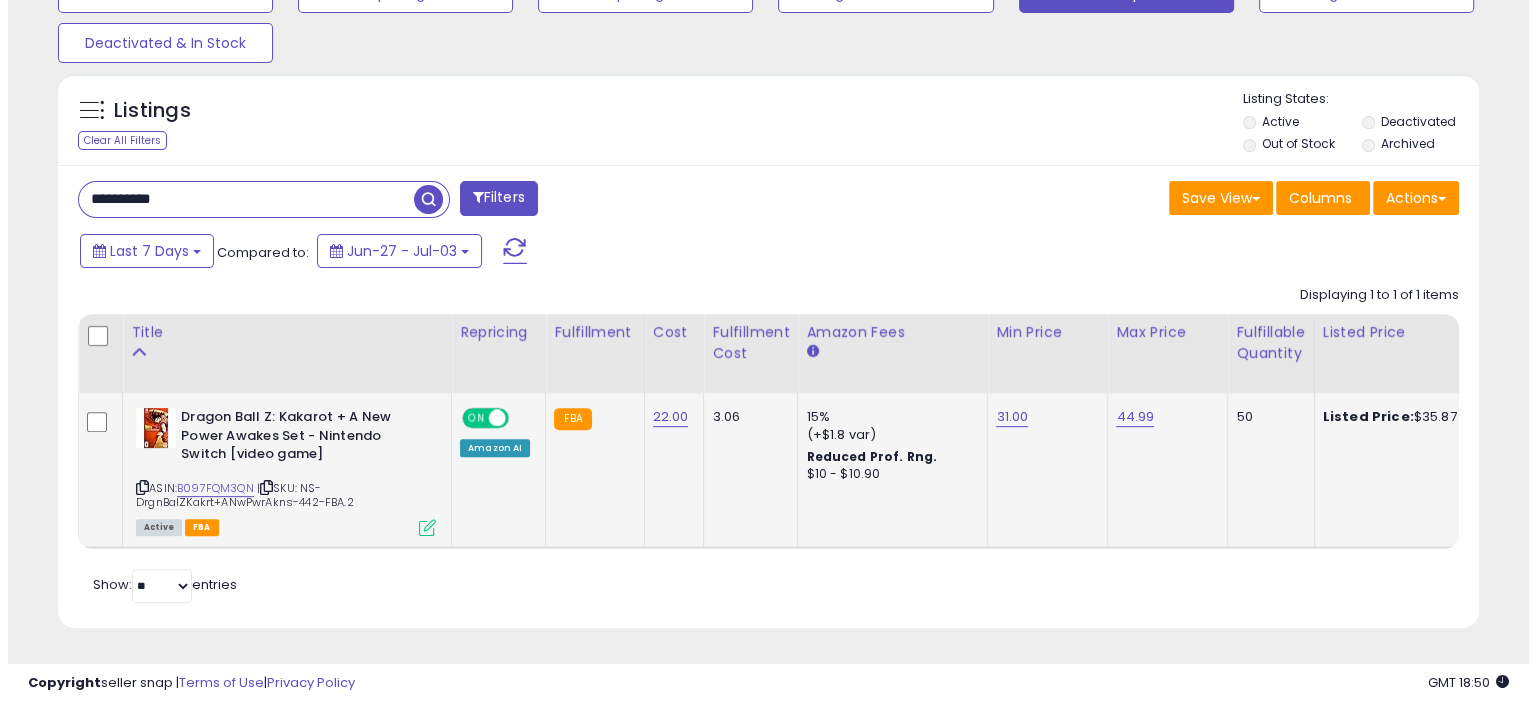 scroll, scrollTop: 999589, scrollLeft: 999168, axis: both 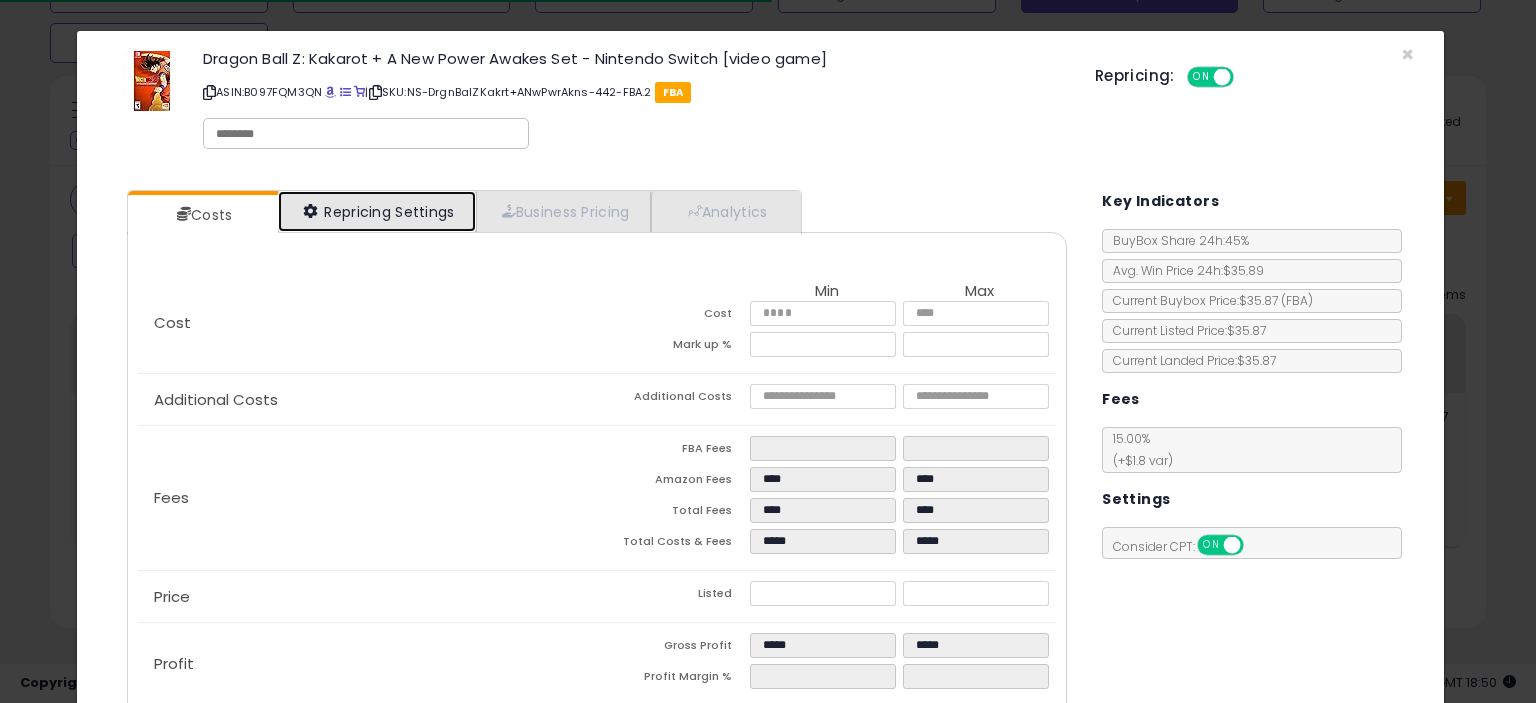click on "Repricing Settings" at bounding box center (377, 211) 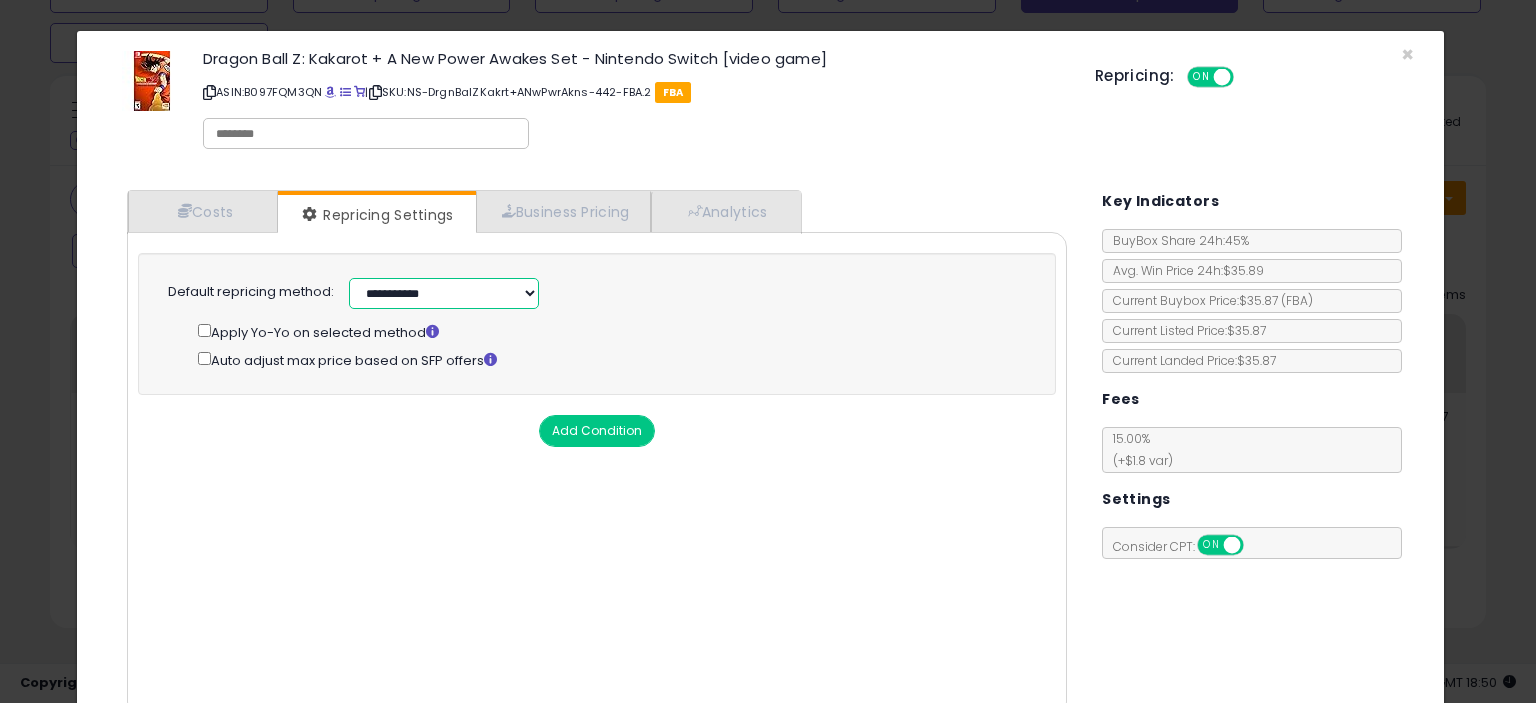 click on "**********" at bounding box center [444, 293] 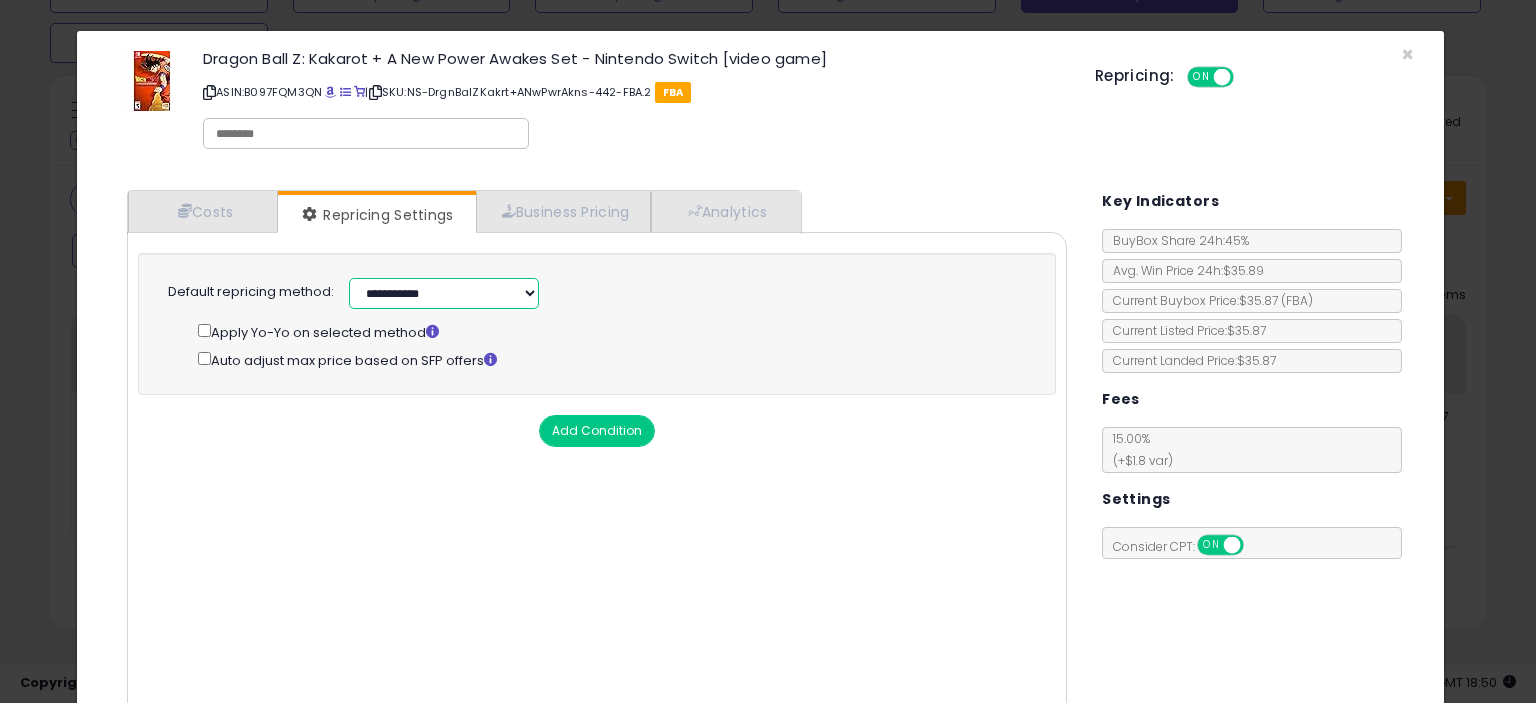 select on "**********" 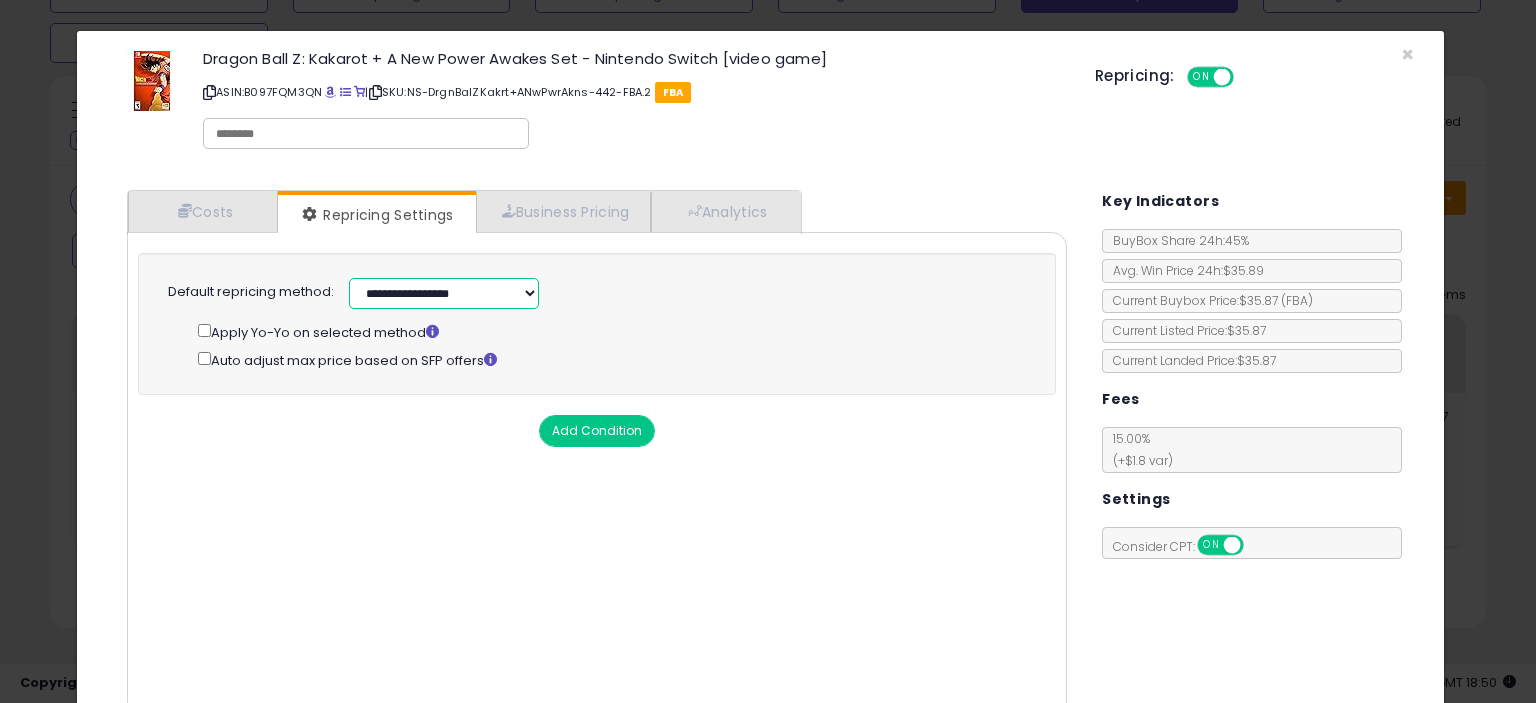 click on "**********" at bounding box center (444, 293) 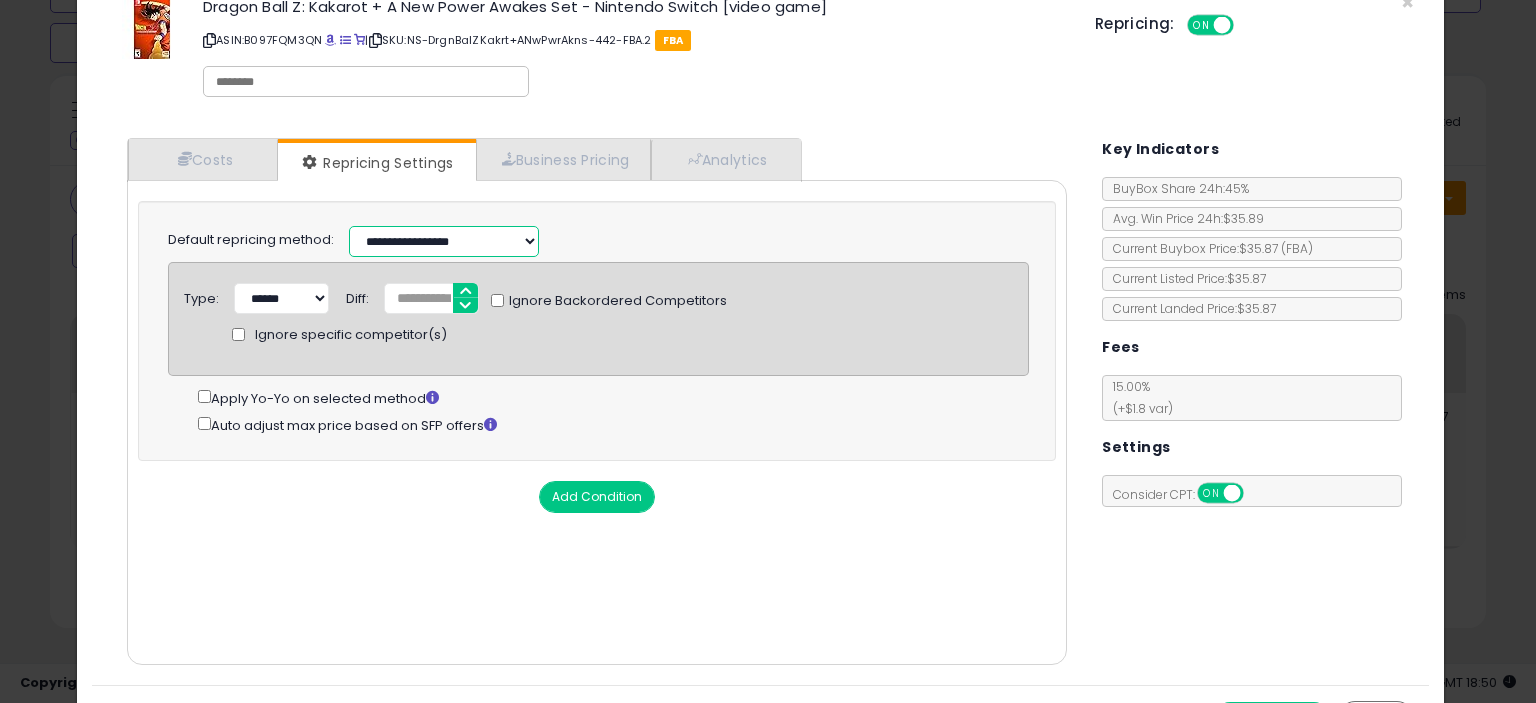 scroll, scrollTop: 97, scrollLeft: 0, axis: vertical 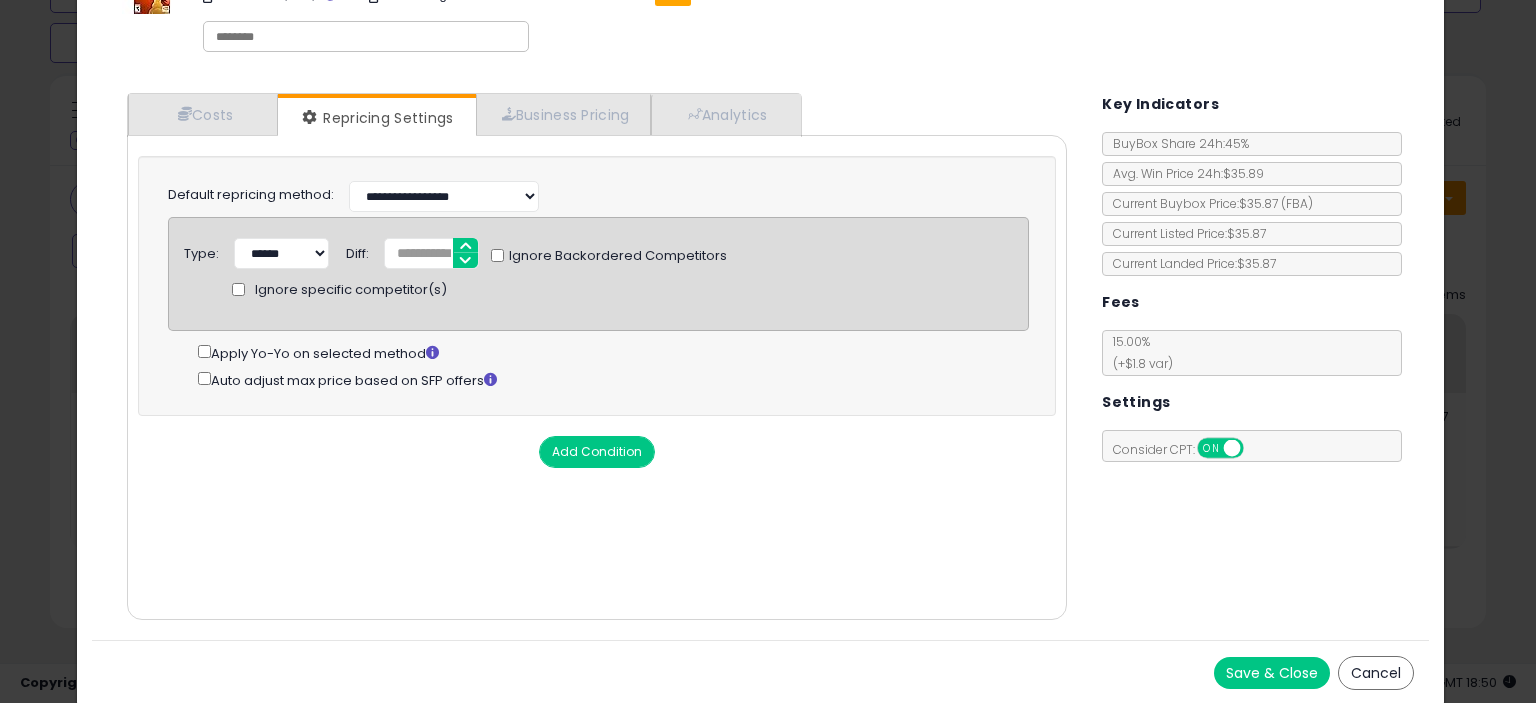 click on "Save & Close" at bounding box center (1272, 673) 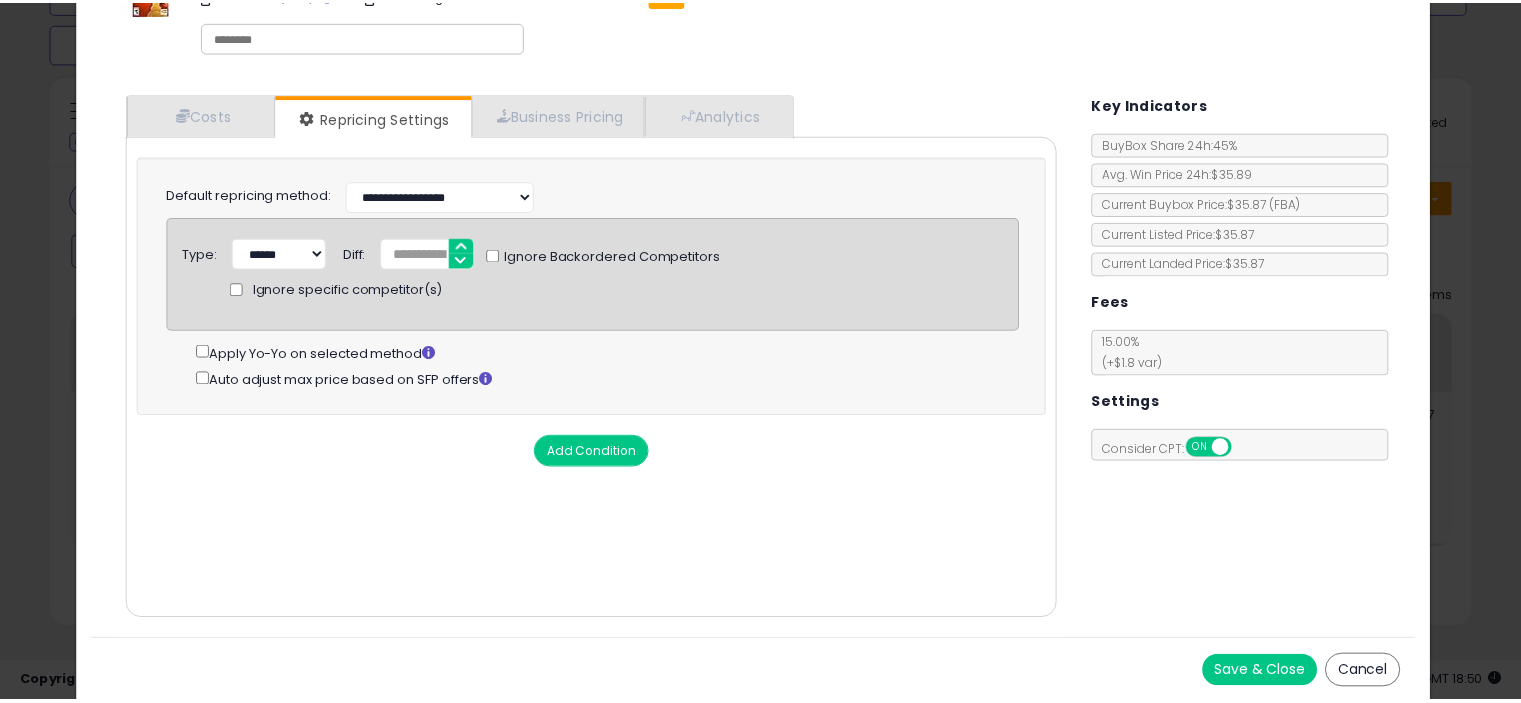 scroll, scrollTop: 0, scrollLeft: 0, axis: both 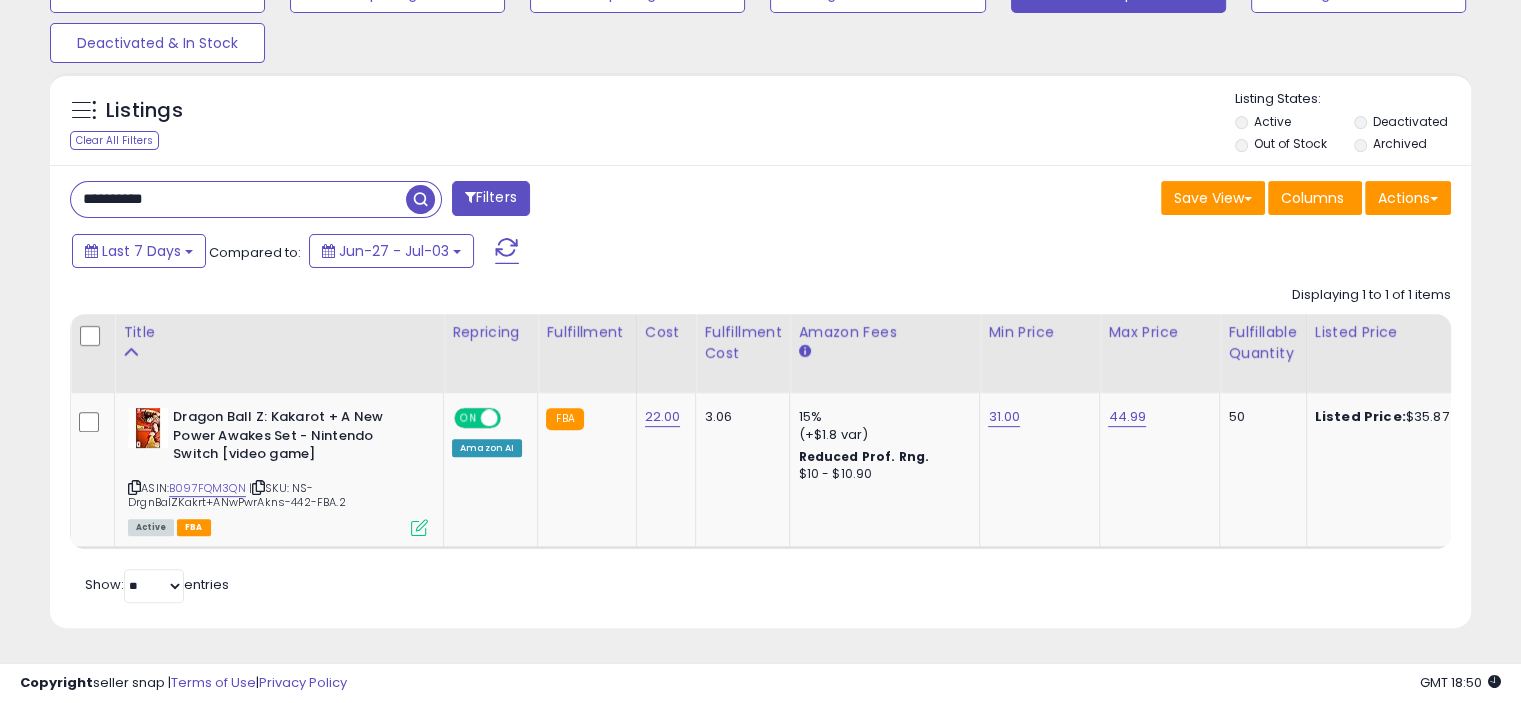 click on "Listings
Clear All Filters
Listing States:" at bounding box center (760, 124) 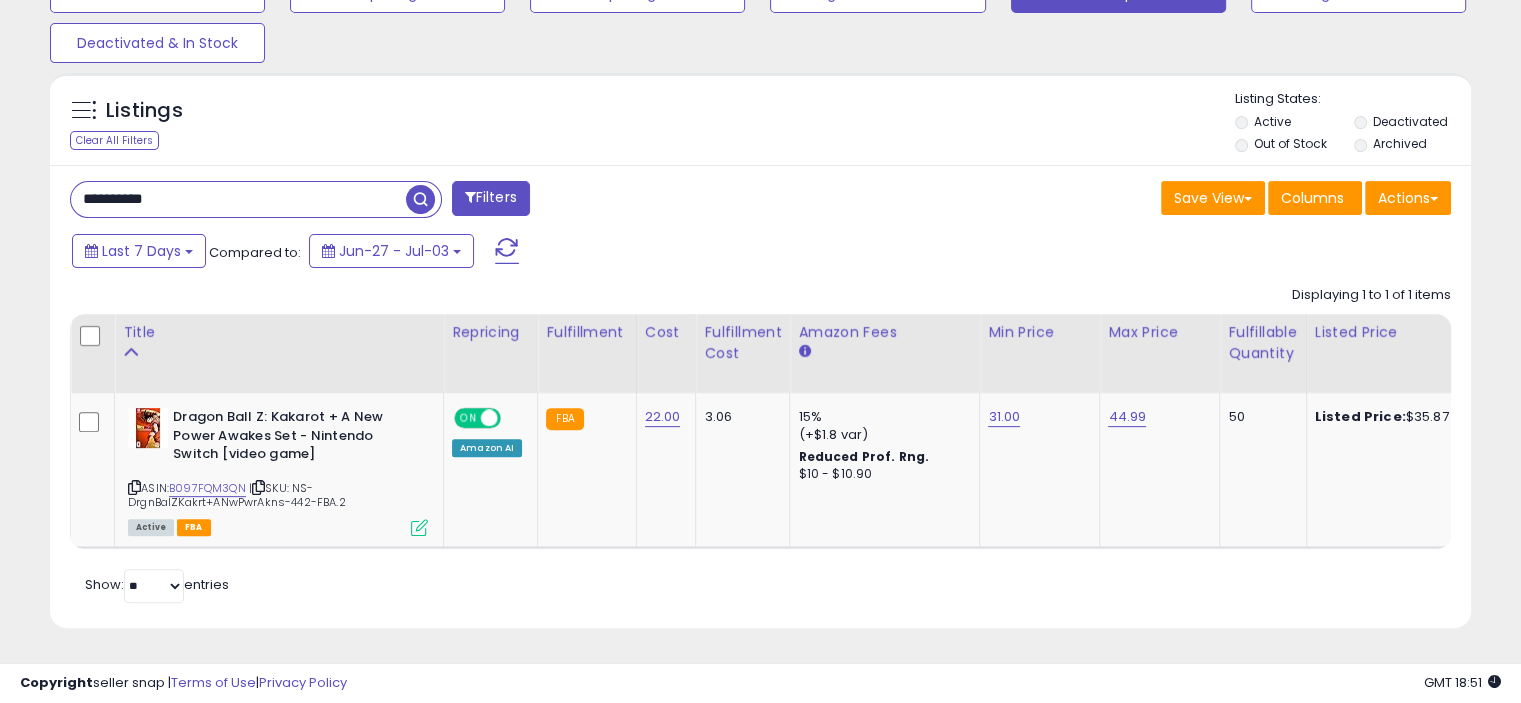click on "**********" at bounding box center (238, 199) 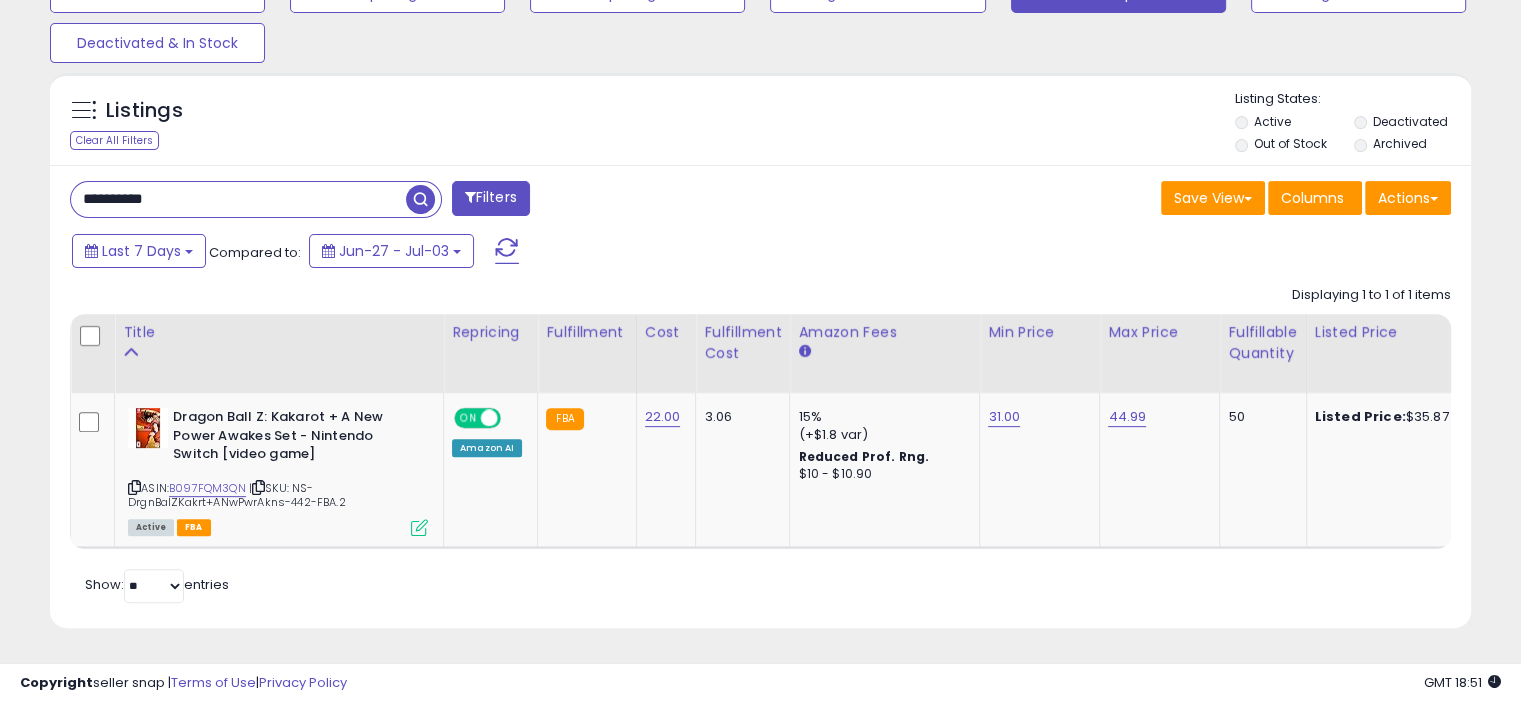 click on "**********" at bounding box center (238, 199) 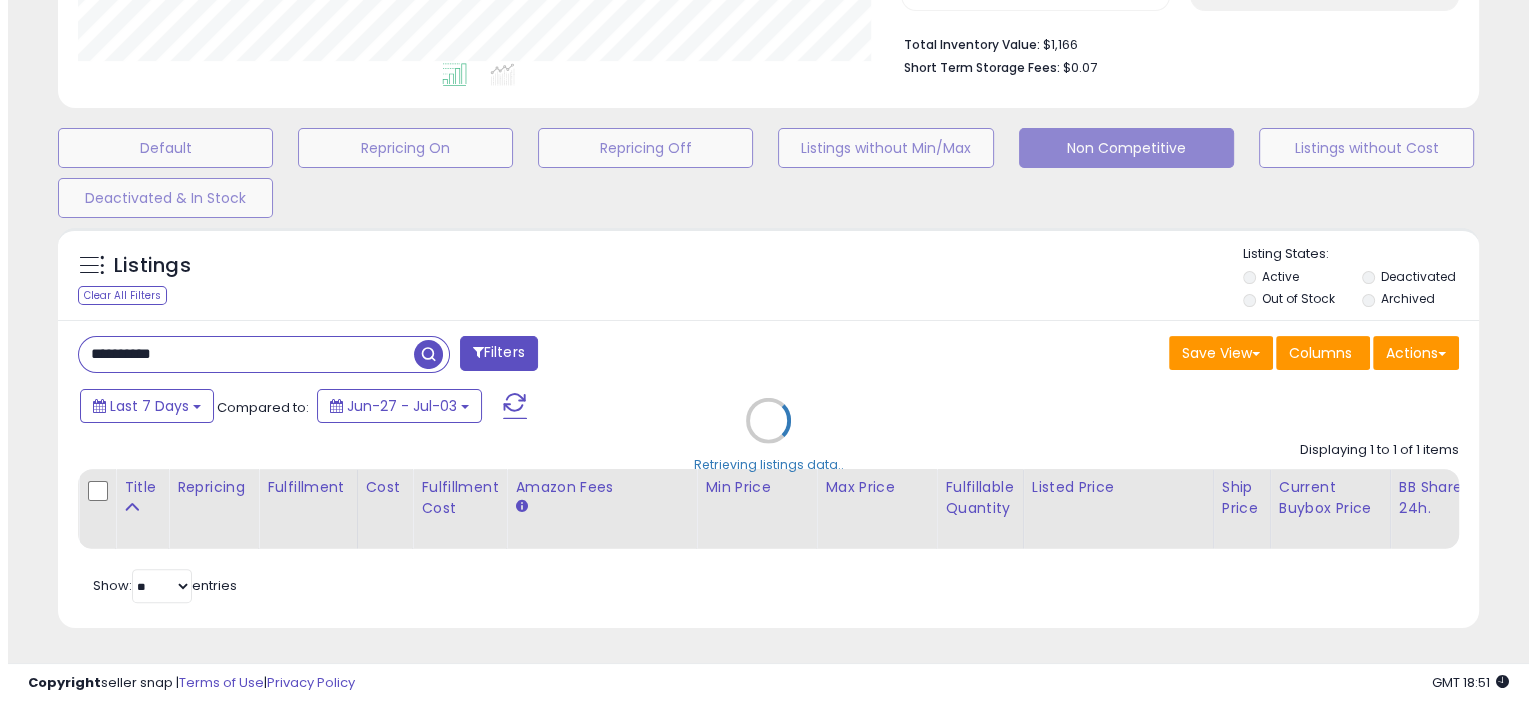 scroll, scrollTop: 516, scrollLeft: 0, axis: vertical 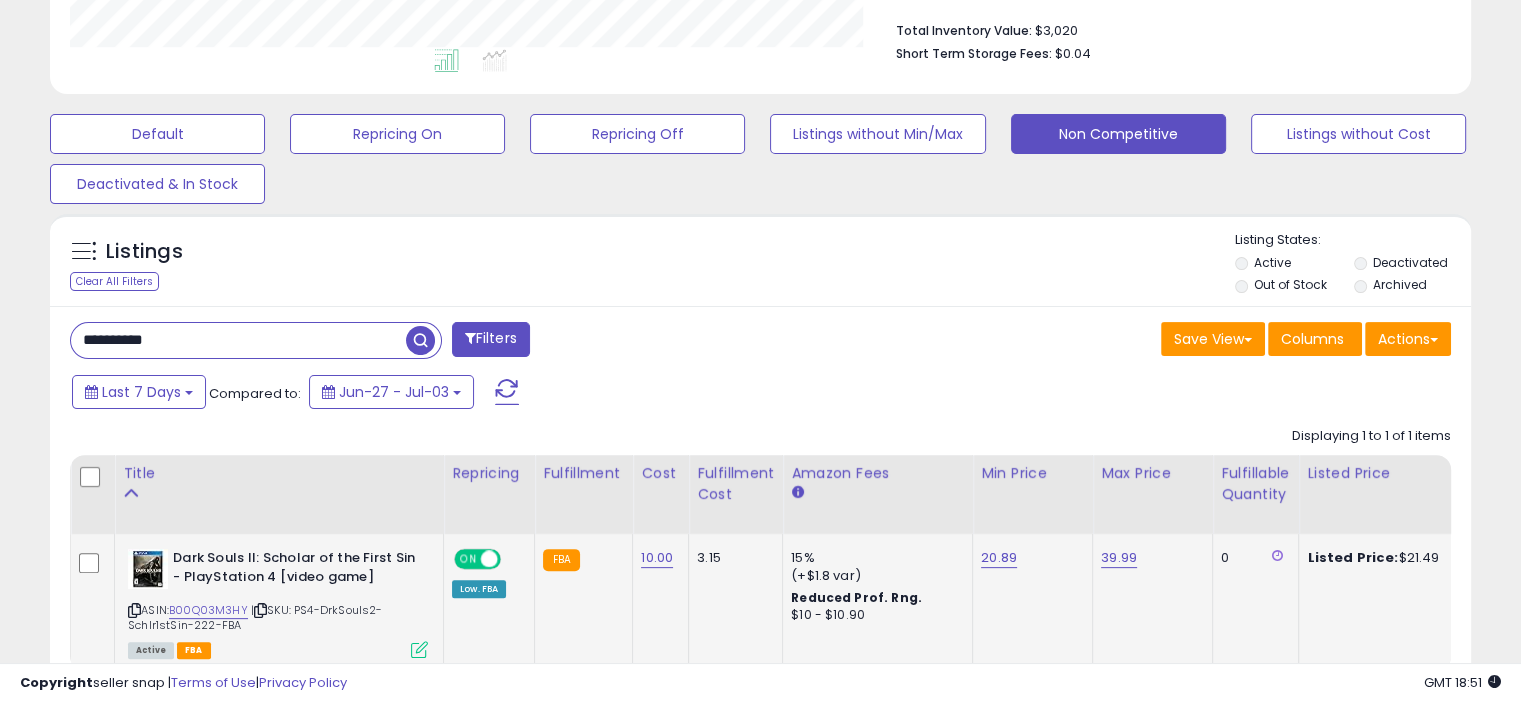 click at bounding box center [419, 649] 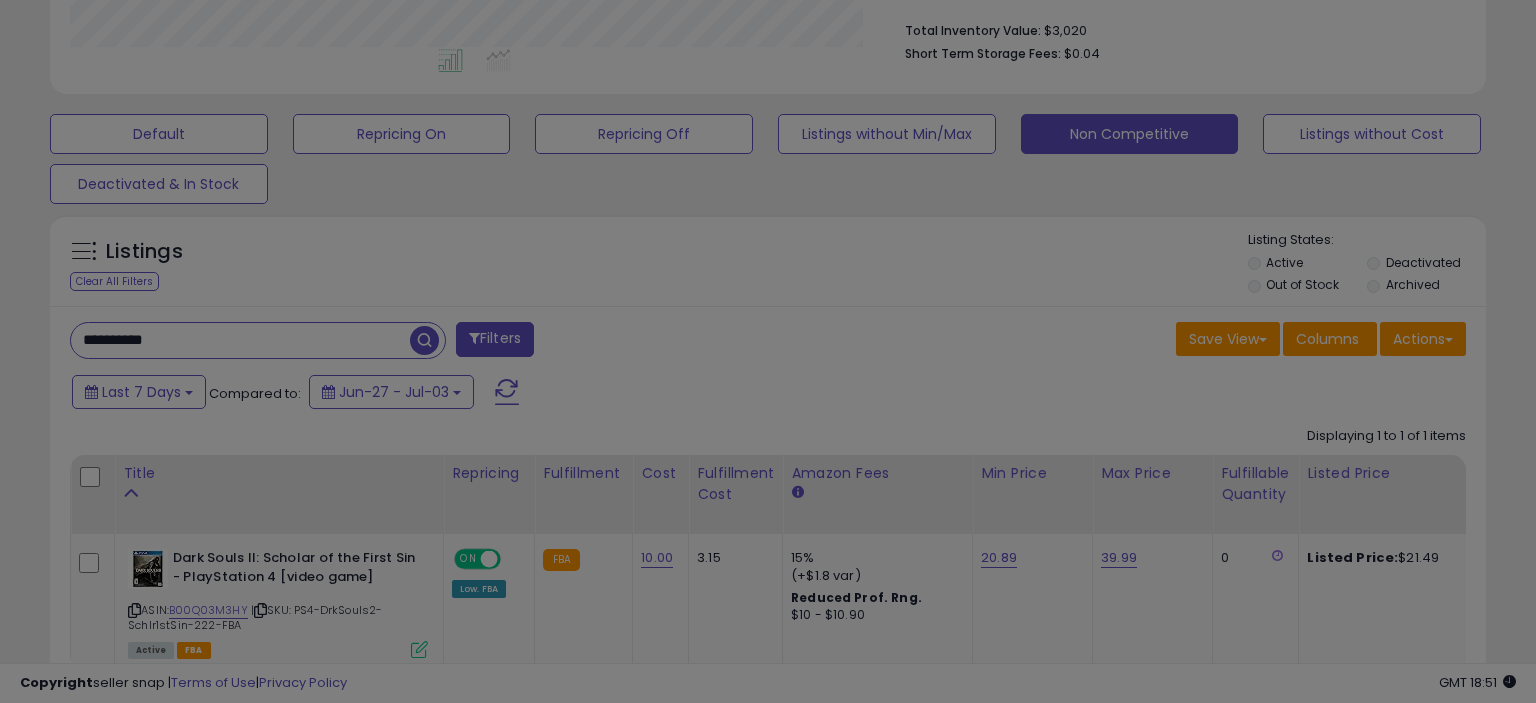 scroll, scrollTop: 999589, scrollLeft: 999168, axis: both 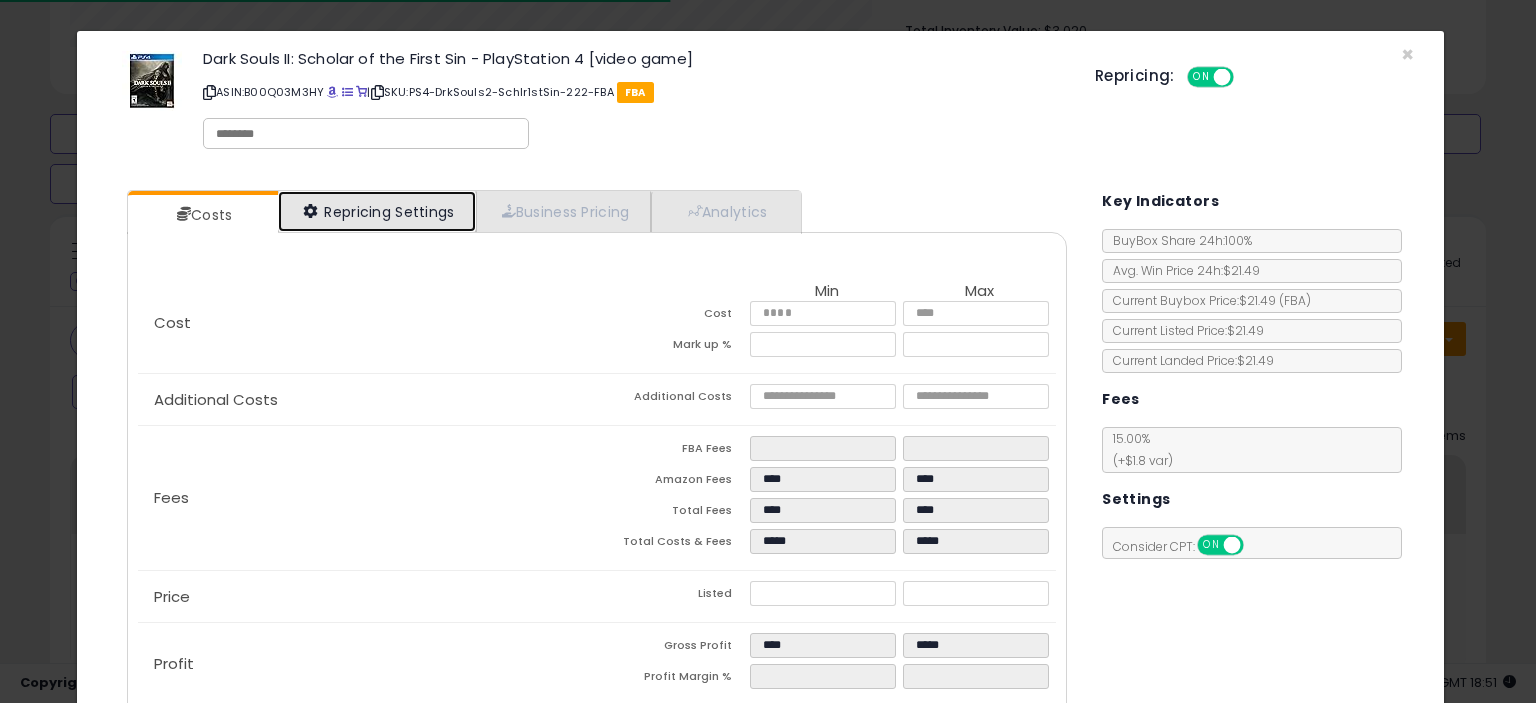 click on "Repricing Settings" at bounding box center [377, 211] 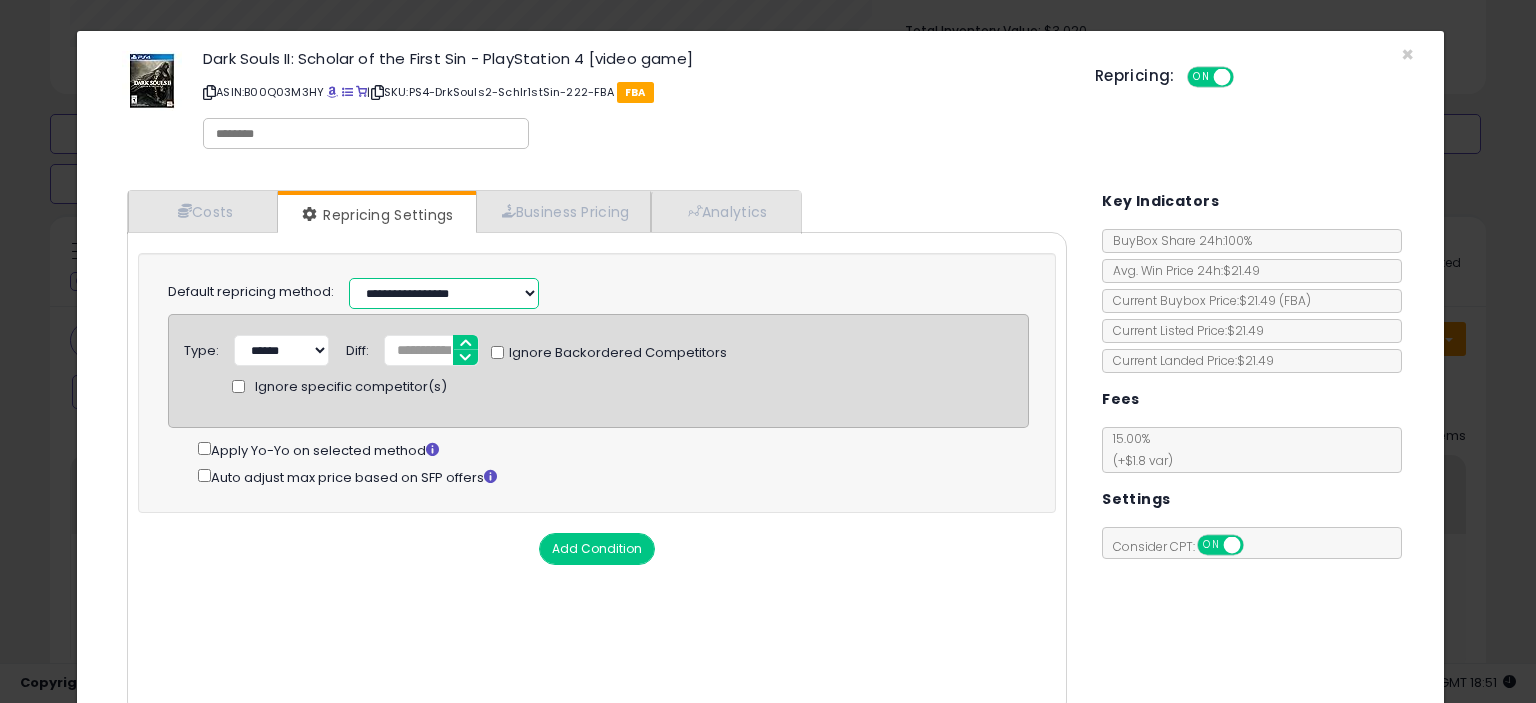 click on "**********" at bounding box center (444, 293) 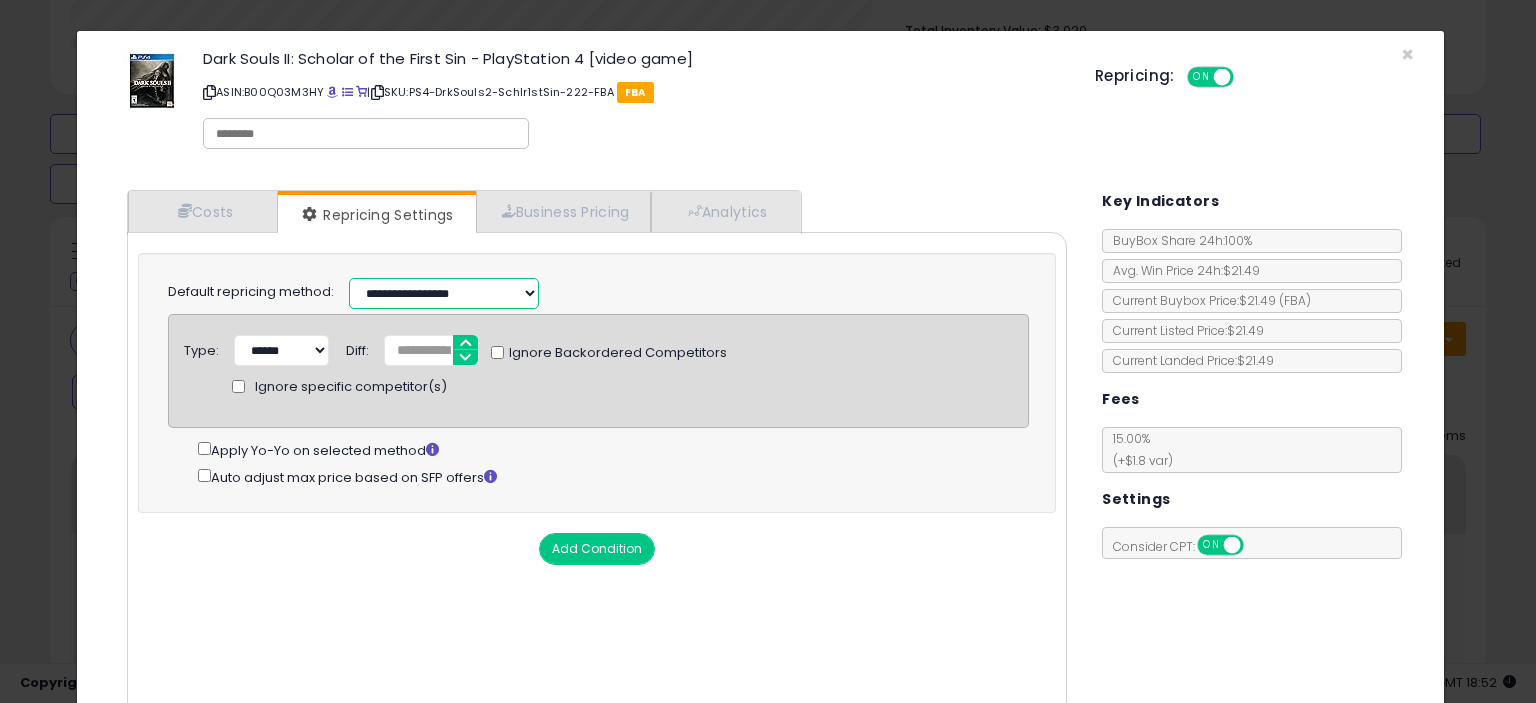 select on "*********" 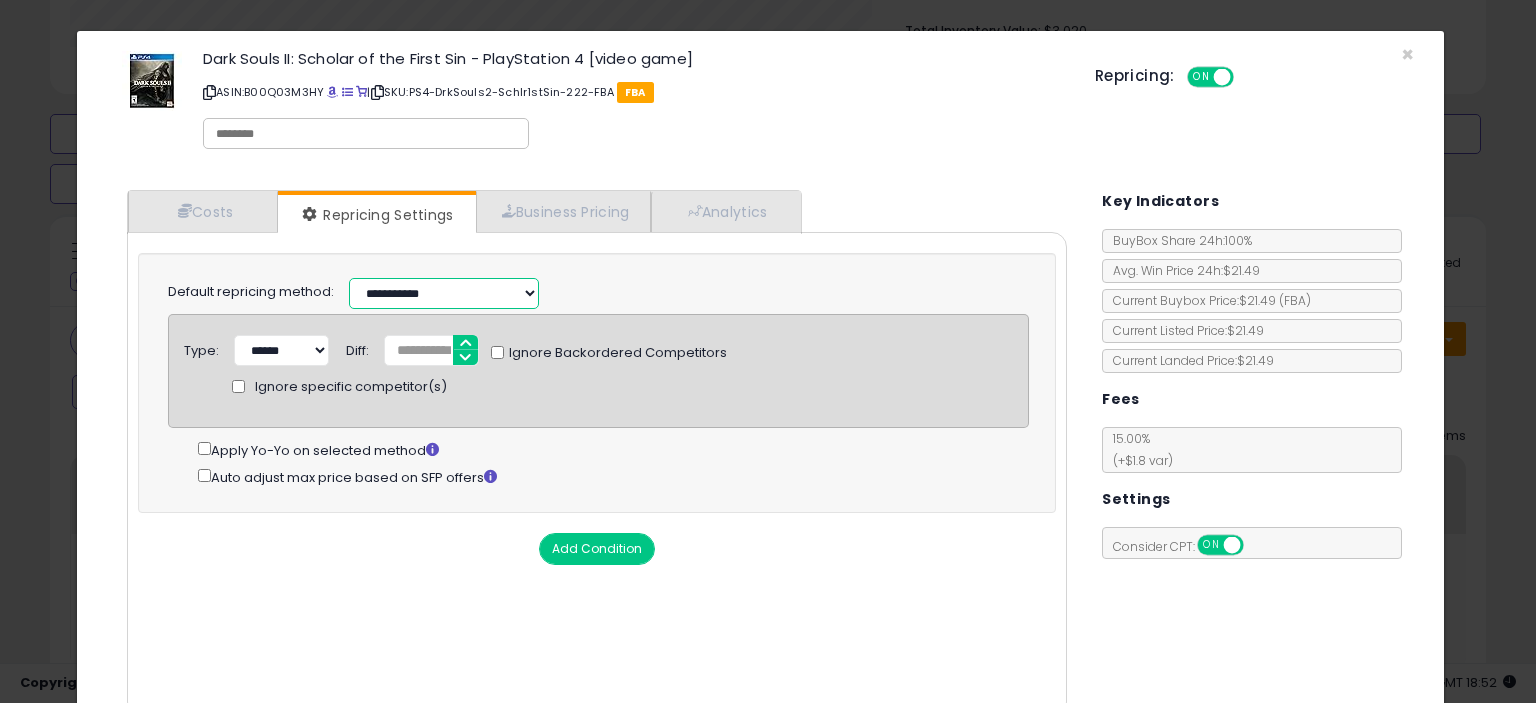click on "**********" at bounding box center [444, 293] 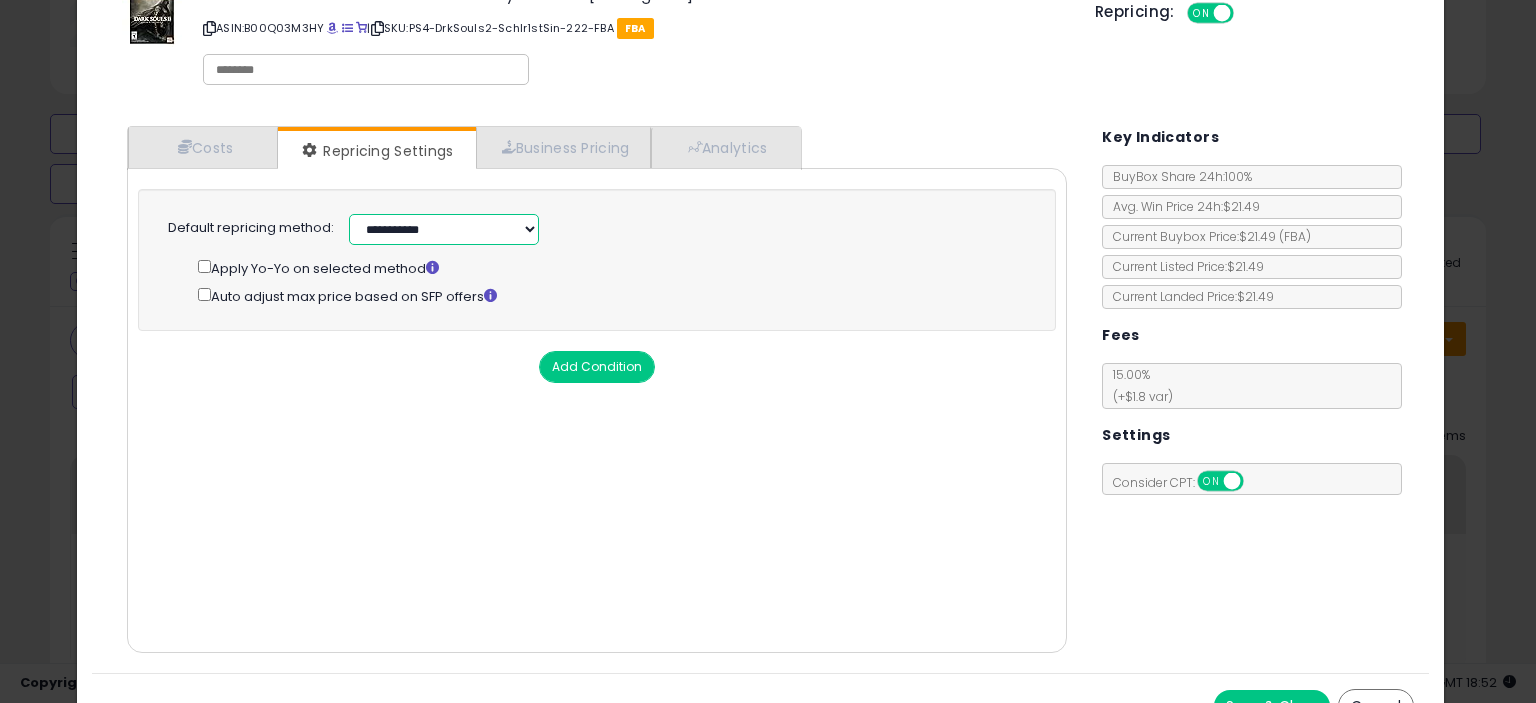 scroll, scrollTop: 97, scrollLeft: 0, axis: vertical 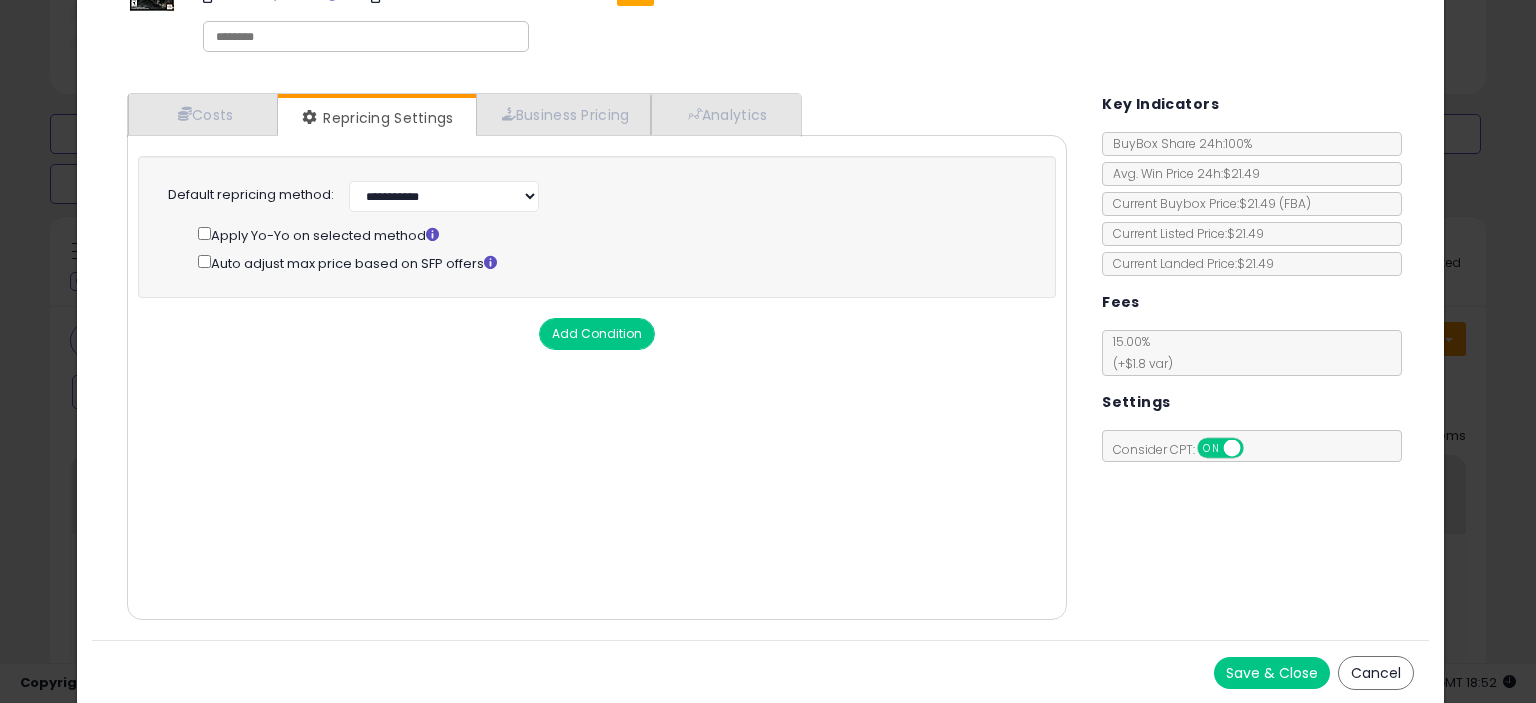 click on "Save & Close" at bounding box center (1272, 673) 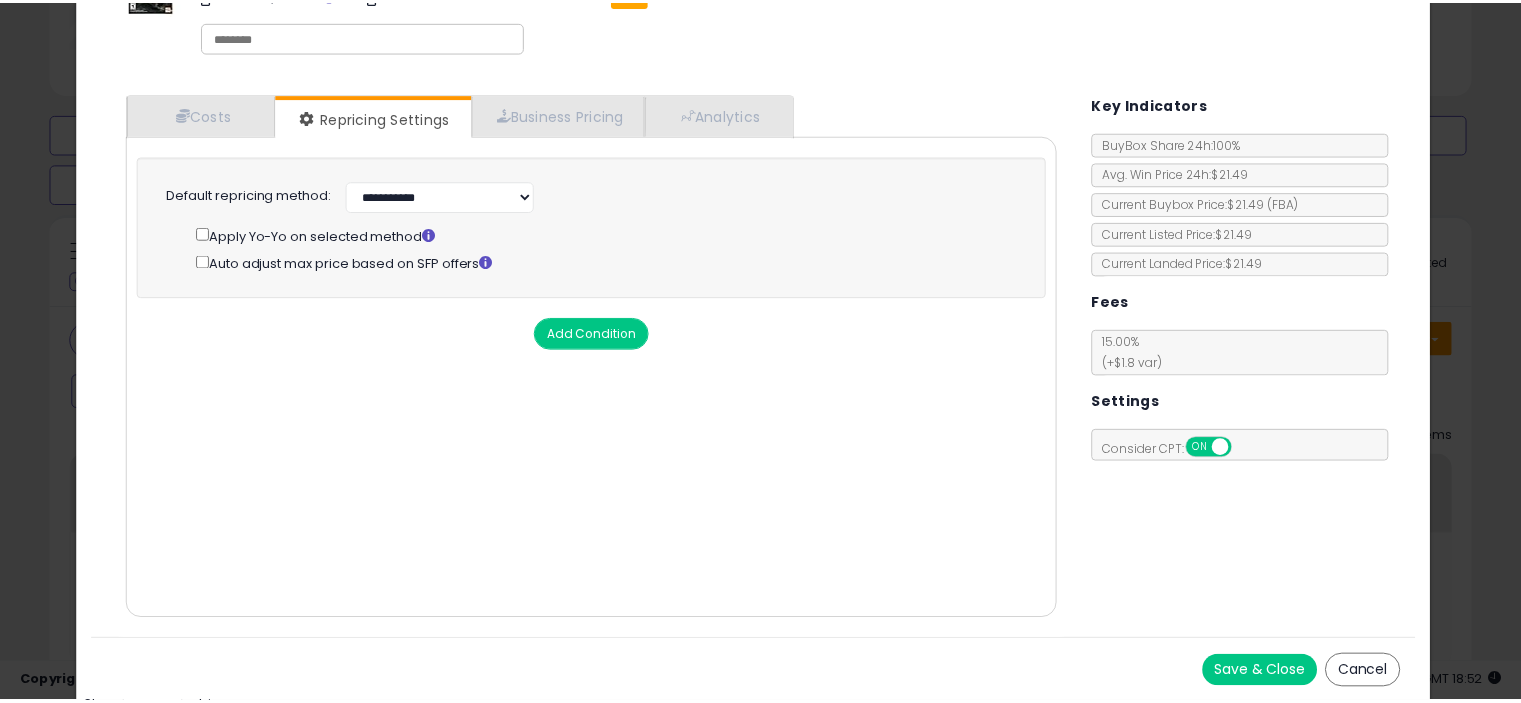 scroll, scrollTop: 0, scrollLeft: 0, axis: both 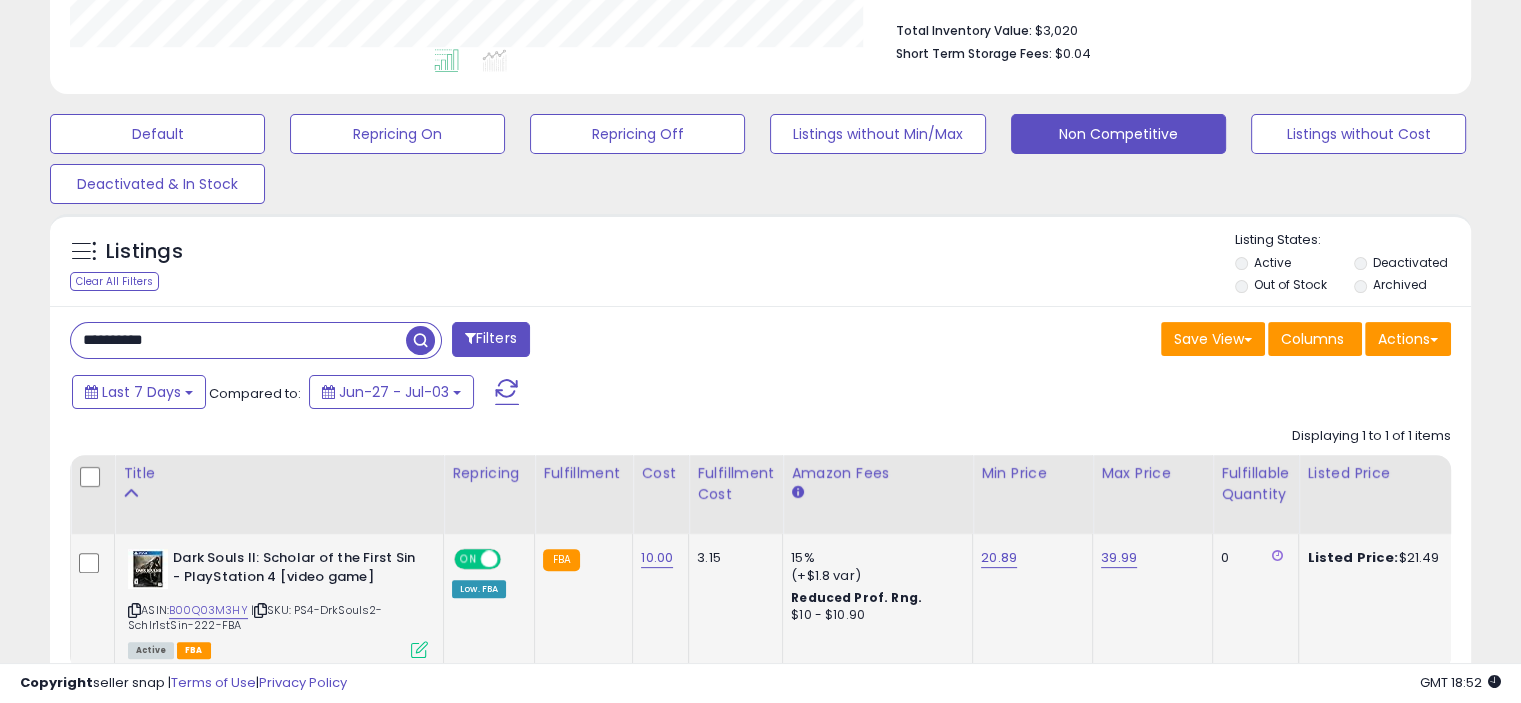 click on "ON" at bounding box center [468, 559] 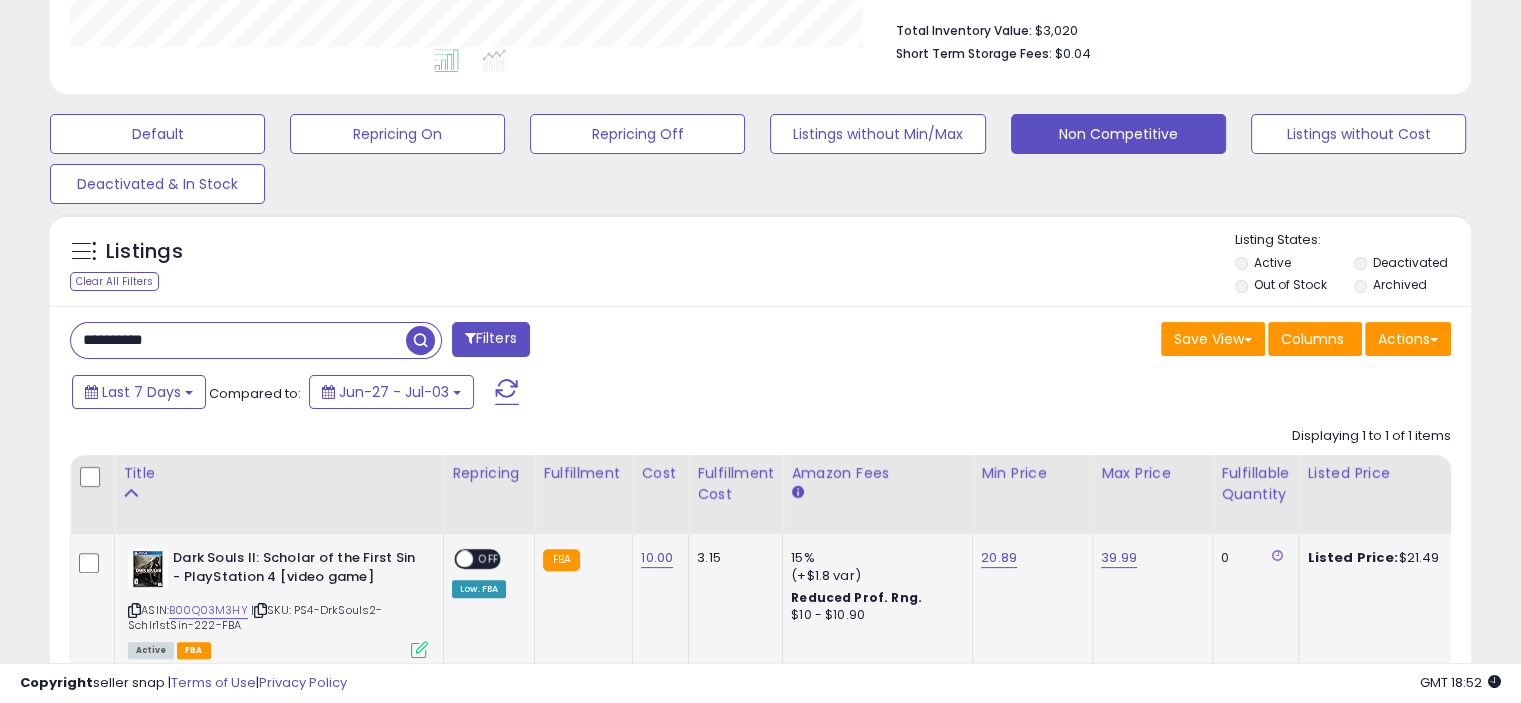 click on "OFF" at bounding box center [489, 559] 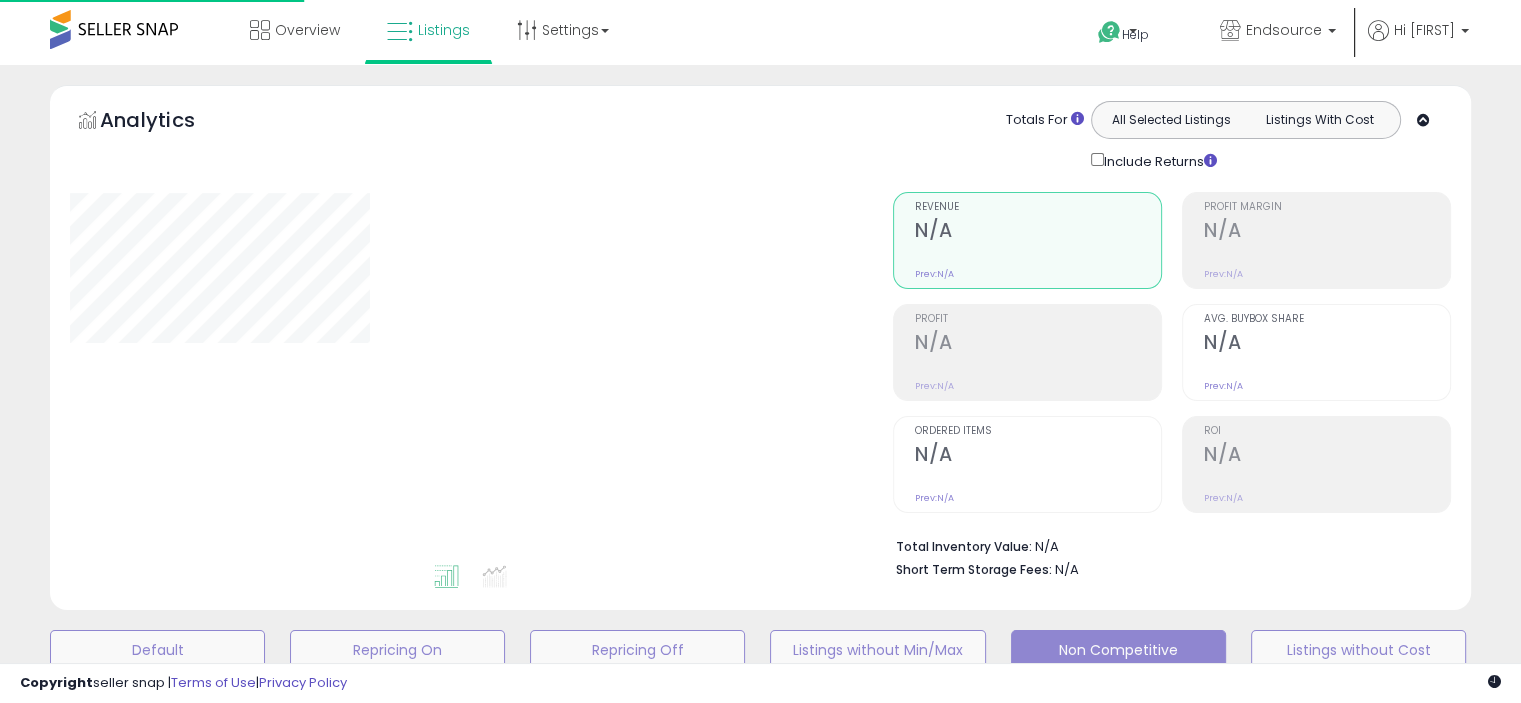 scroll, scrollTop: 516, scrollLeft: 0, axis: vertical 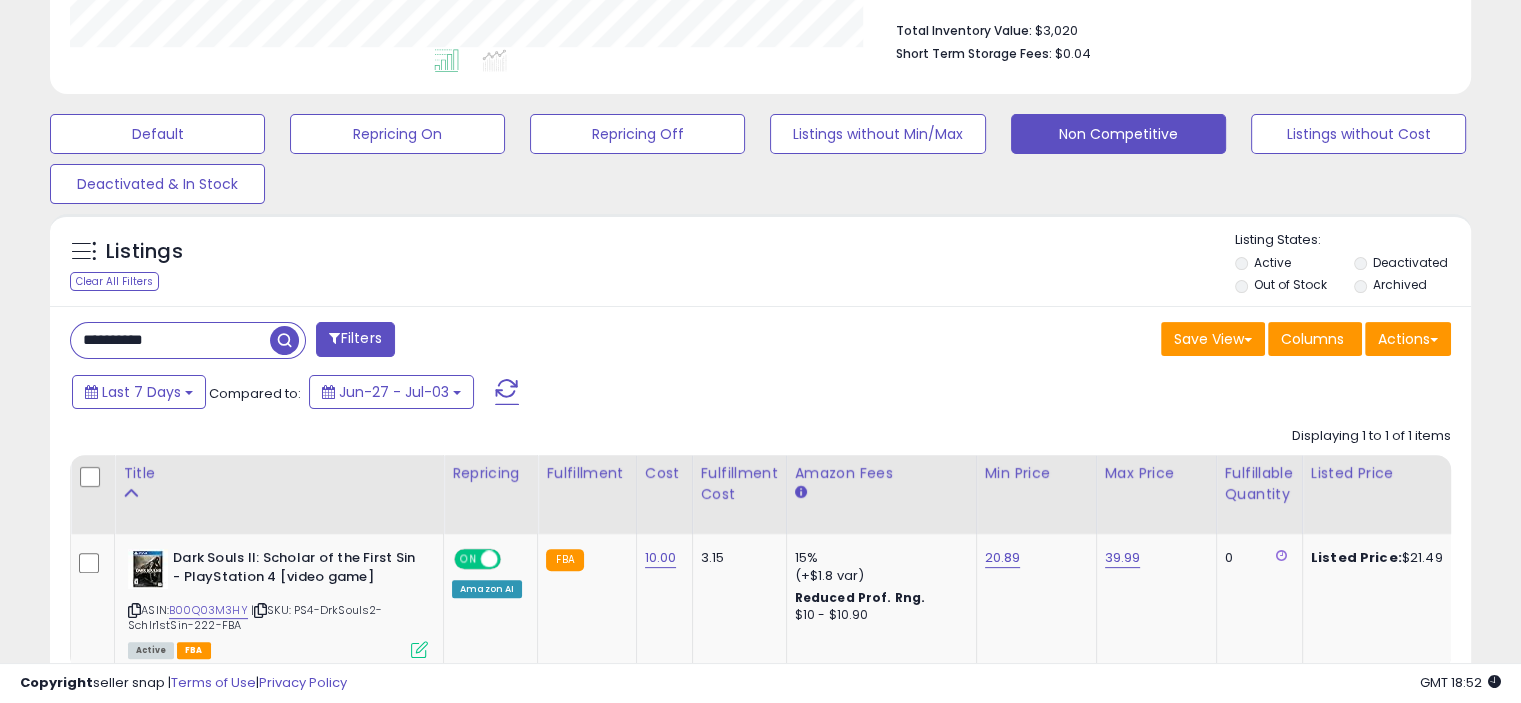 click on "**********" at bounding box center (170, 340) 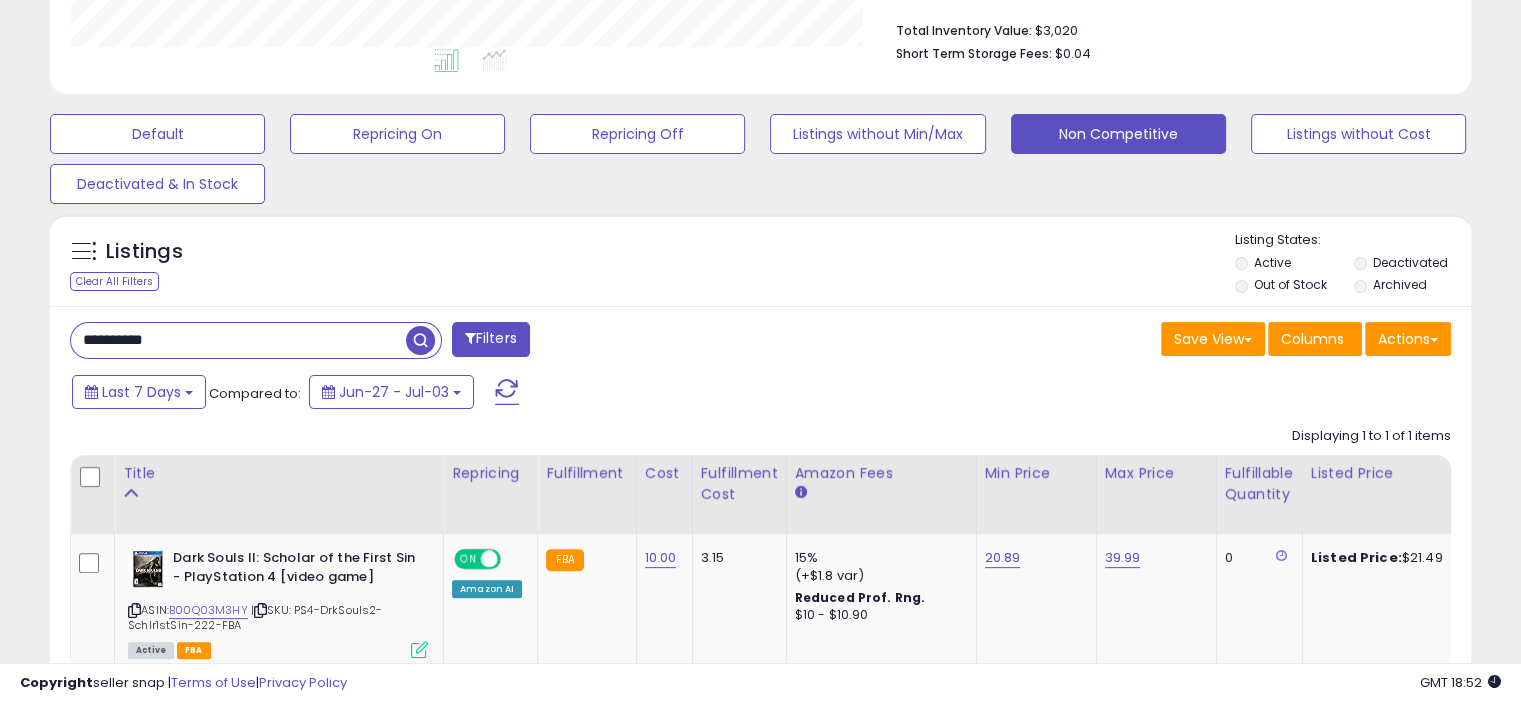 click on "**********" at bounding box center (238, 340) 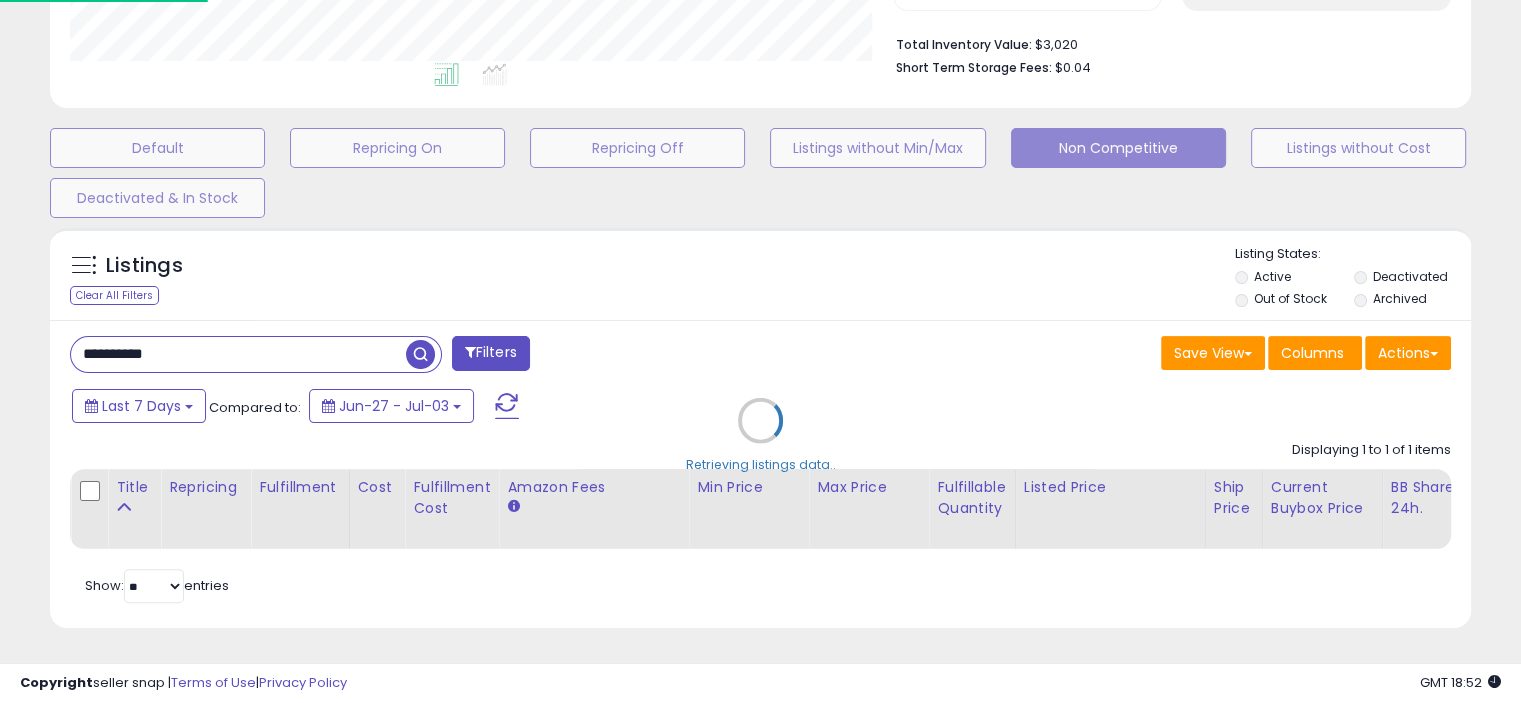 scroll, scrollTop: 999589, scrollLeft: 999168, axis: both 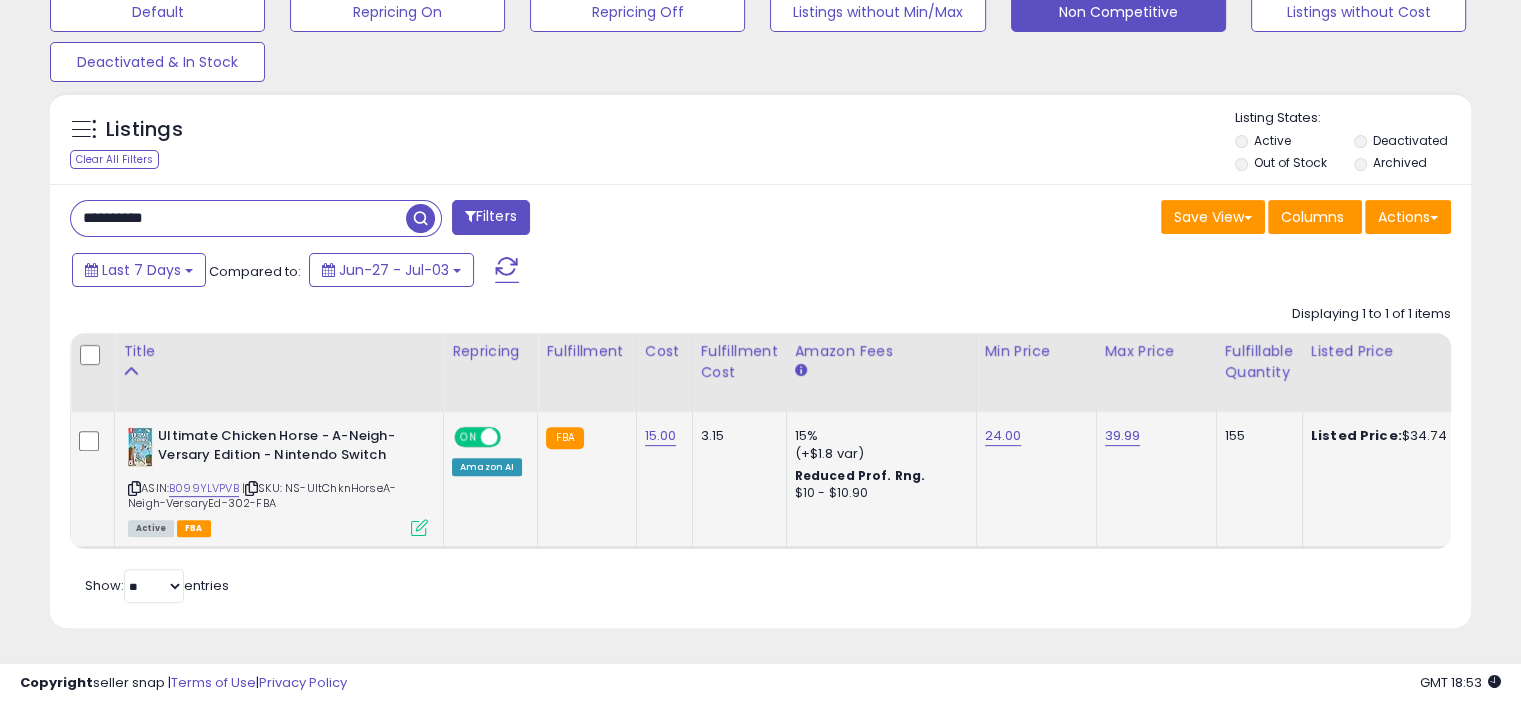 click at bounding box center [419, 527] 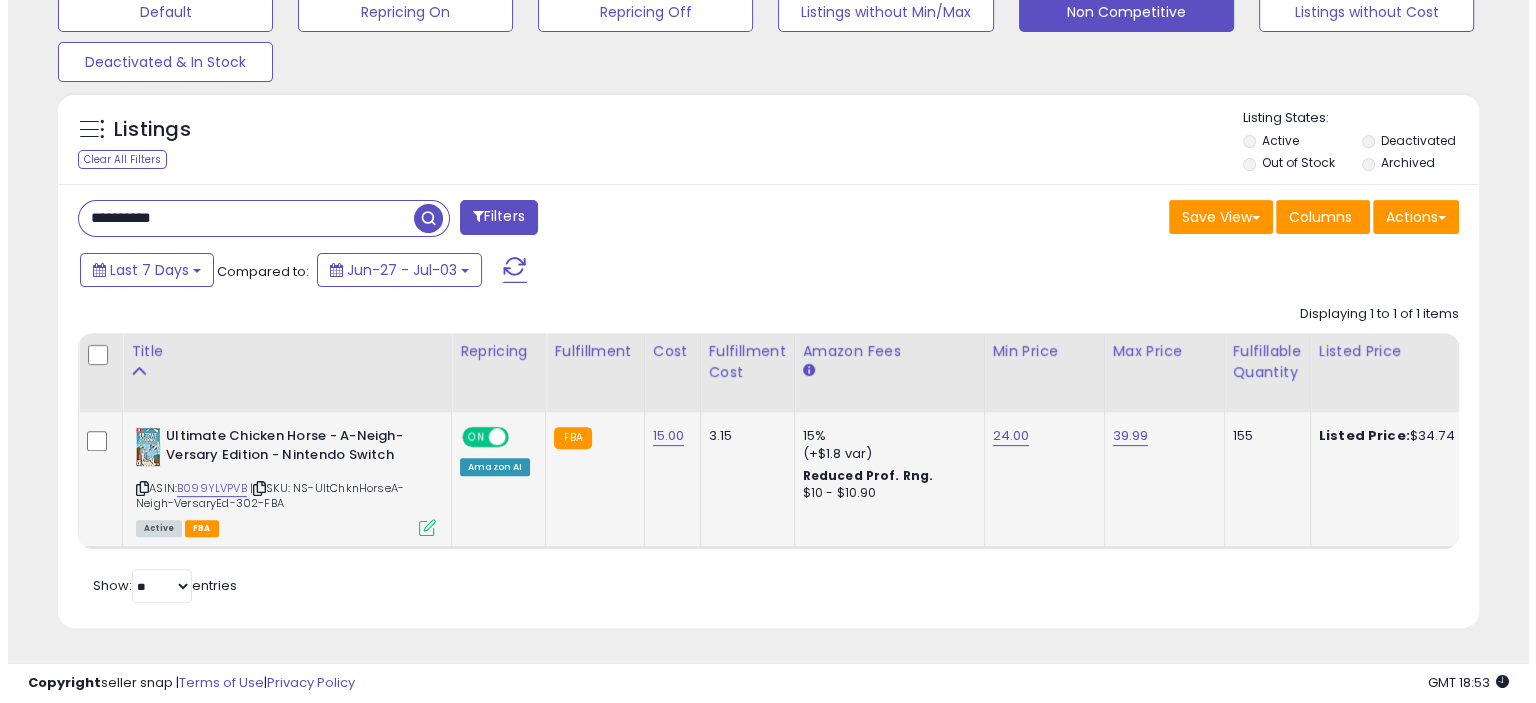 scroll, scrollTop: 999589, scrollLeft: 999168, axis: both 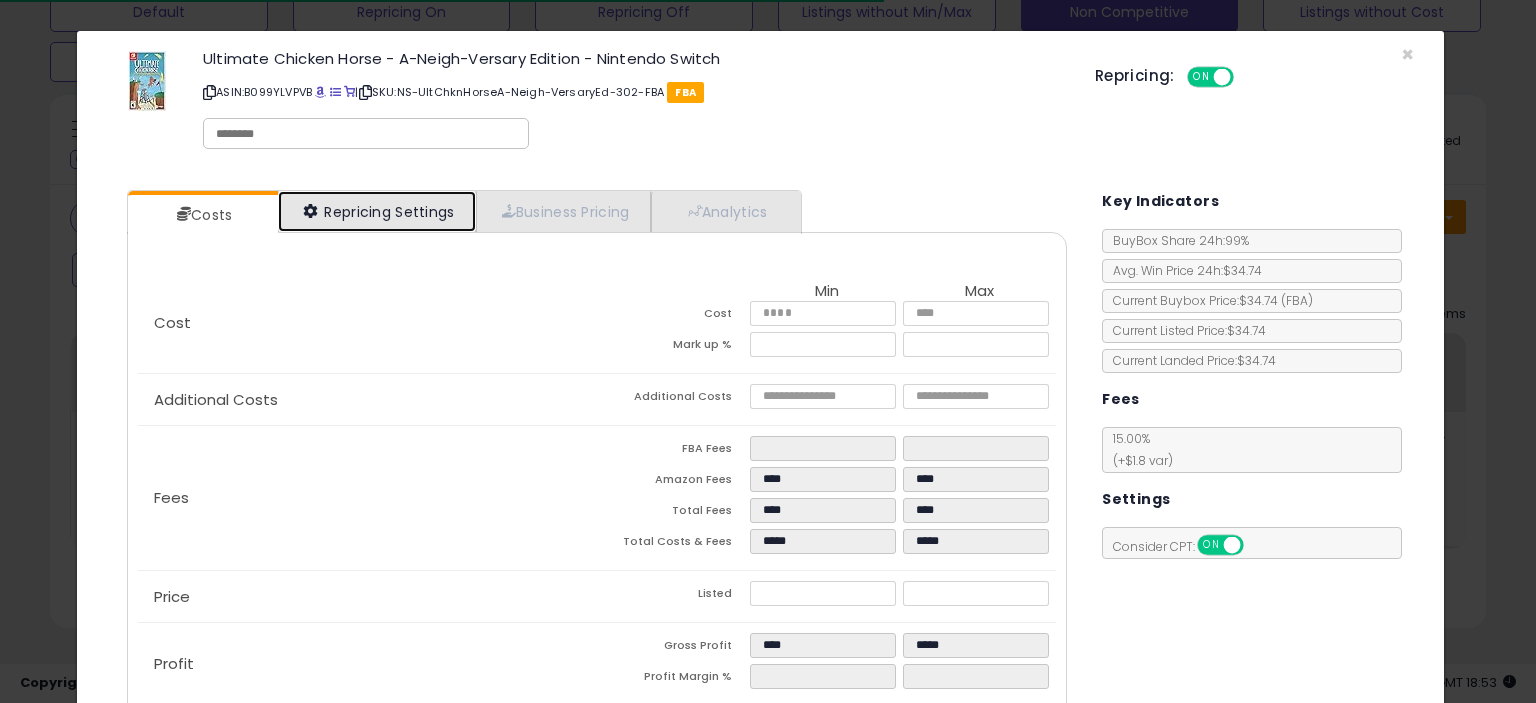 click on "Repricing Settings" at bounding box center [377, 211] 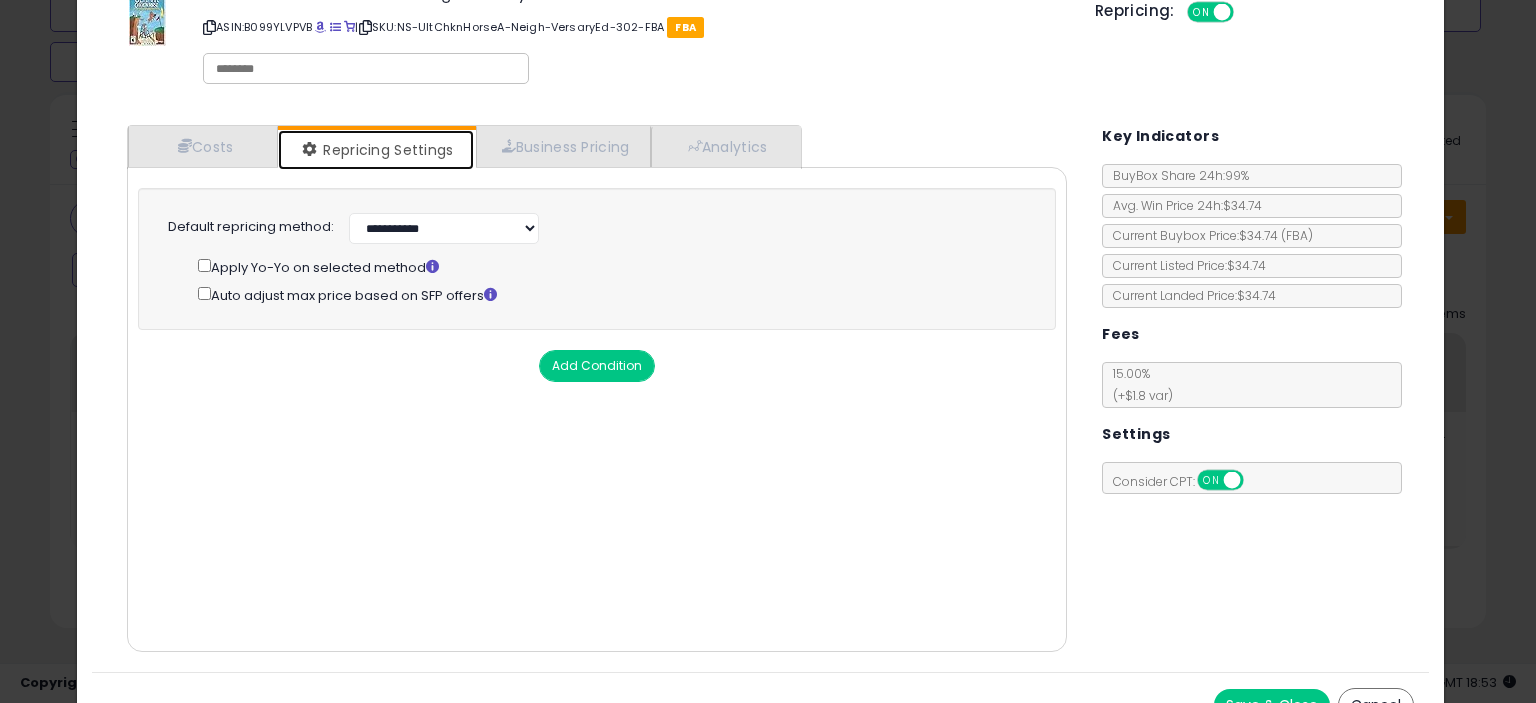 scroll, scrollTop: 97, scrollLeft: 0, axis: vertical 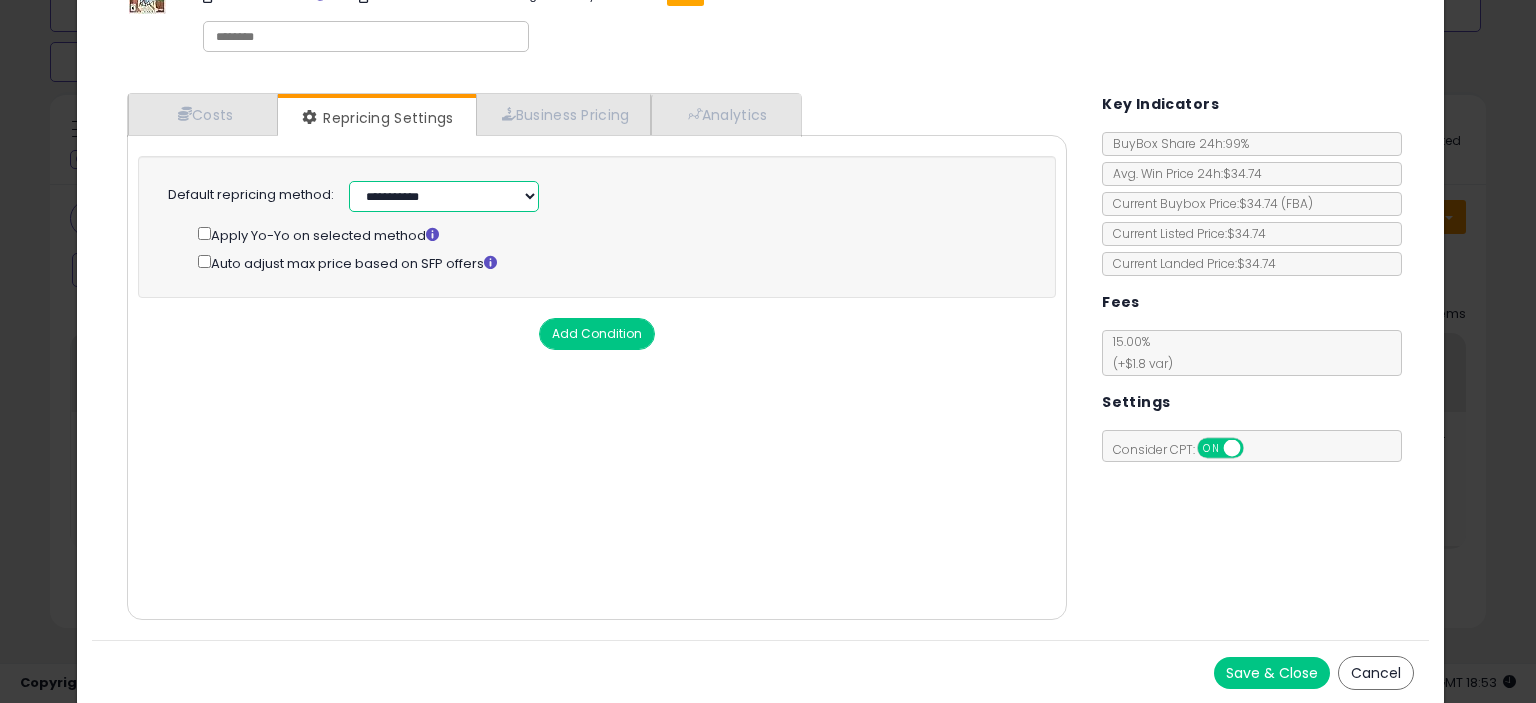 click on "**********" at bounding box center (444, 196) 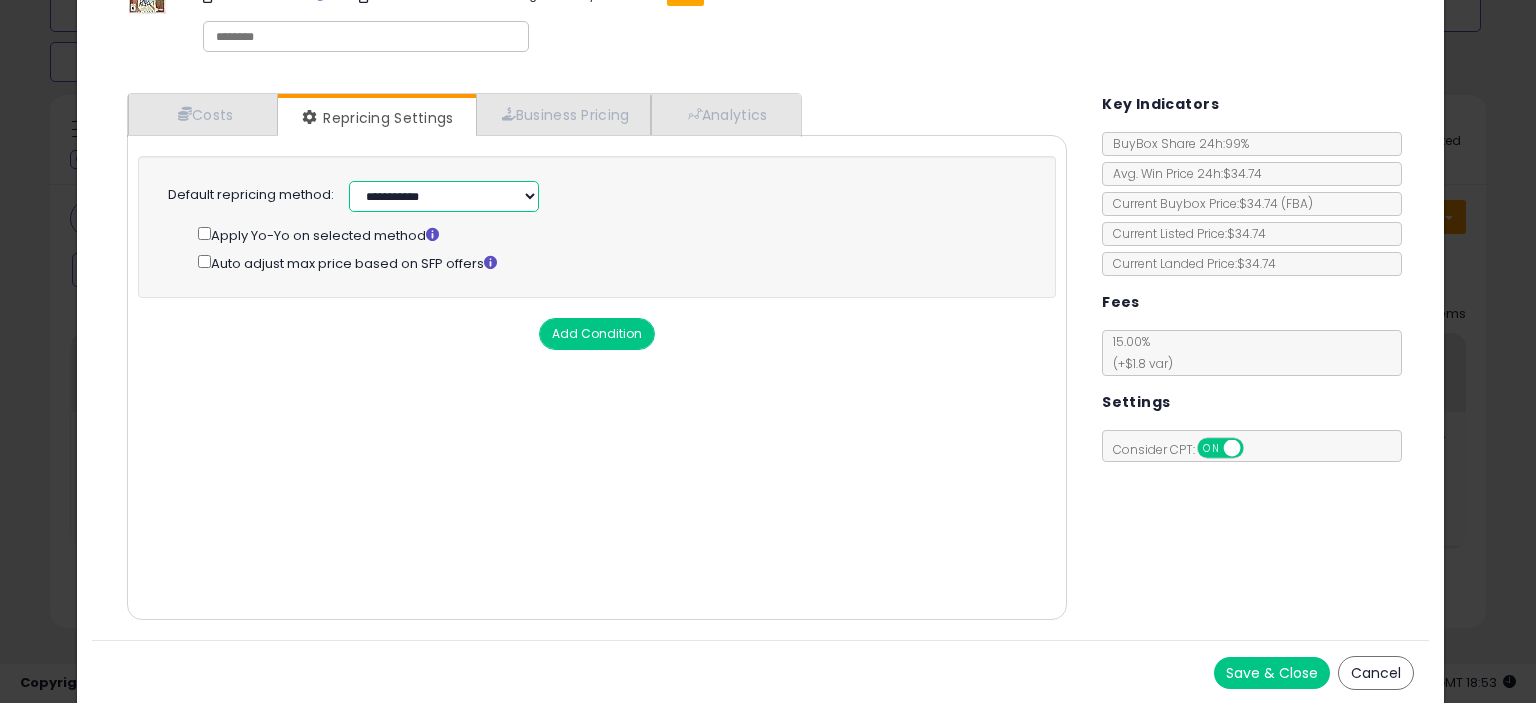 select on "**********" 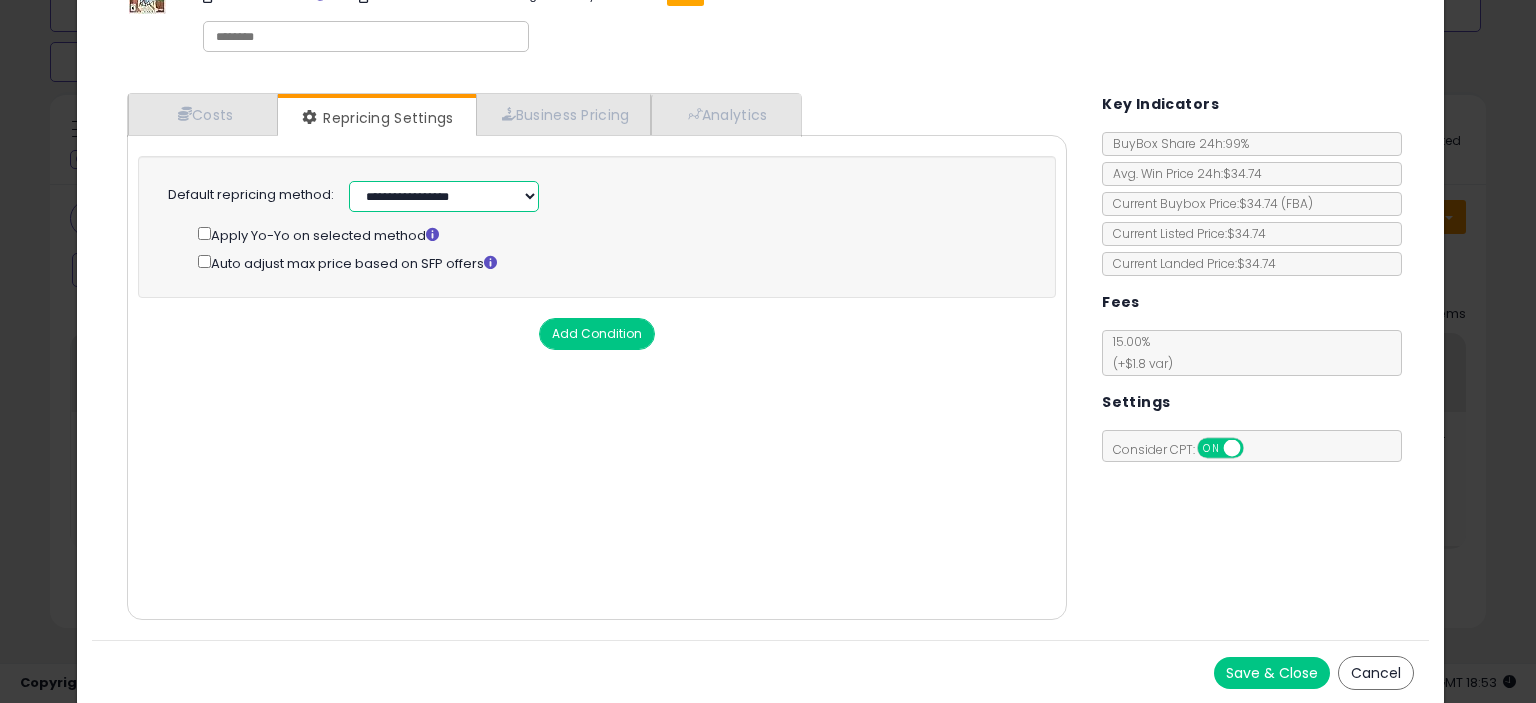 click on "**********" at bounding box center (444, 196) 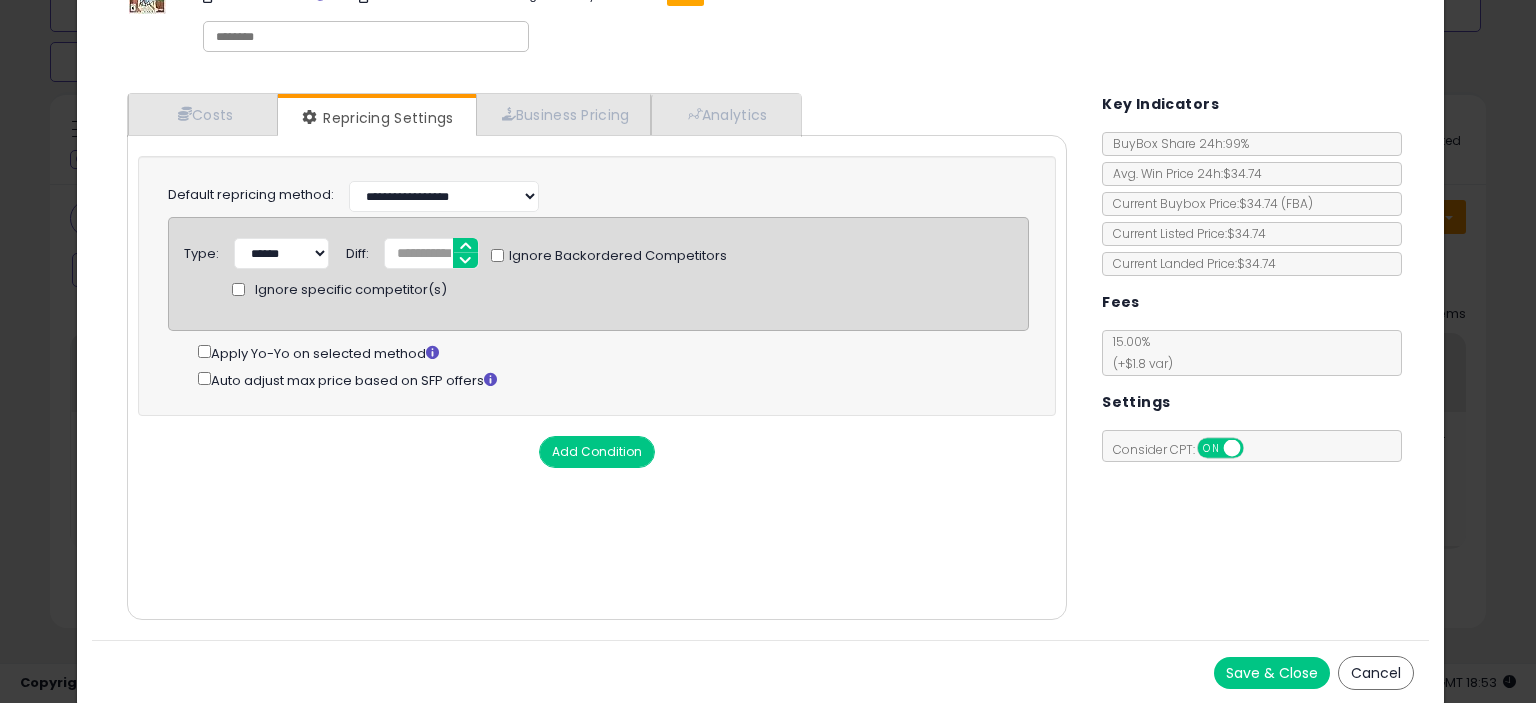 click on "Save & Close" at bounding box center (1272, 673) 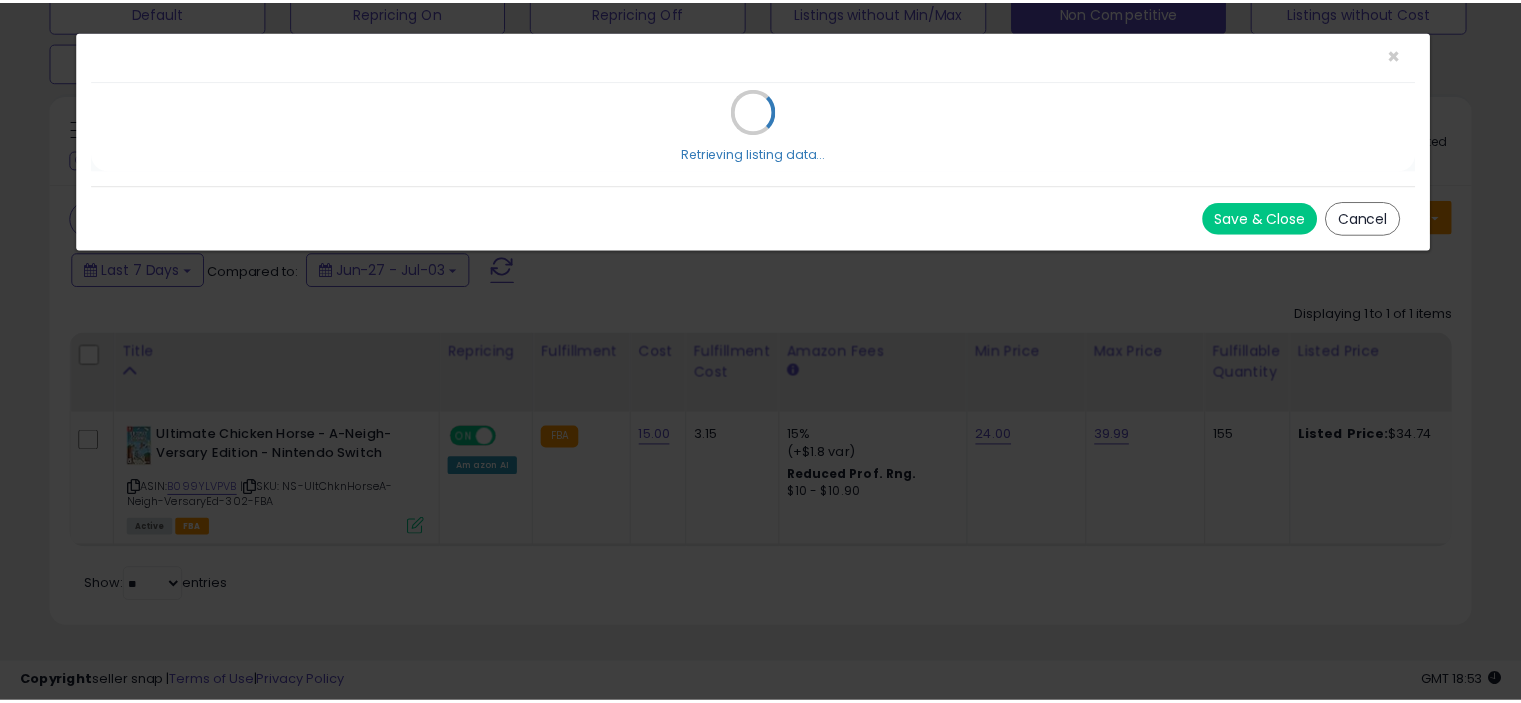 scroll, scrollTop: 0, scrollLeft: 0, axis: both 